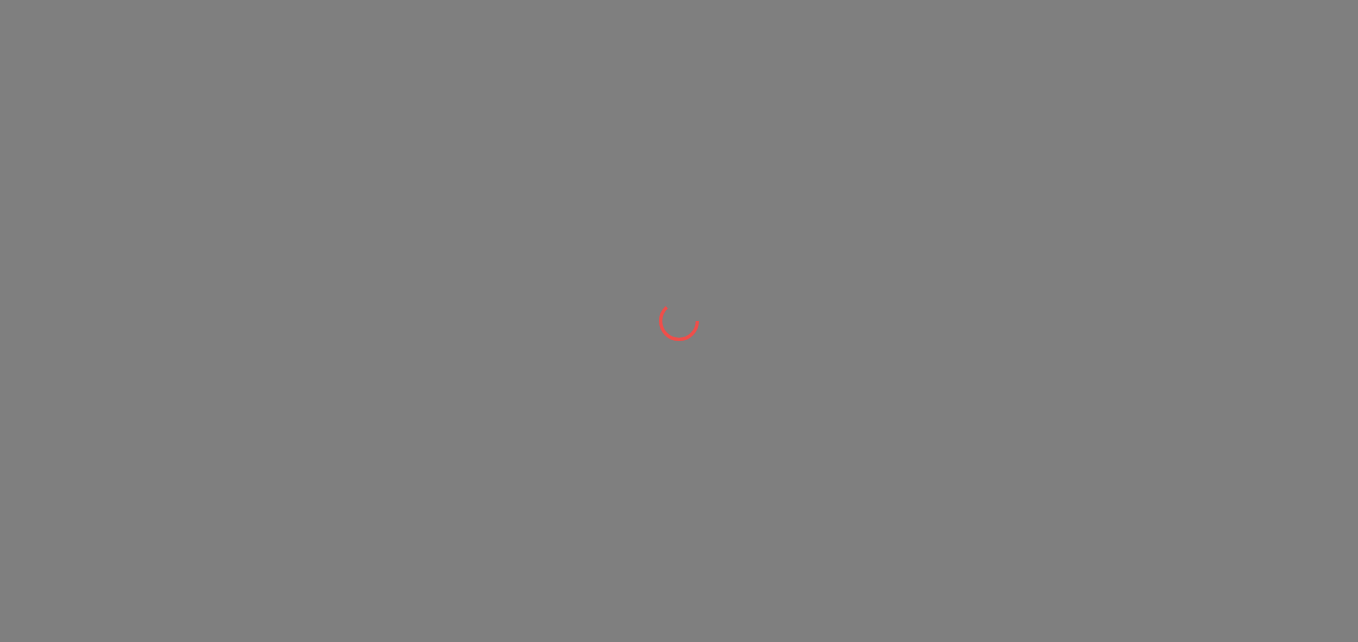 scroll, scrollTop: 0, scrollLeft: 0, axis: both 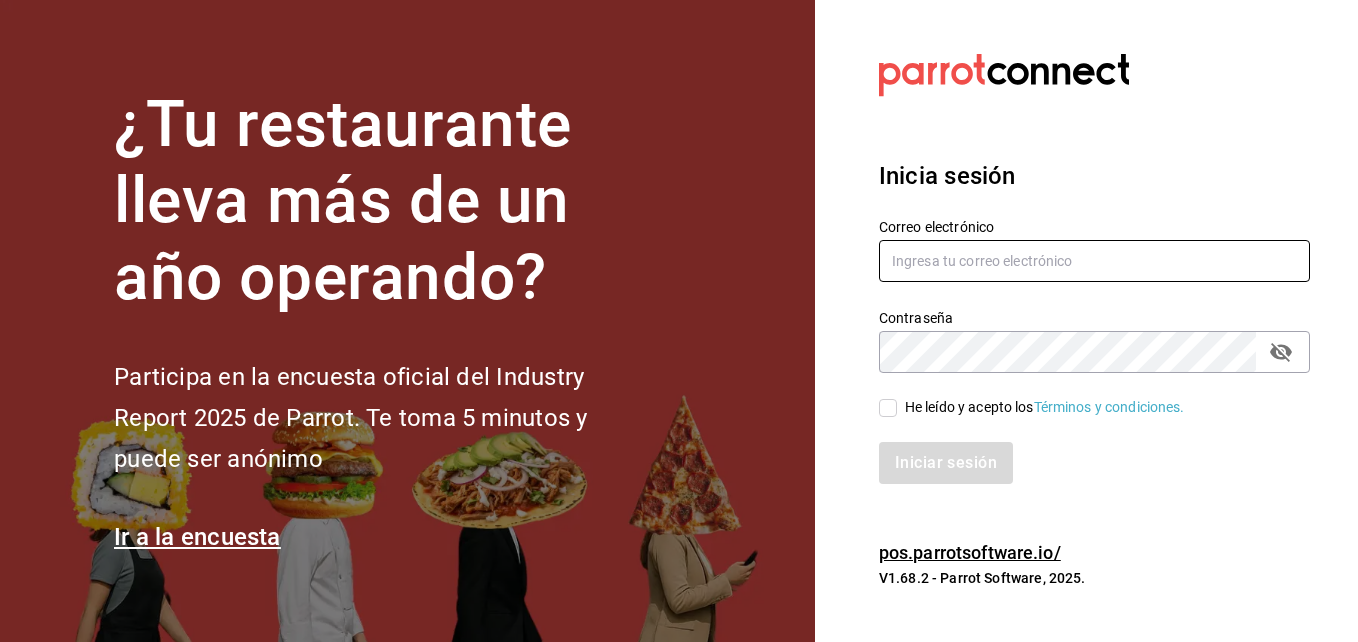 type on "[EMAIL]" 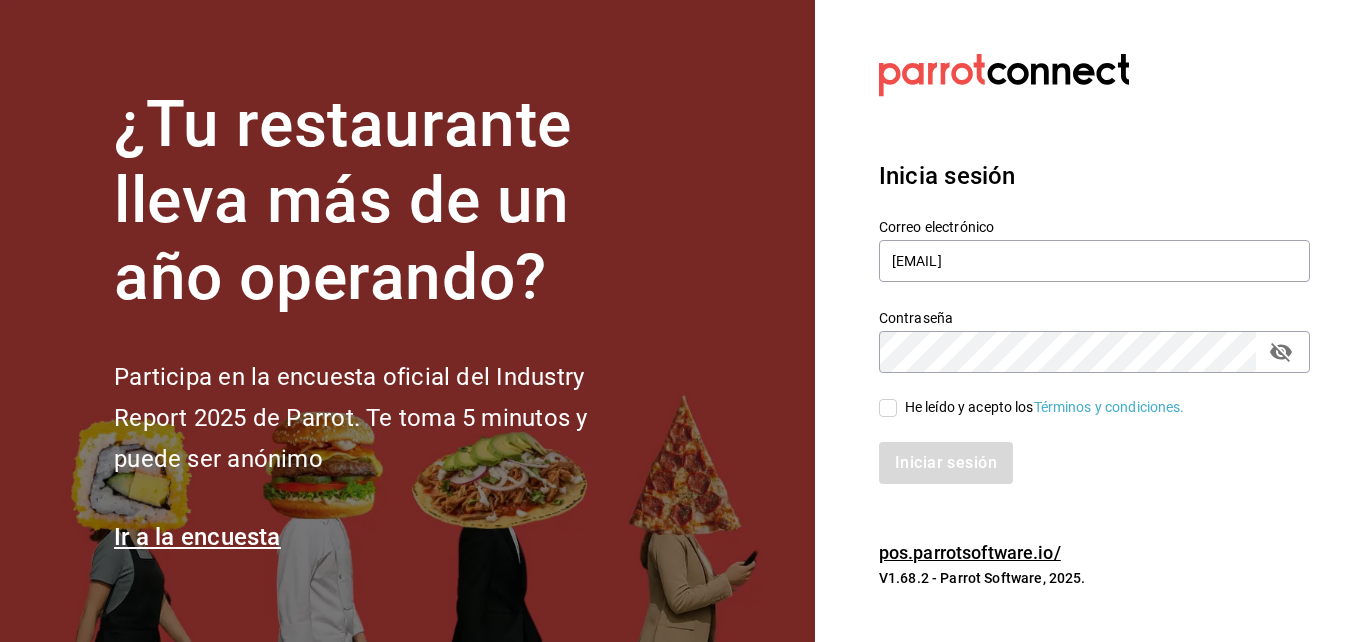 click on "He leído y acepto los  Términos y condiciones." at bounding box center (888, 408) 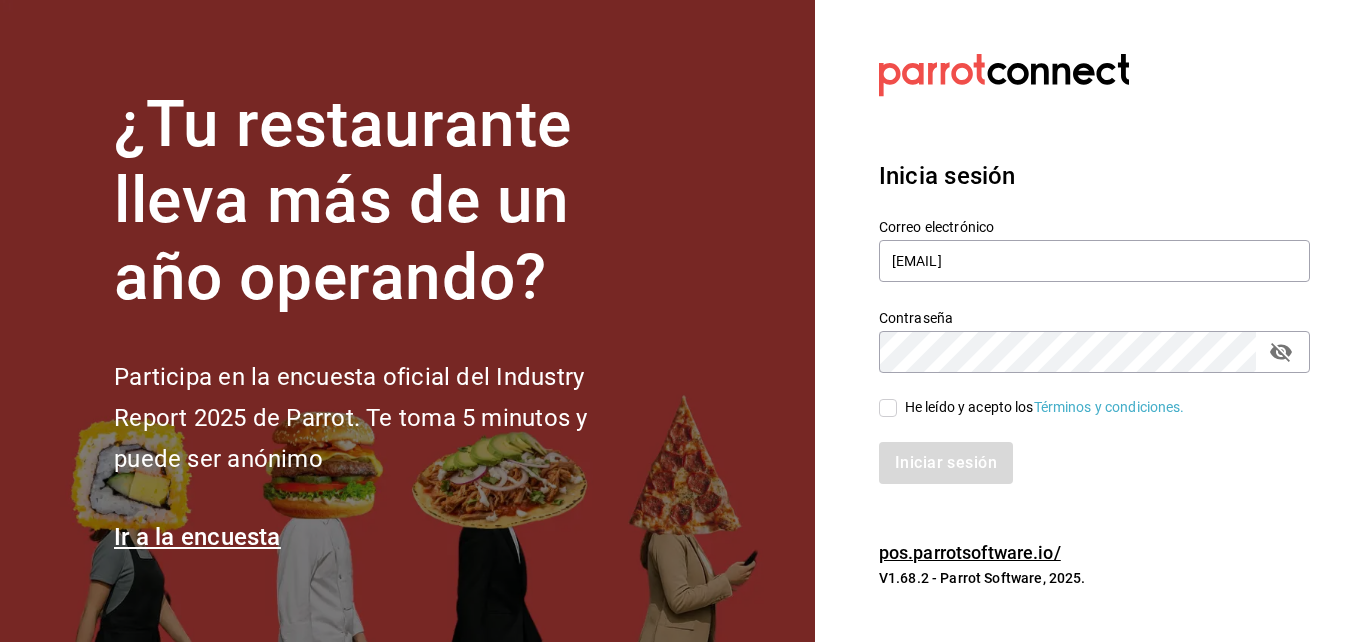 checkbox on "true" 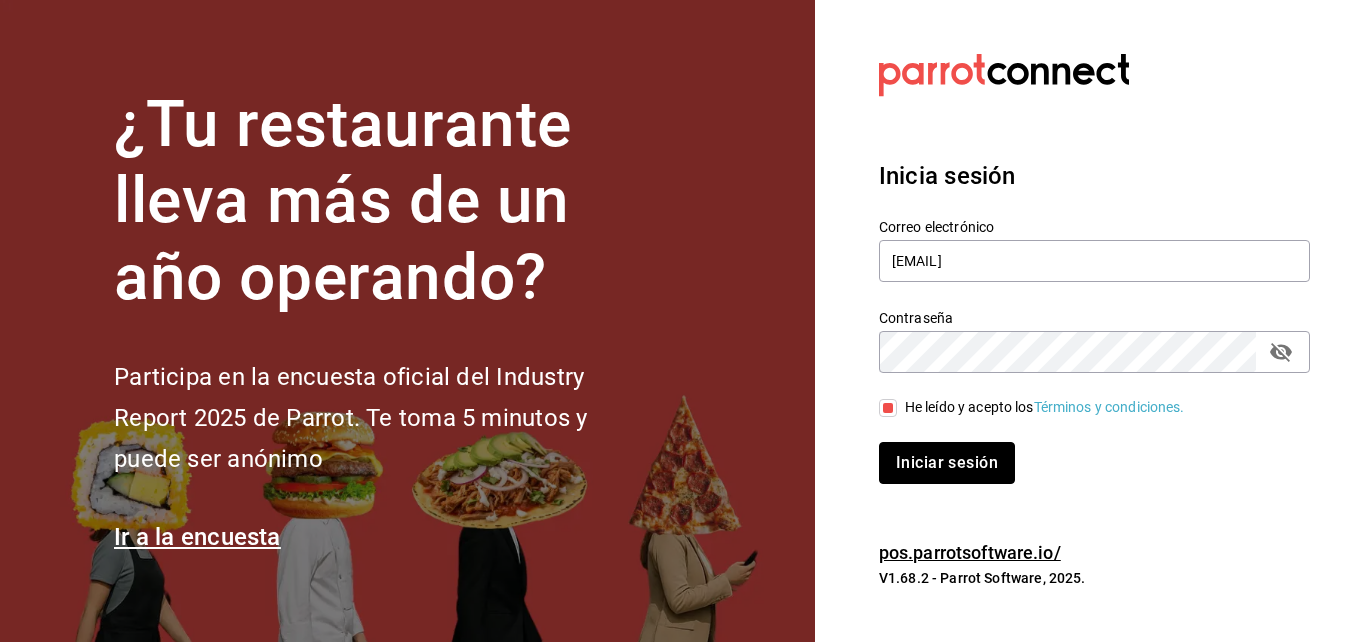 click on "Iniciar sesión" at bounding box center [947, 463] 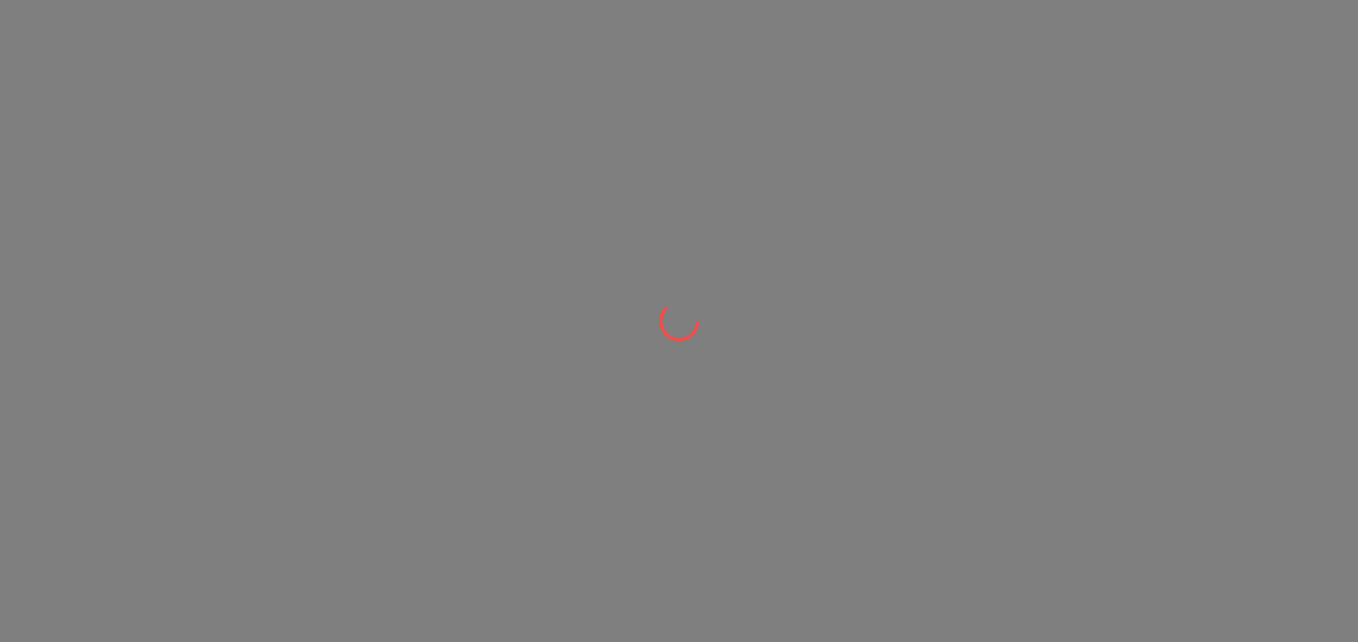 scroll, scrollTop: 0, scrollLeft: 0, axis: both 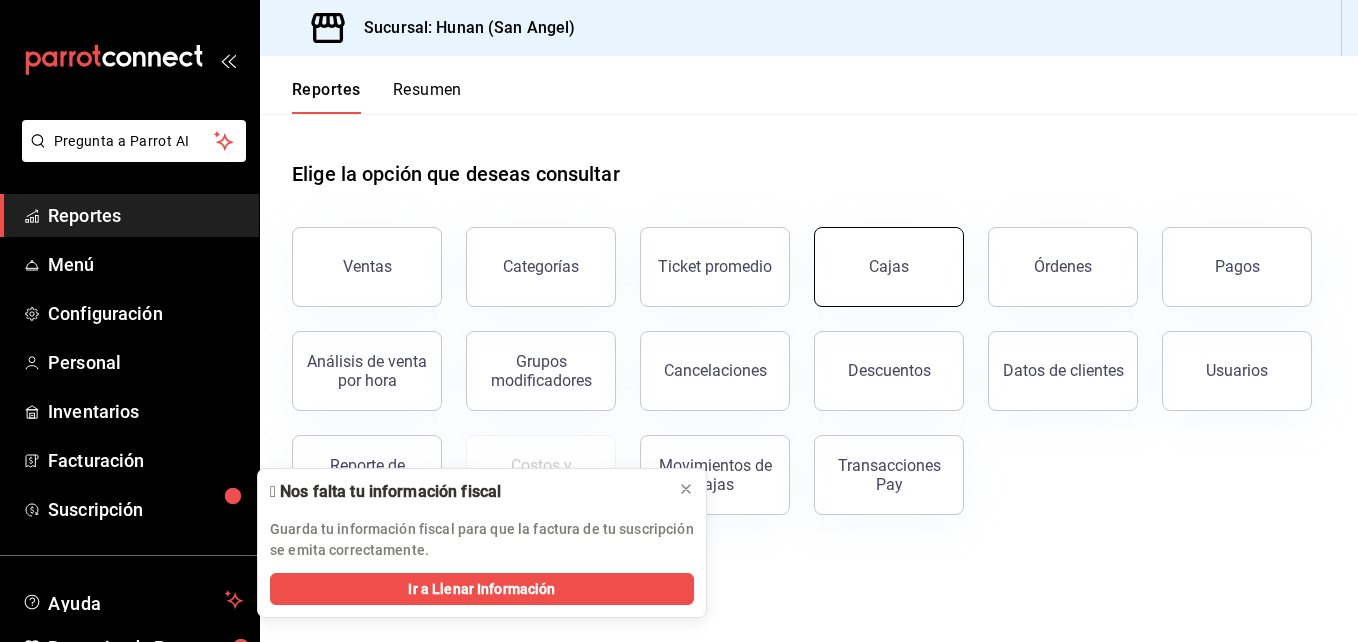 click on "Cajas" at bounding box center (889, 266) 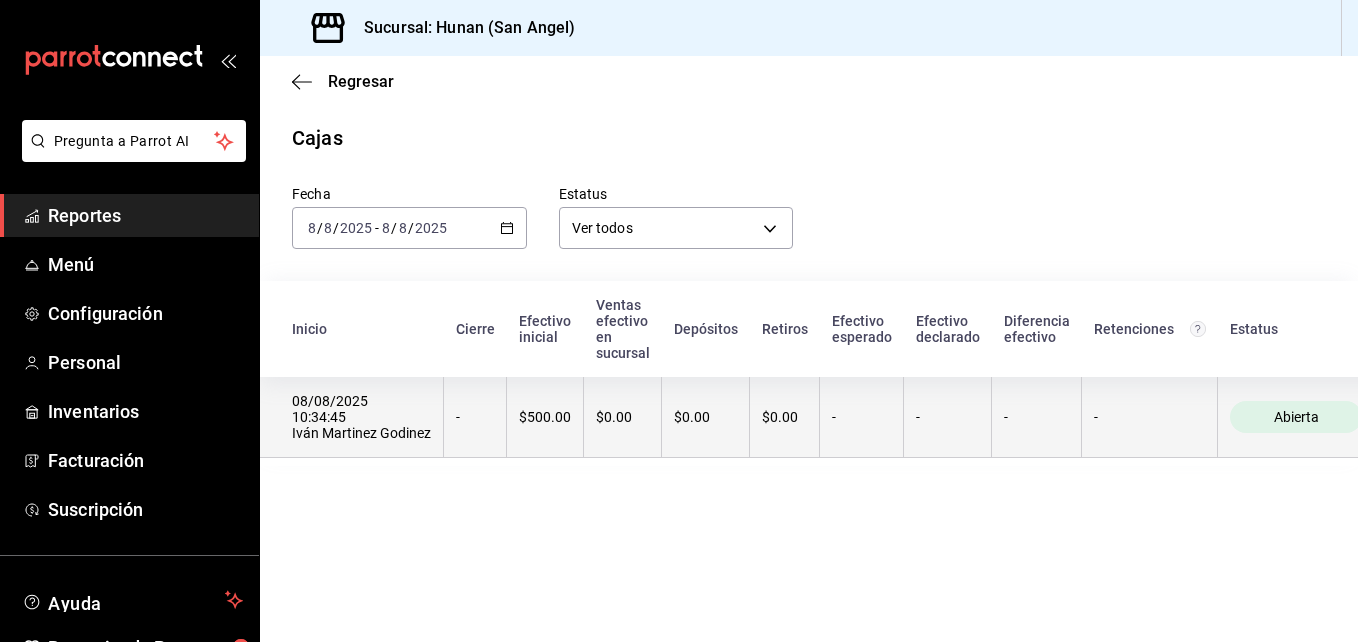 click on "$500.00" at bounding box center (545, 417) 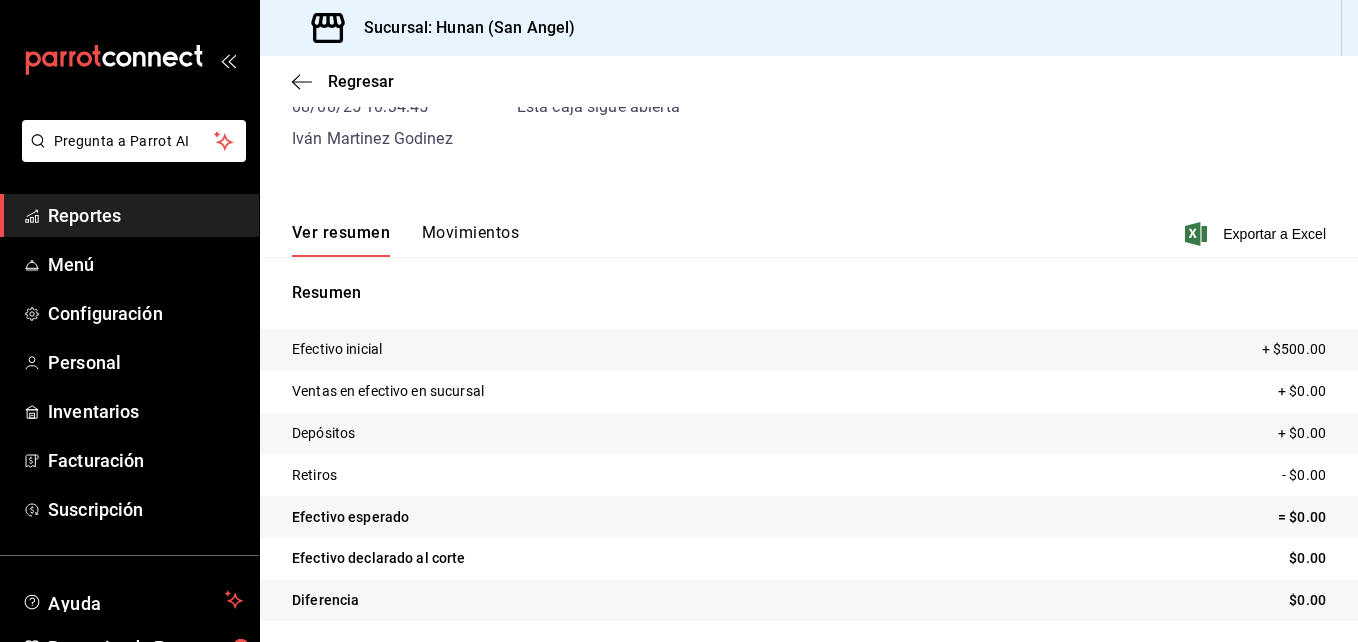 scroll, scrollTop: 20, scrollLeft: 0, axis: vertical 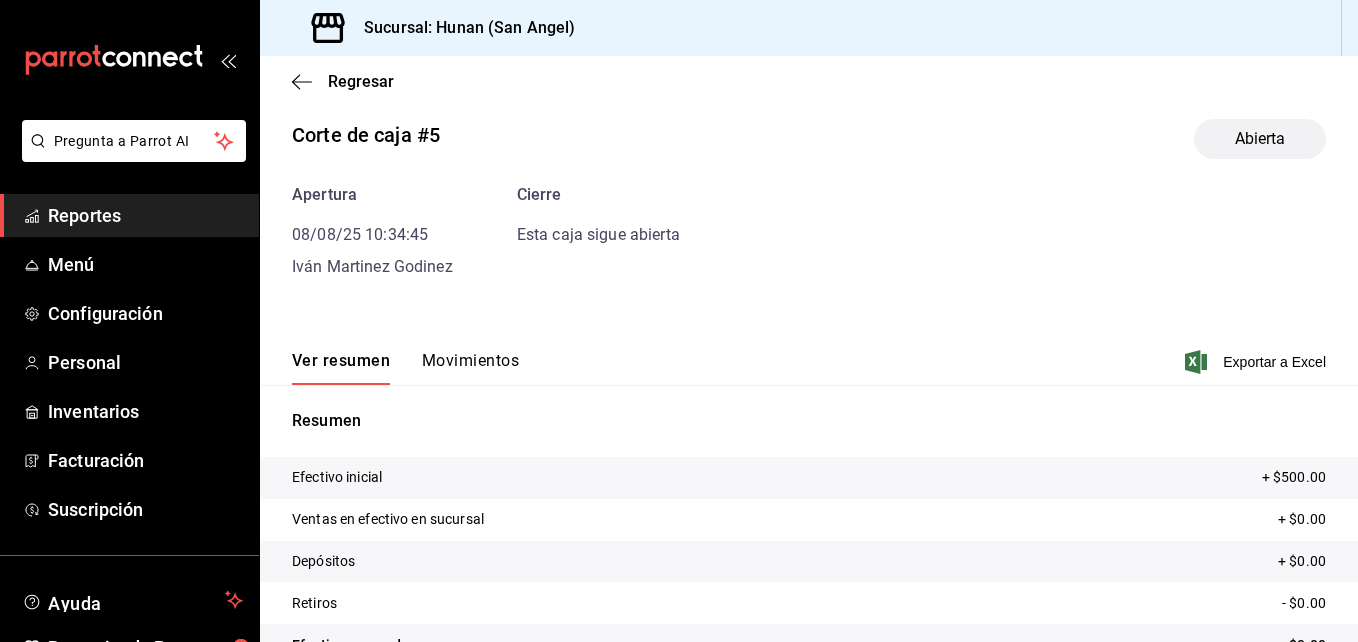 click on "Reportes" at bounding box center [145, 215] 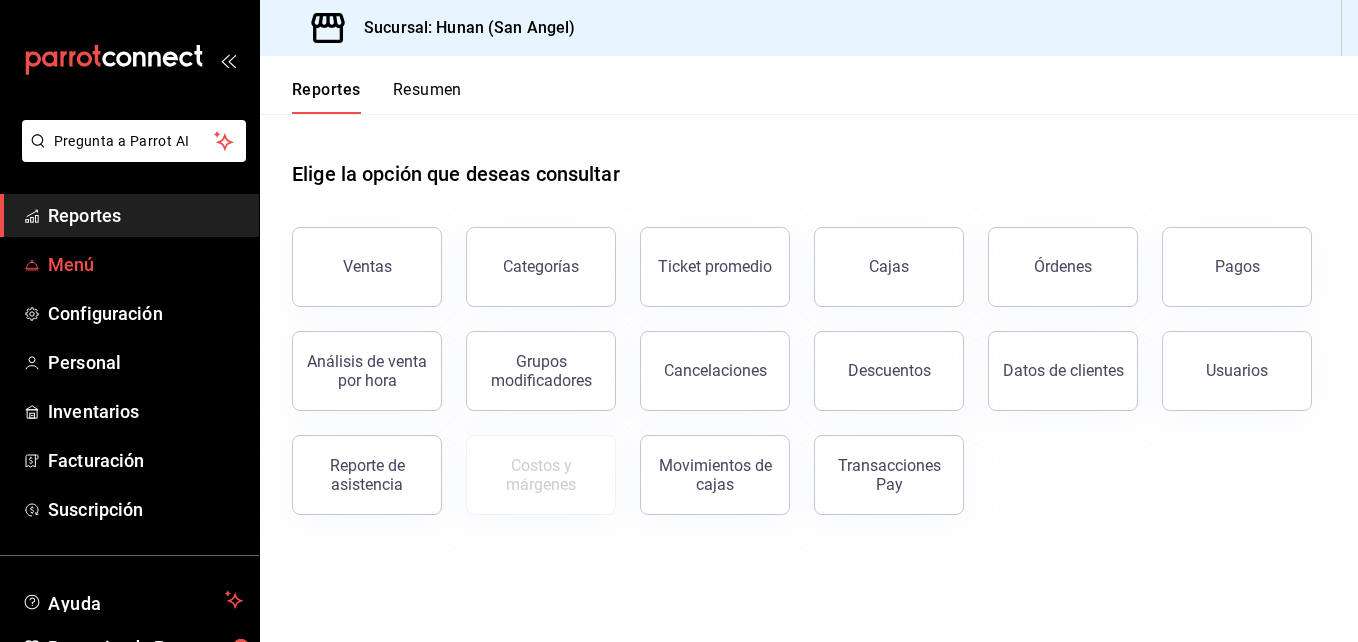 click 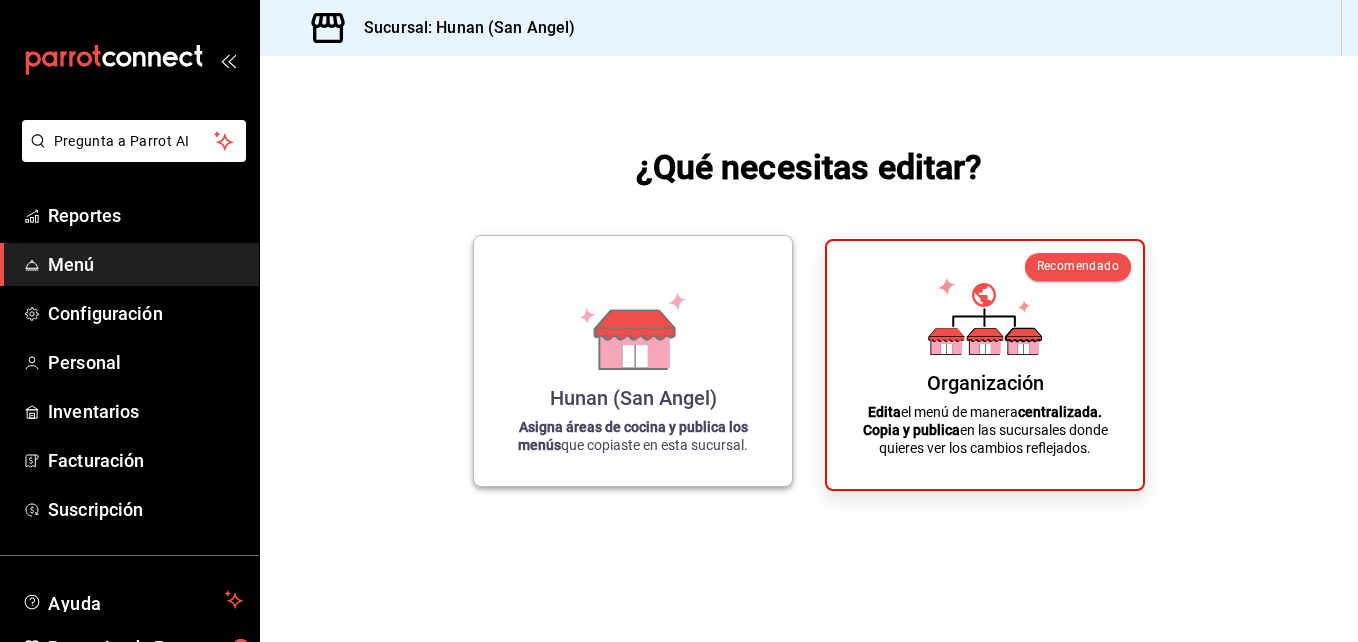 click on "Asigna áreas de cocina y publica los menús" at bounding box center [633, 436] 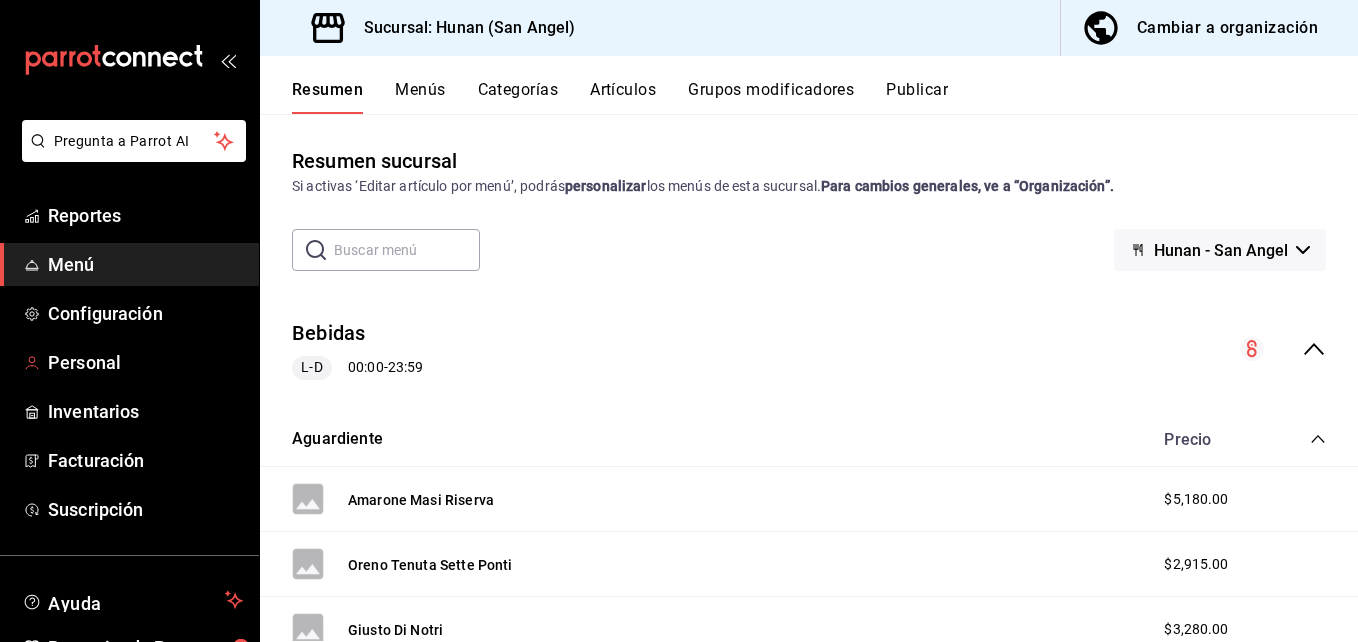 drag, startPoint x: 90, startPoint y: 366, endPoint x: 549, endPoint y: 193, distance: 490.52014 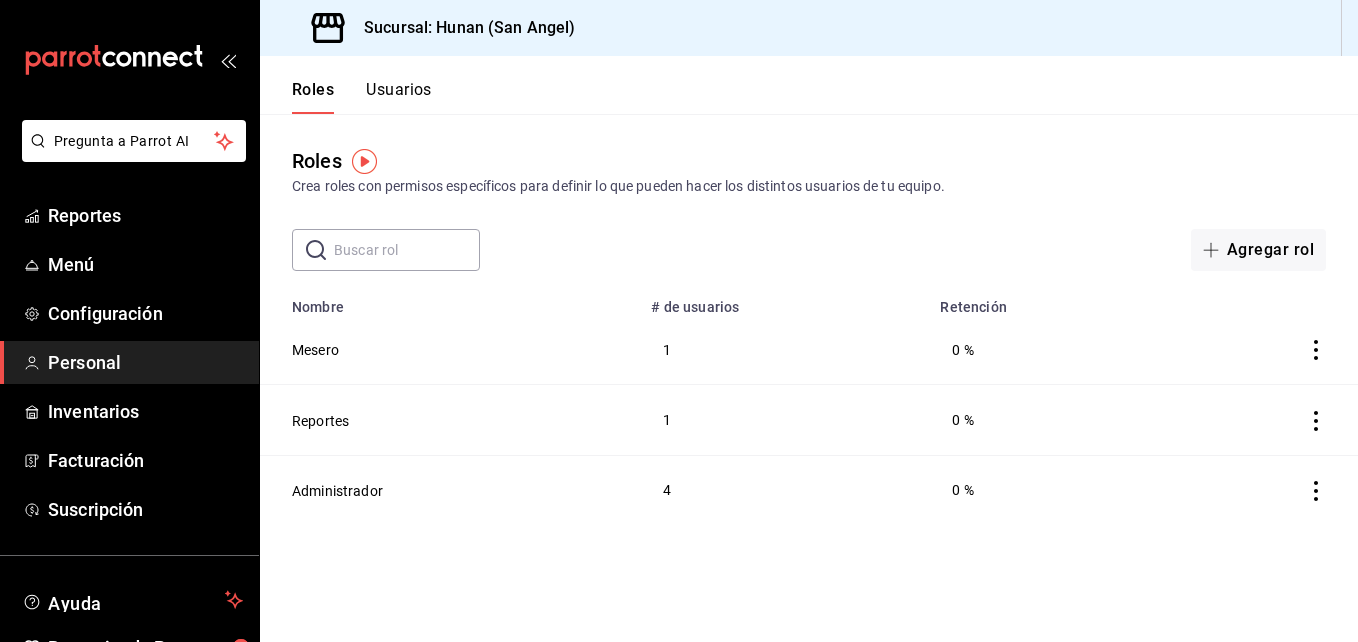 click on "Personal" at bounding box center [145, 362] 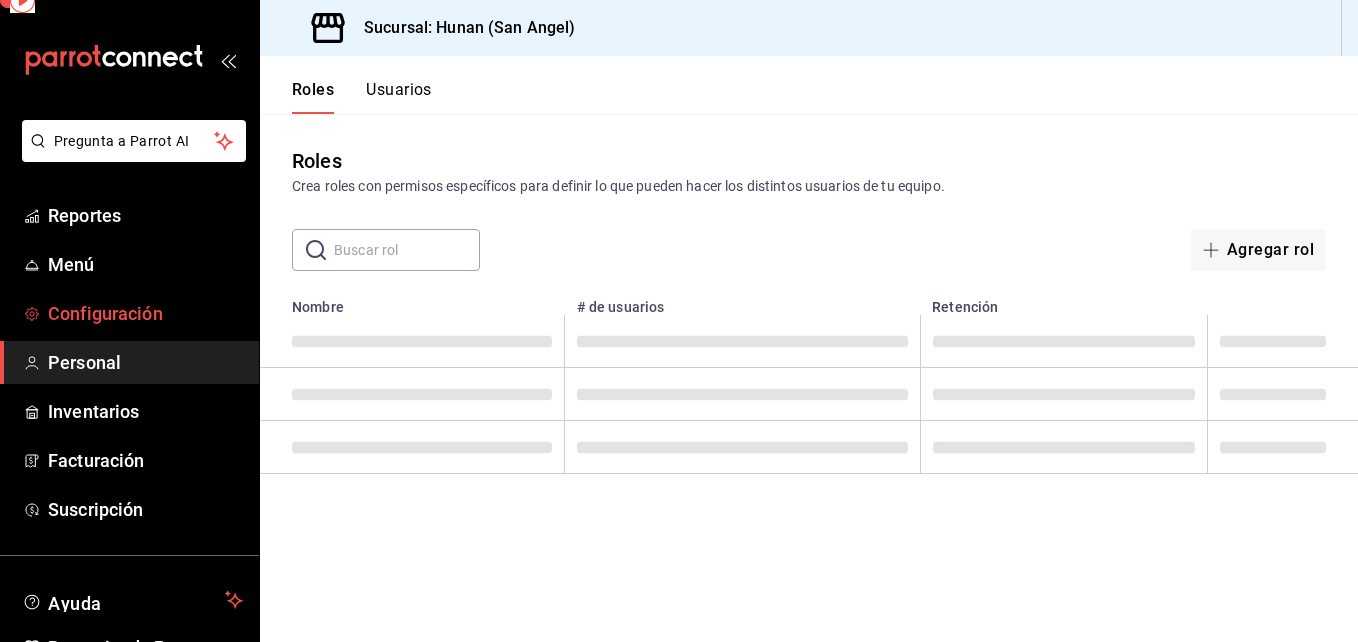 click on "Configuración" at bounding box center (145, 313) 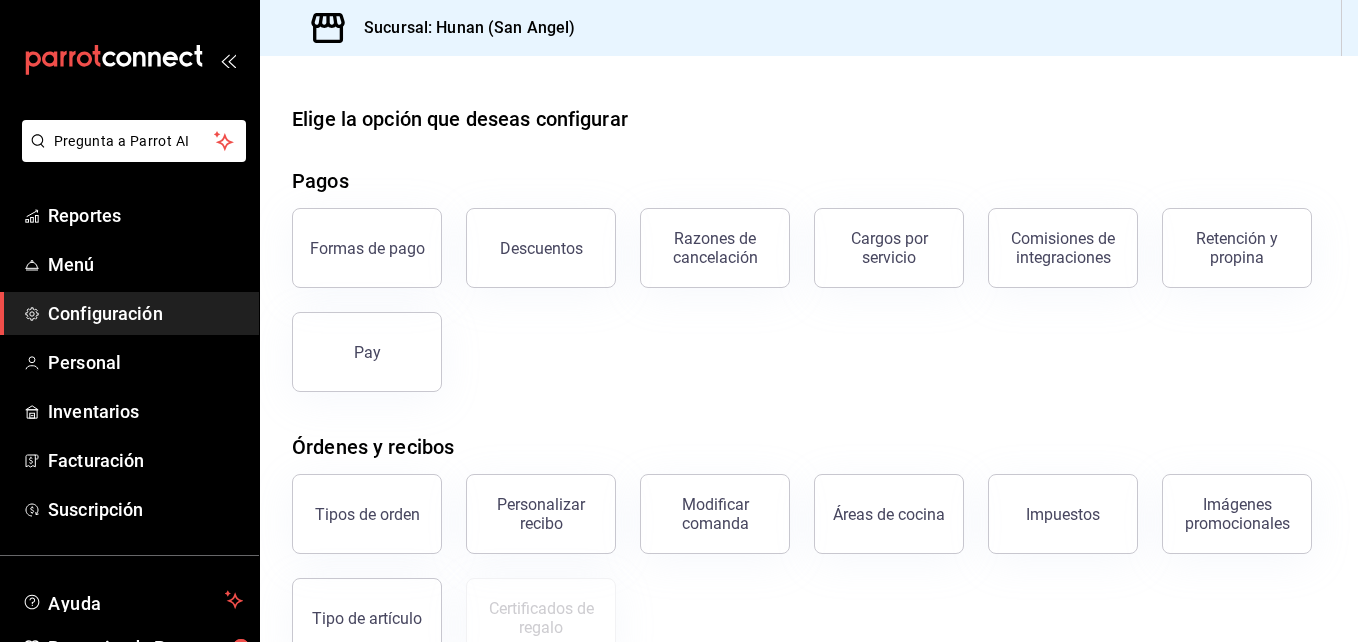 drag, startPoint x: 588, startPoint y: 254, endPoint x: 590, endPoint y: 266, distance: 12.165525 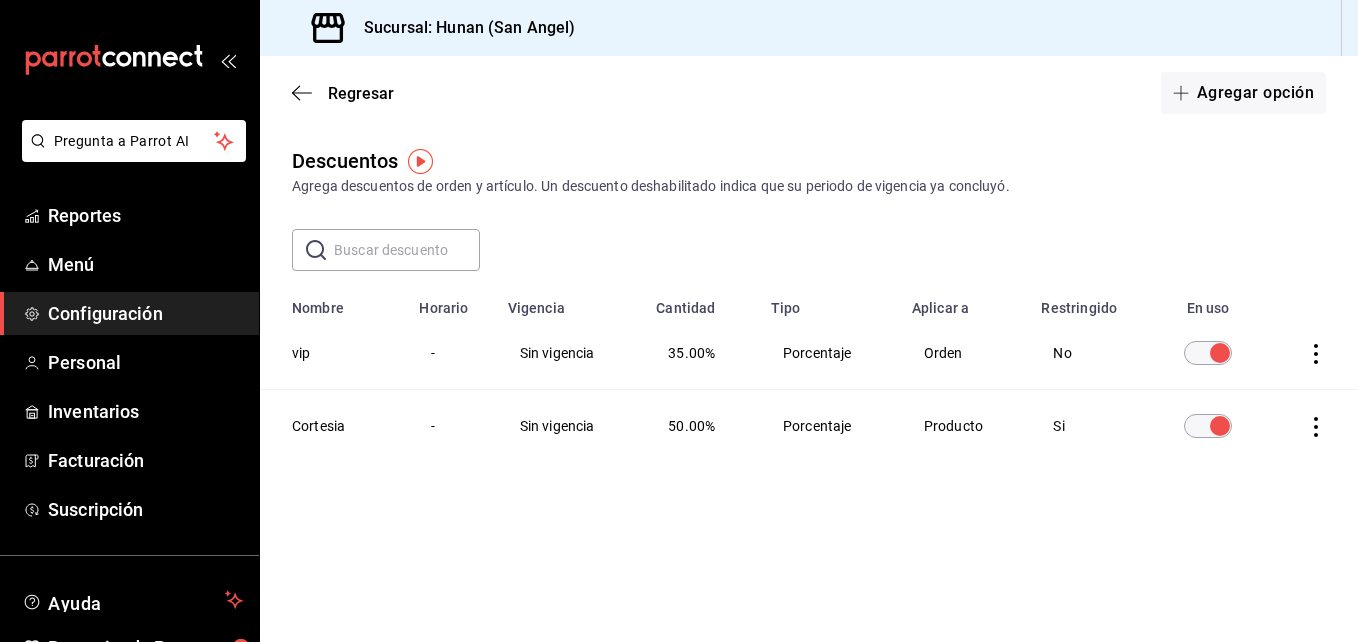 click at bounding box center [420, 161] 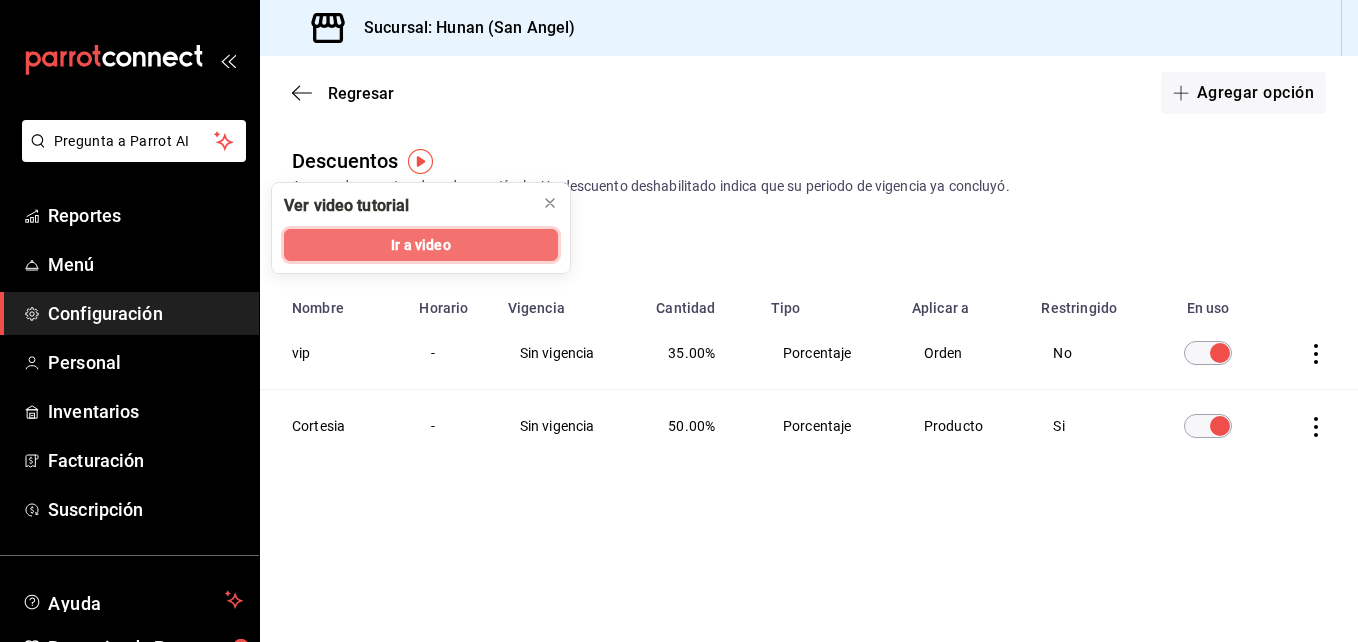click on "Ir a video" at bounding box center [420, 245] 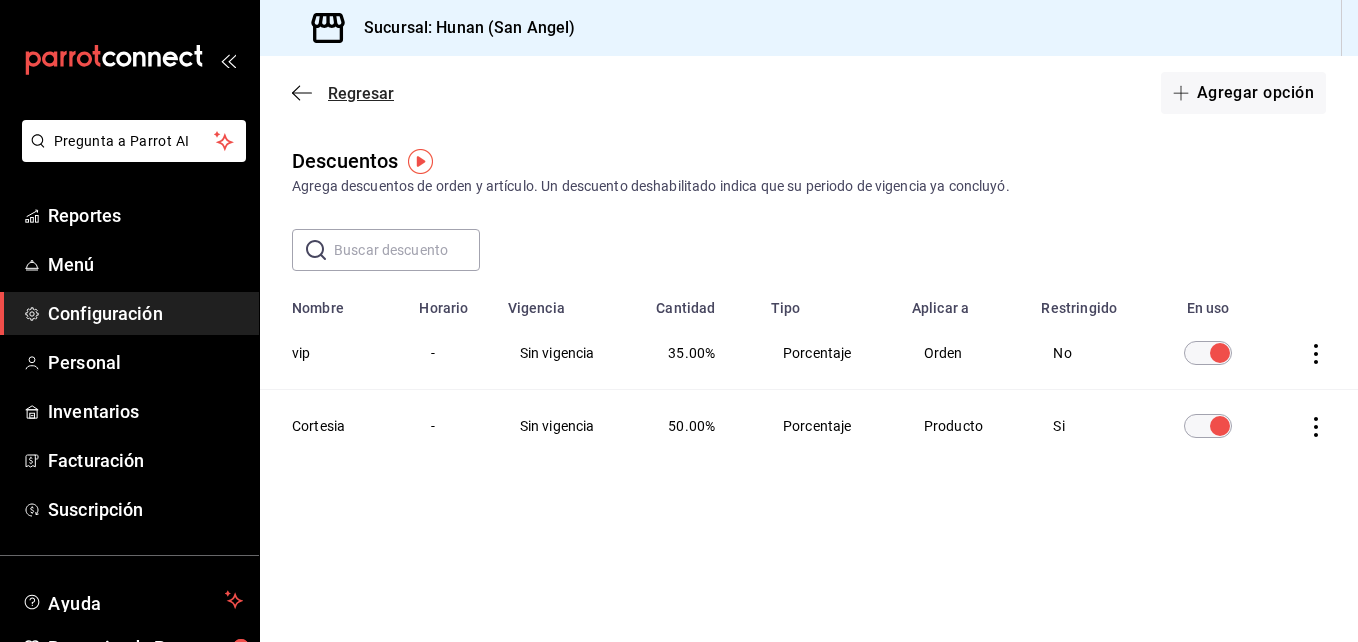 click 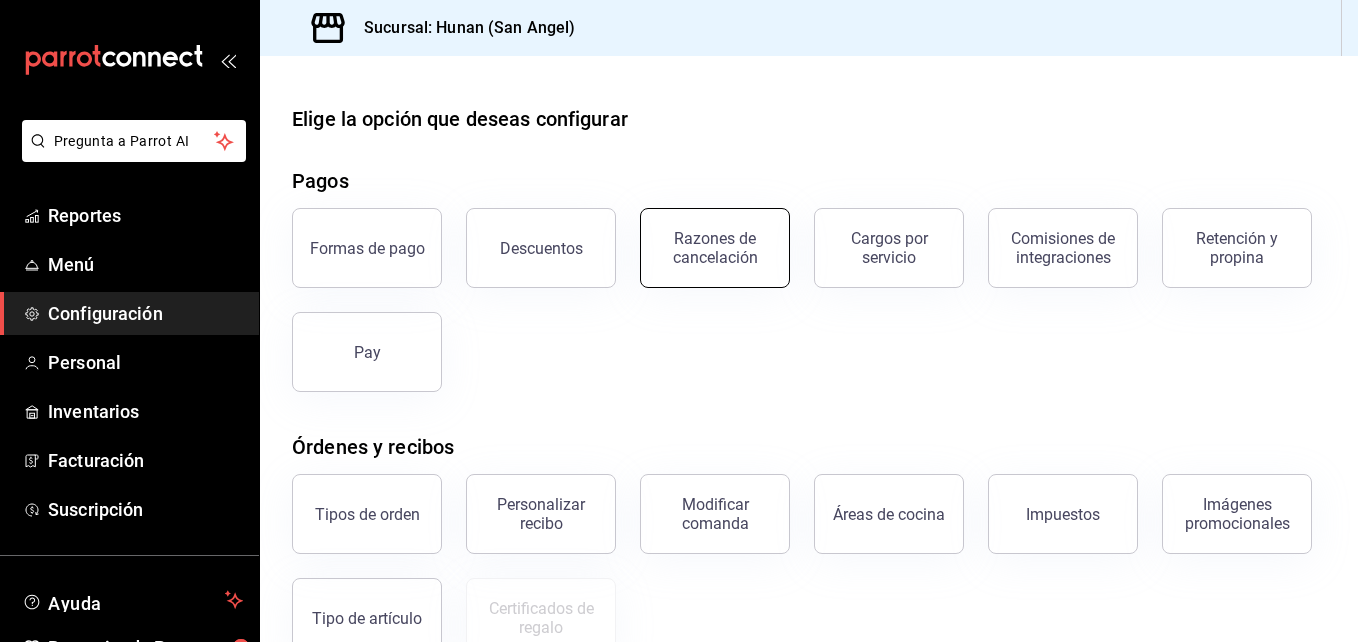 click on "Razones de cancelación" at bounding box center [715, 248] 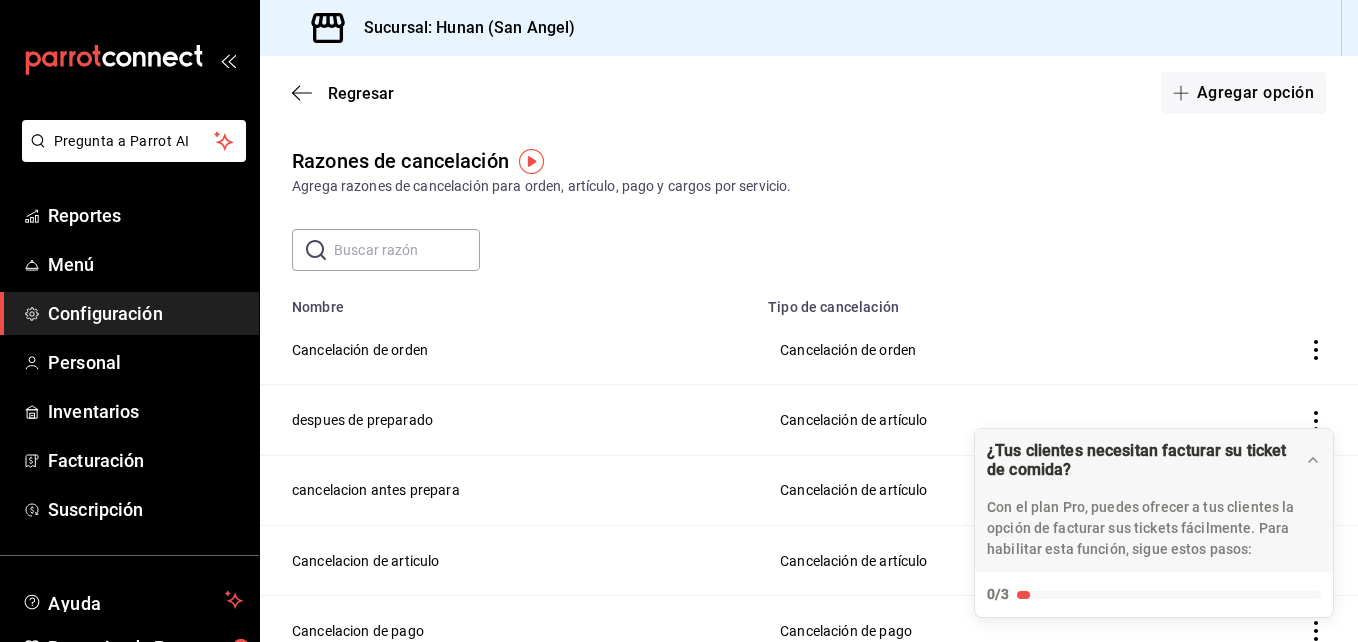 click at bounding box center [531, 161] 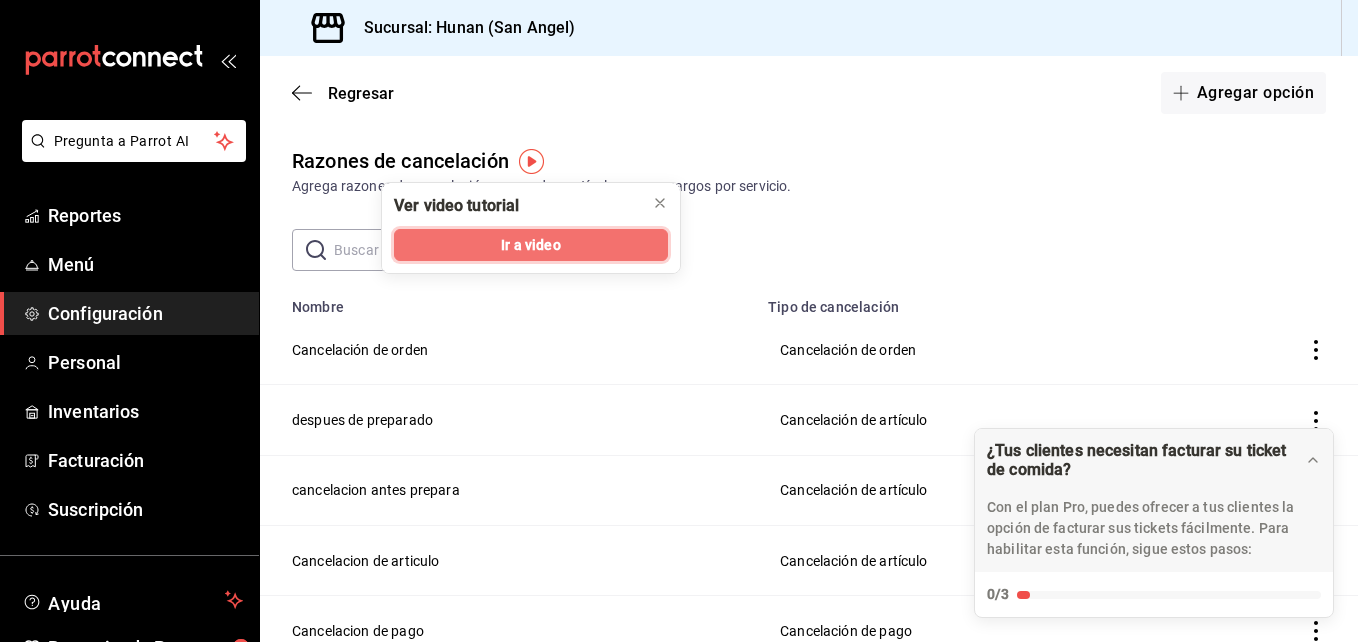 click on "Ir a video" at bounding box center [530, 245] 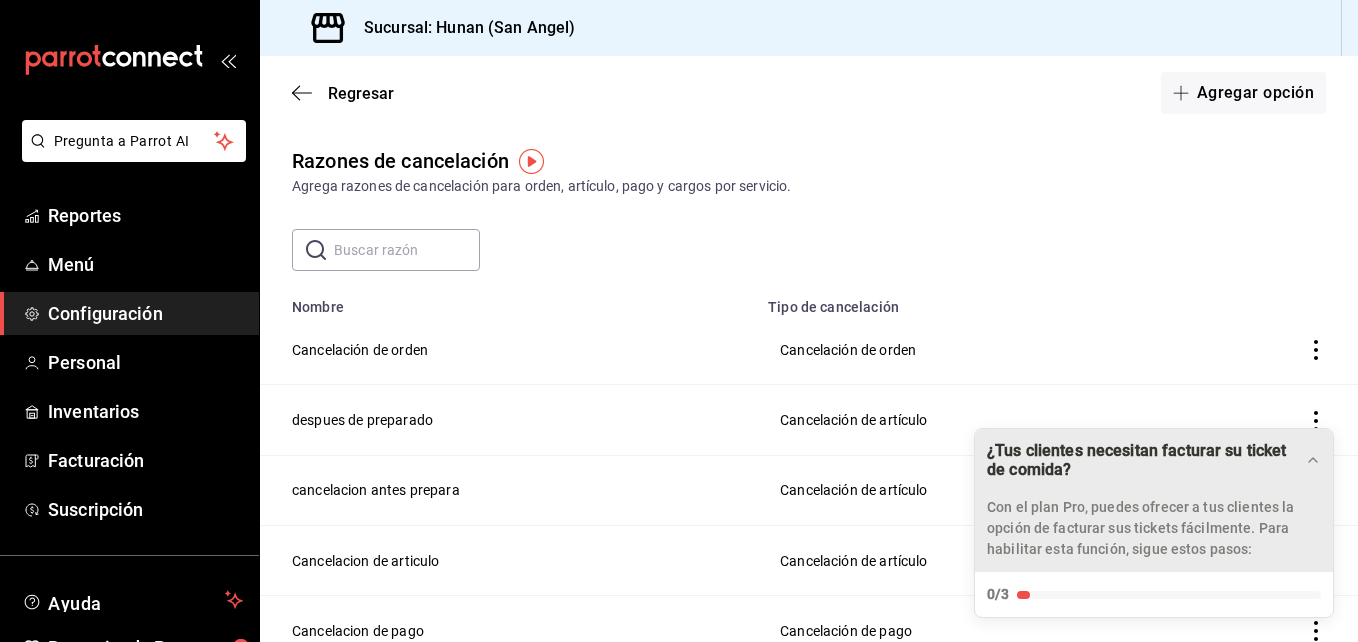 click on "Con el plan Pro, puedes ofrecer a tus clientes la opción de facturar sus tickets fácilmente. Para habilitar esta función, sigue estos pasos:" at bounding box center [1154, 521] 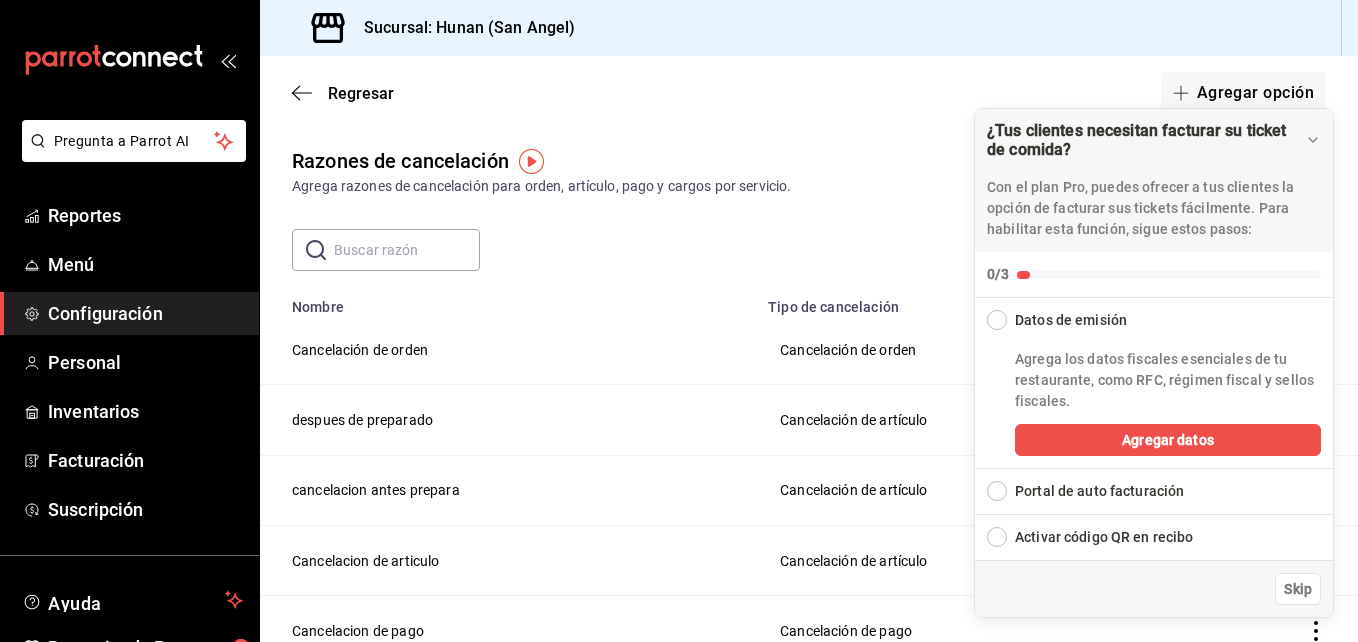 click on "Regresar Agregar opción" at bounding box center [809, 93] 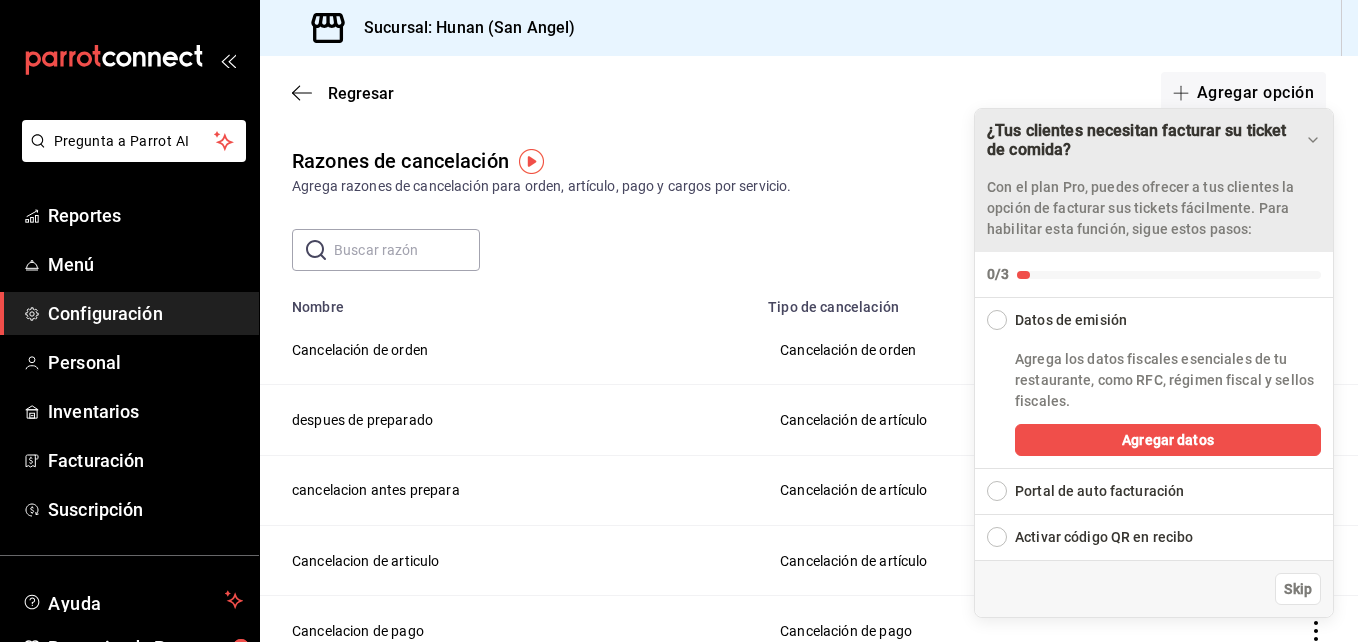 click 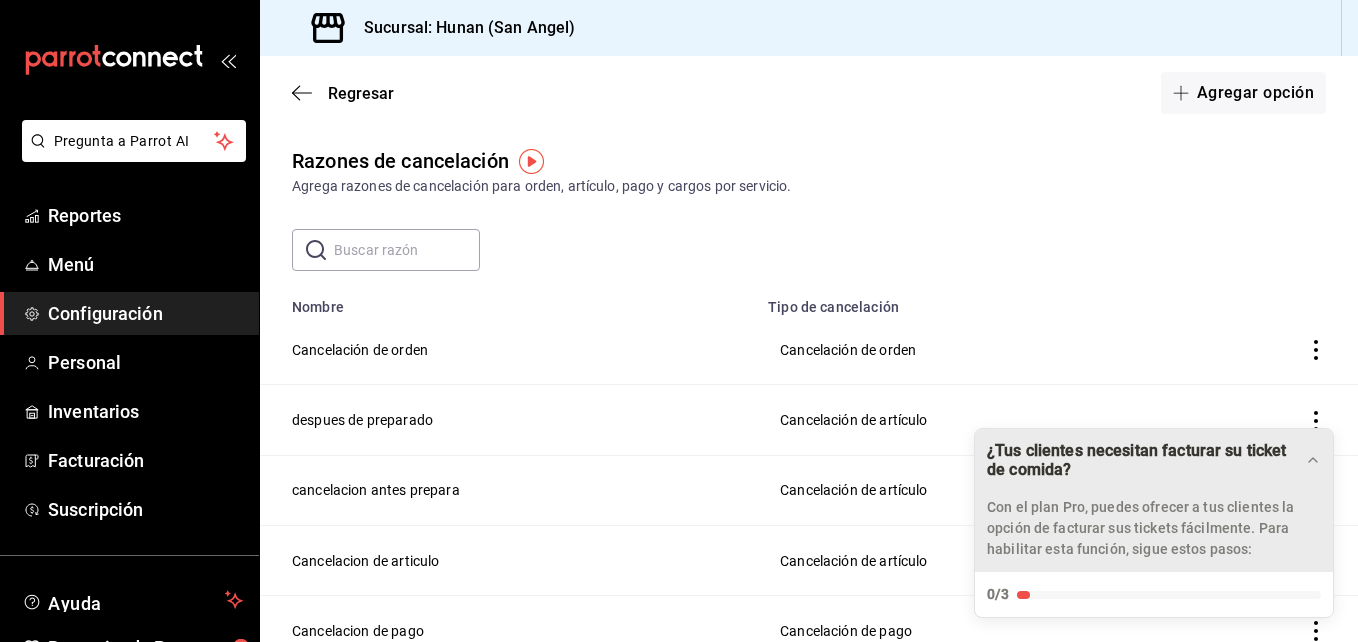 click on "Regresar Agregar opción" at bounding box center [809, 93] 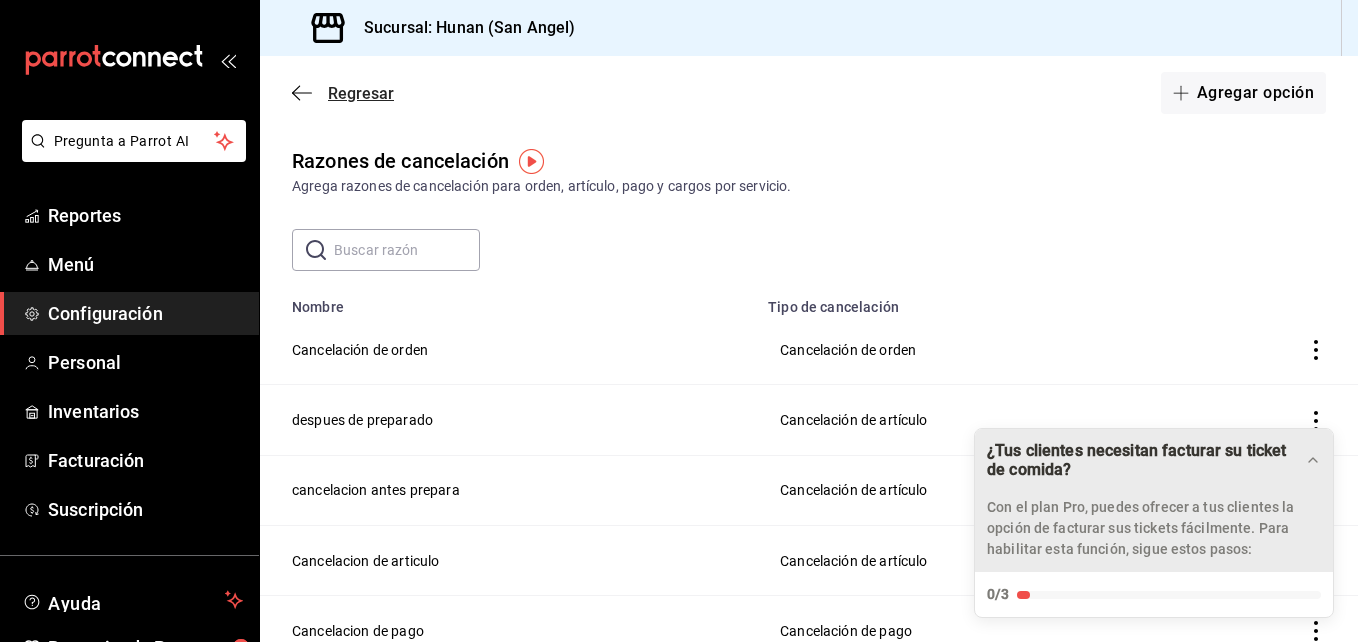 click 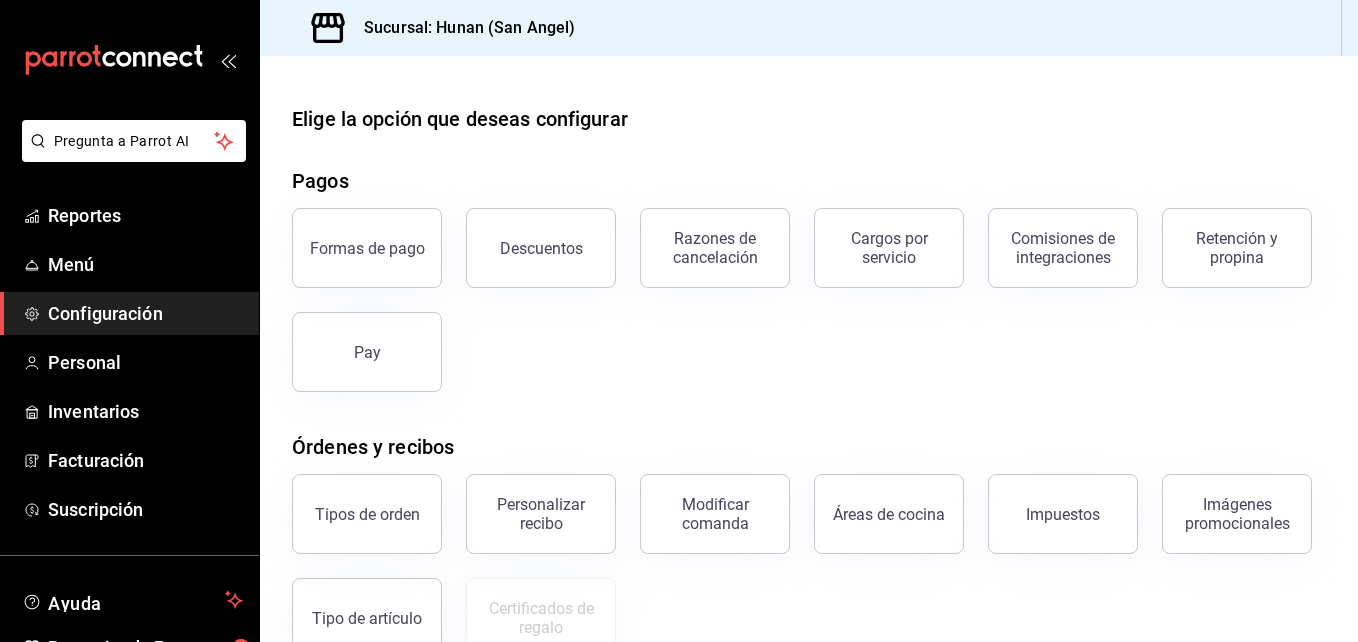 click on "Retención y propina" at bounding box center (1237, 248) 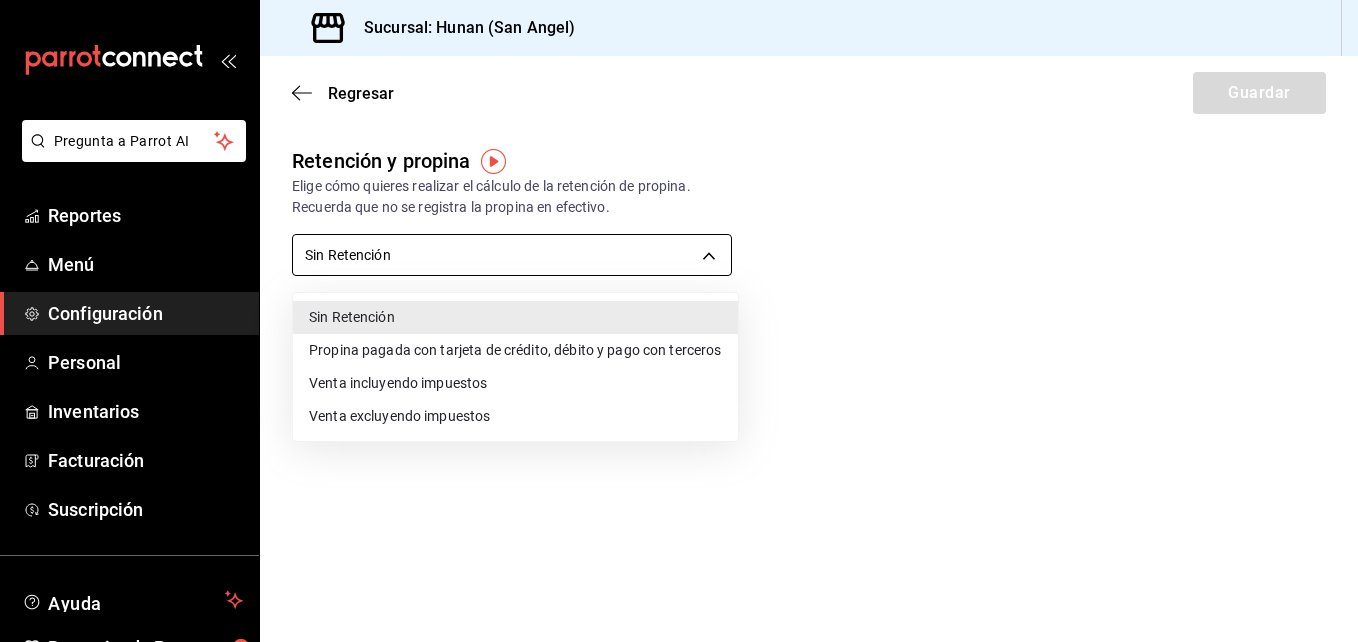 click on "Pregunta a Parrot AI Reportes   Menú   Configuración   Personal   Inventarios   Facturación   Suscripción   Ayuda Recomienda Parrot   Iván Martinez Godinez   Sugerir nueva función   Sucursal: Hunan (San Angel) Regresar Guardar Retención y propina Elige cómo quieres realizar el cálculo de la retención de propina. Recuerda que no se registra la propina en efectivo. Sin Retención NO_RETENTION Porcentaje de retención % Porcentaje de retención GANA 1 MES GRATIS EN TU SUSCRIPCIÓN AQUÍ ¿Recuerdas cómo empezó tu restaurante?
Hoy puedes ayudar a un colega a tener el mismo cambio que tú viviste.
Recomienda Parrot directamente desde tu Portal Administrador.
Es fácil y rápido.
🎁 Por cada restaurante que se una, ganas 1 mes gratis. Ver video tutorial Ir a video Pregunta a Parrot AI Reportes   Menú   Configuración   Personal   Inventarios   Facturación   Suscripción   Ayuda Recomienda Parrot   Iván Martinez Godinez   Sugerir nueva función   Visitar centro de ayuda (81) 2046 6363" at bounding box center [679, 321] 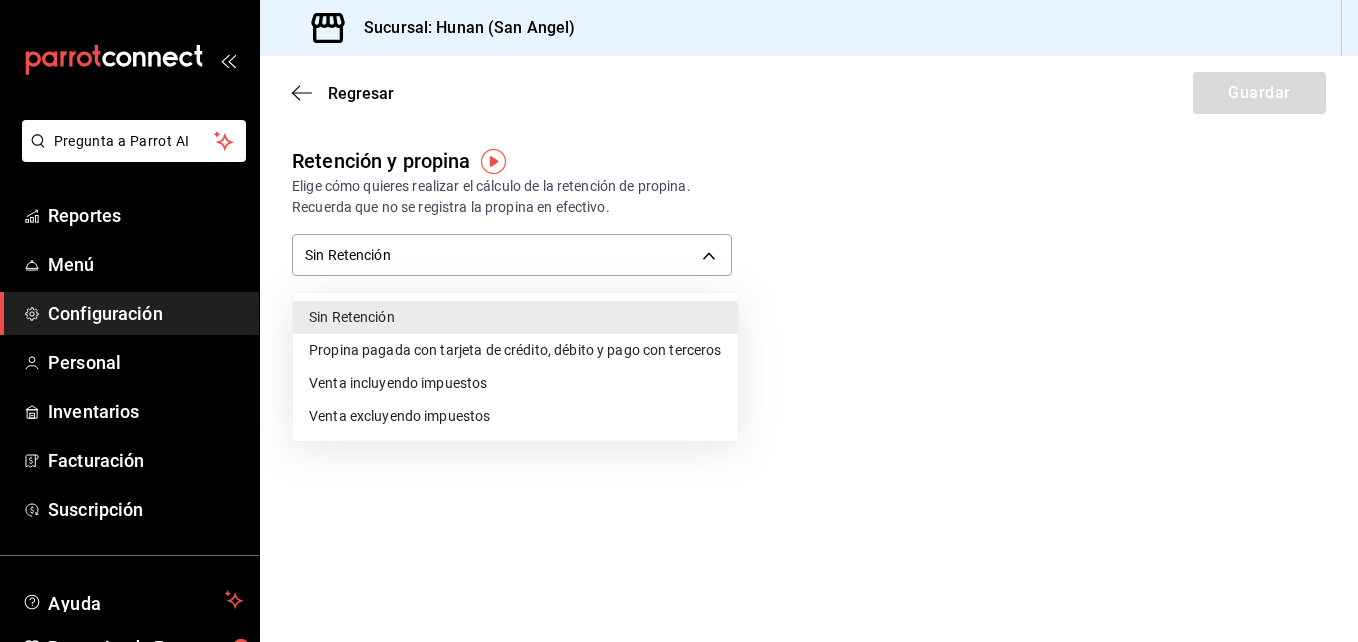 click on "Propina pagada con tarjeta de crédito, débito y pago con terceros" at bounding box center [515, 350] 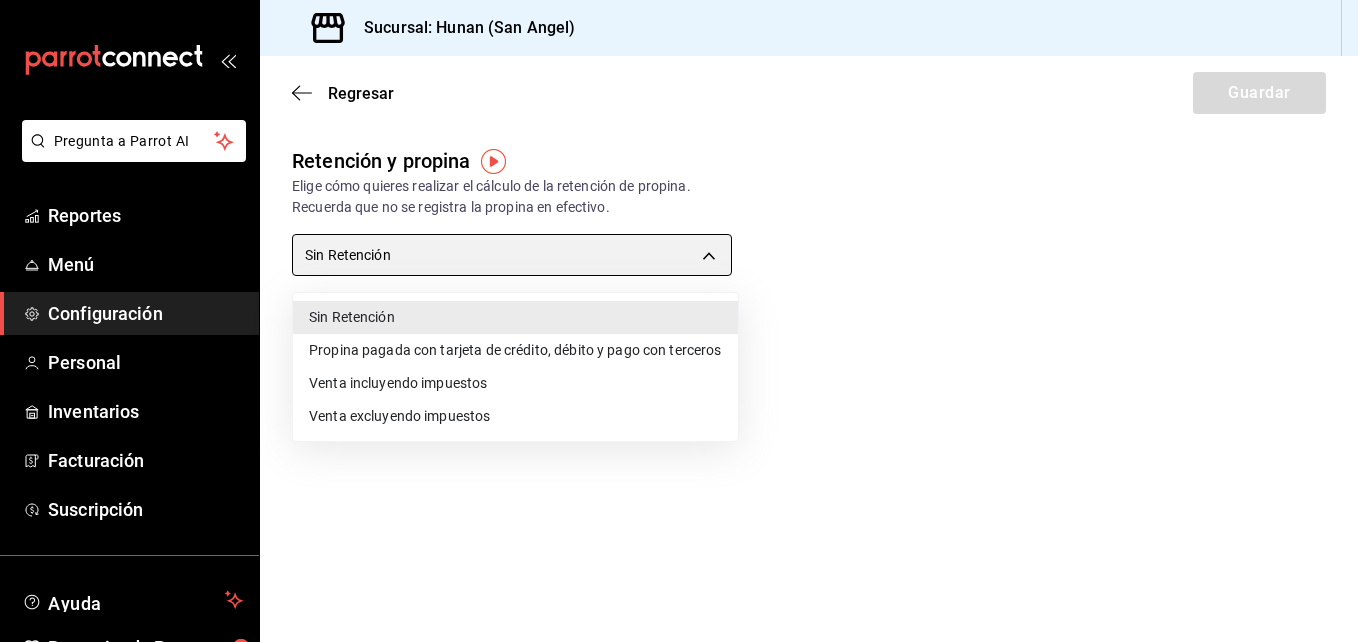 type on "CARD_PAYMENT" 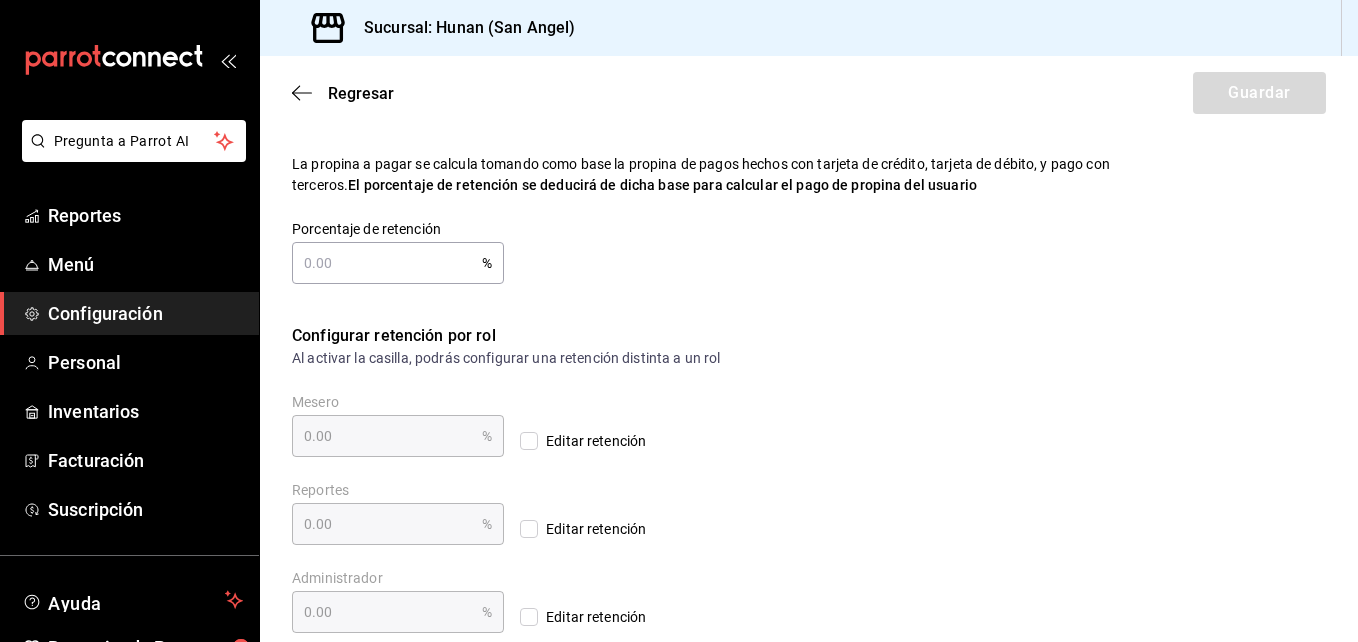 scroll, scrollTop: 158, scrollLeft: 0, axis: vertical 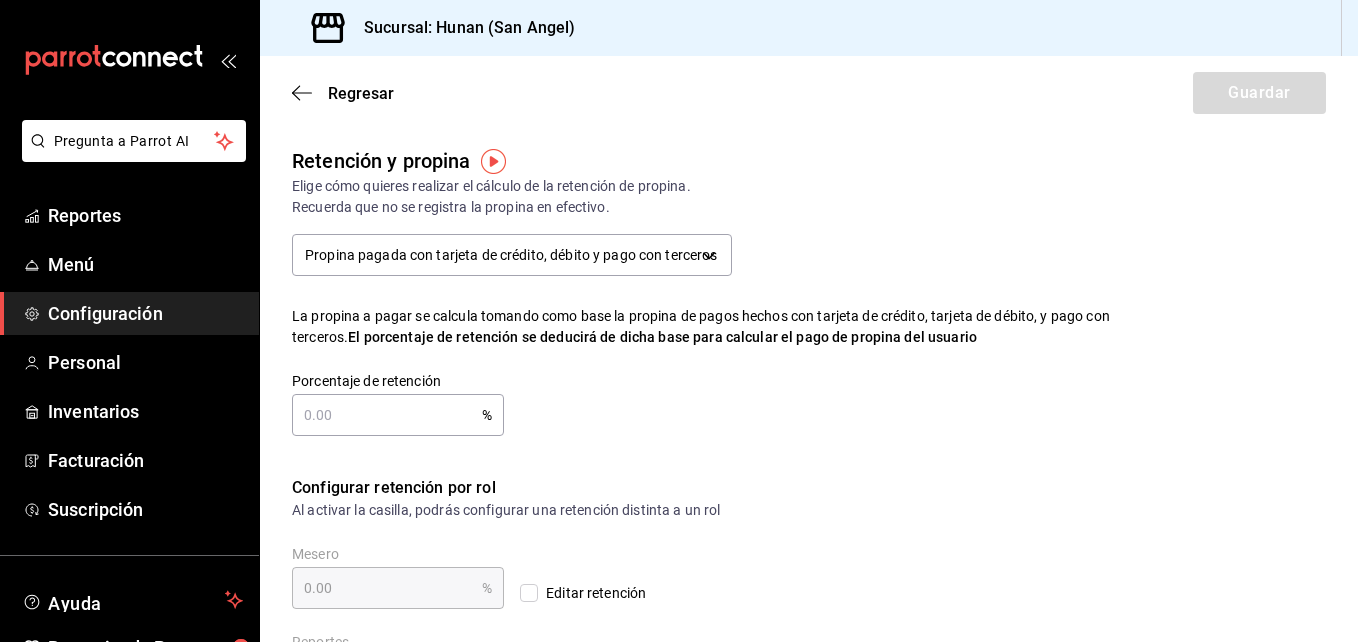 click at bounding box center [493, 161] 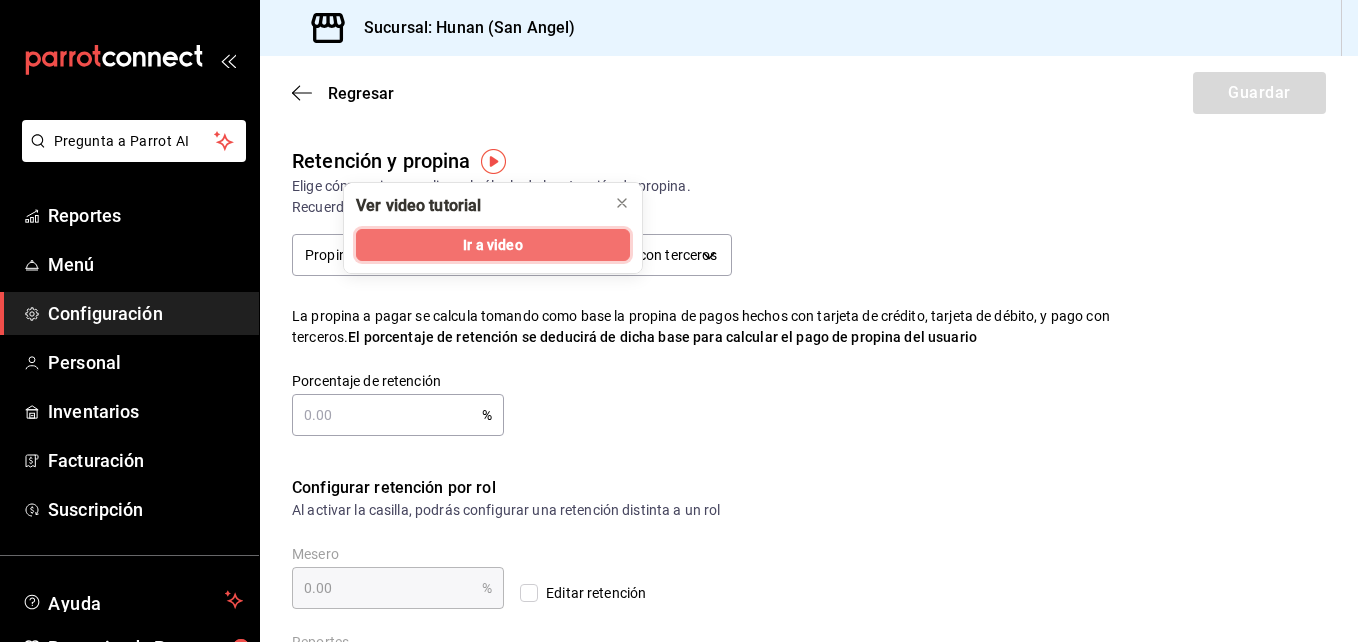click on "Ir a video" at bounding box center (493, 245) 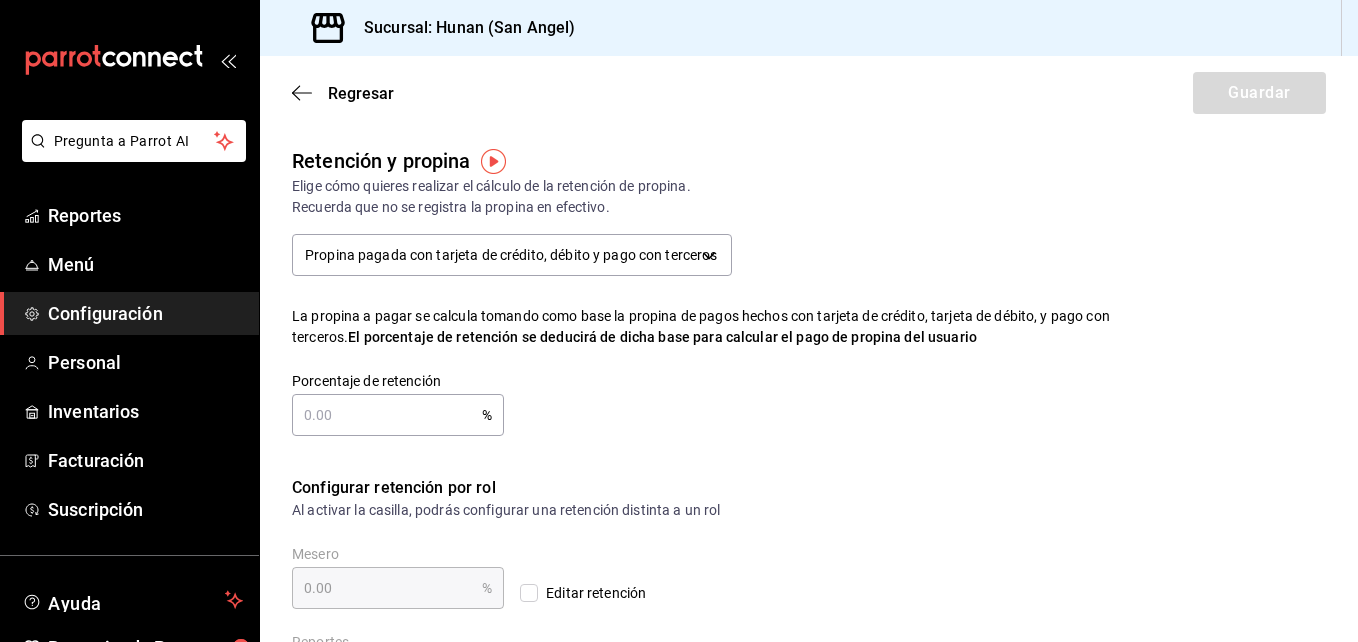 click on "Mesero 0.00 % Mesero Editar retención" at bounding box center (809, 577) 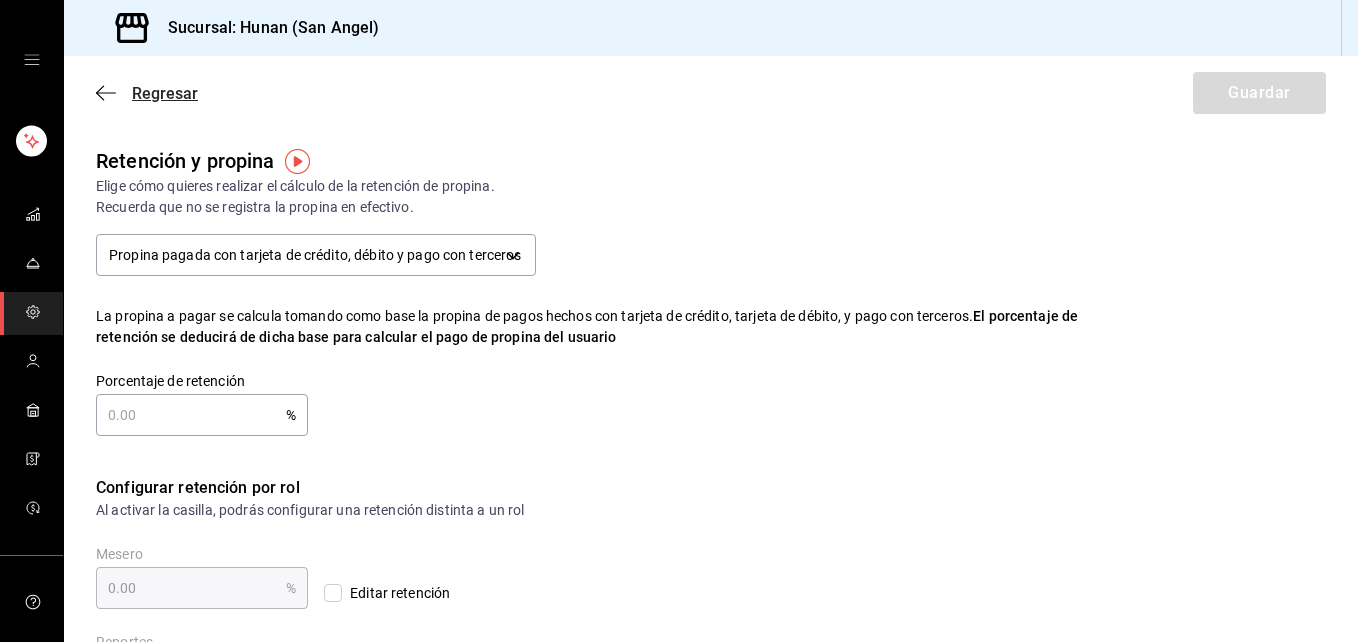 click 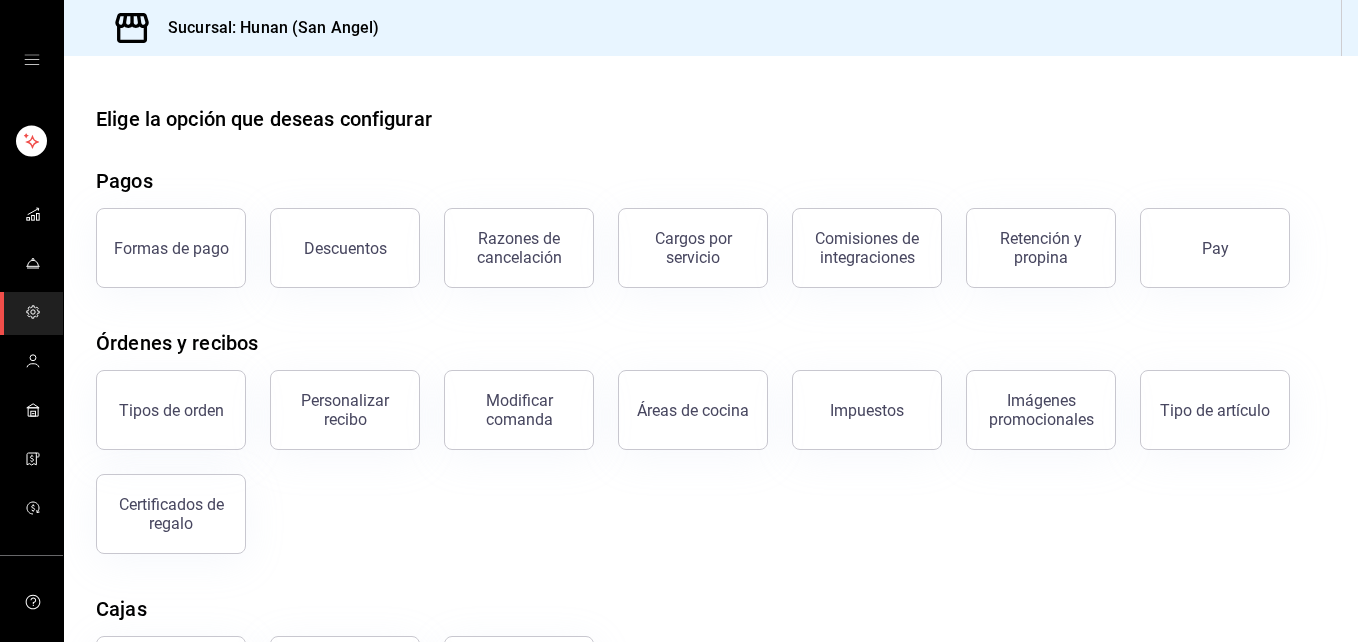 click on "Elige la opción que deseas configurar" at bounding box center [711, 119] 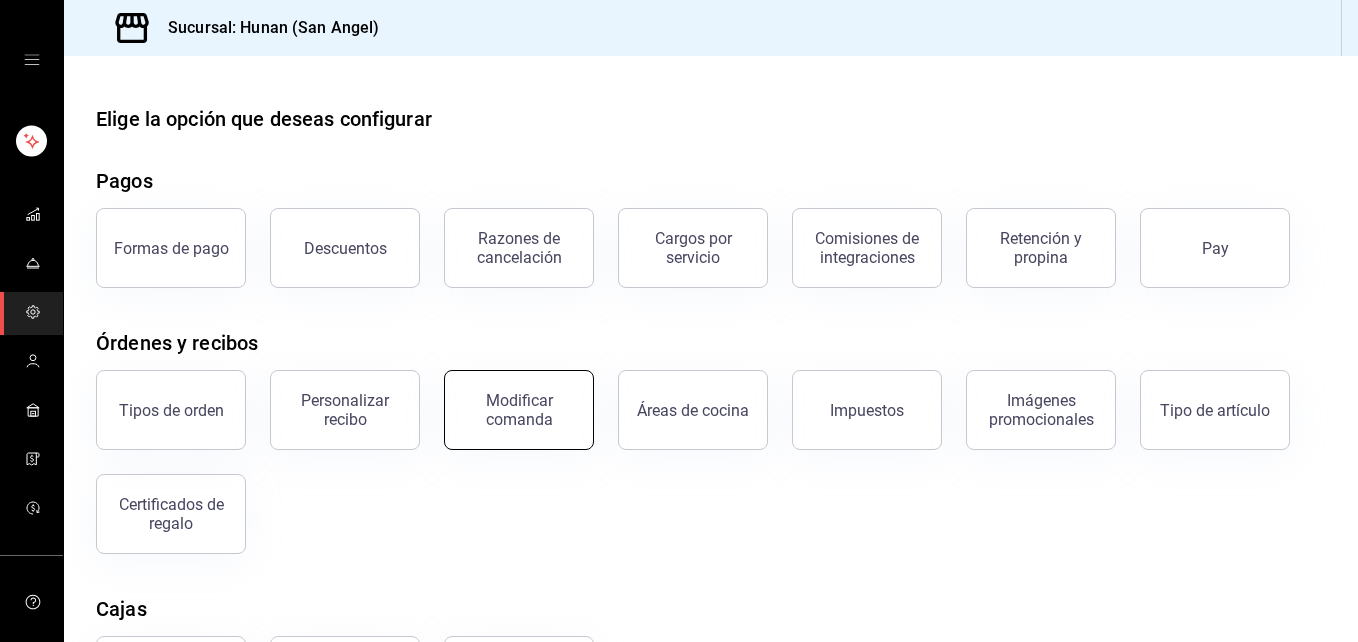 click on "Modificar comanda" at bounding box center (519, 410) 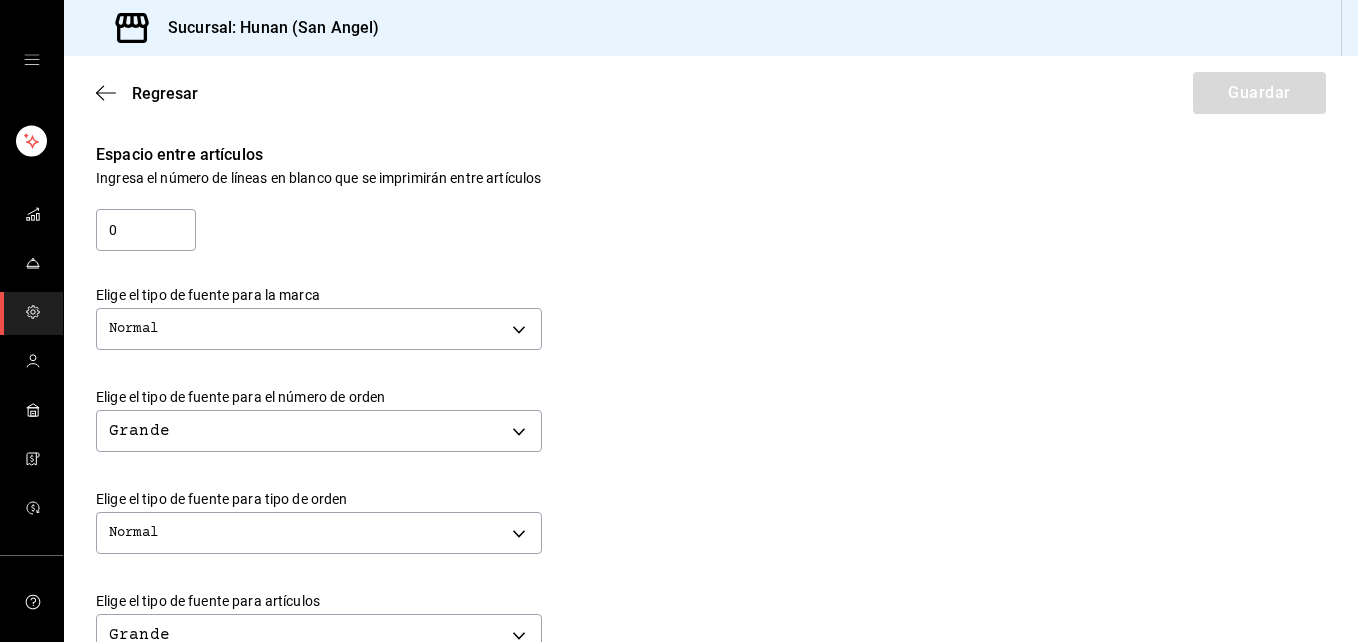 scroll, scrollTop: 454, scrollLeft: 0, axis: vertical 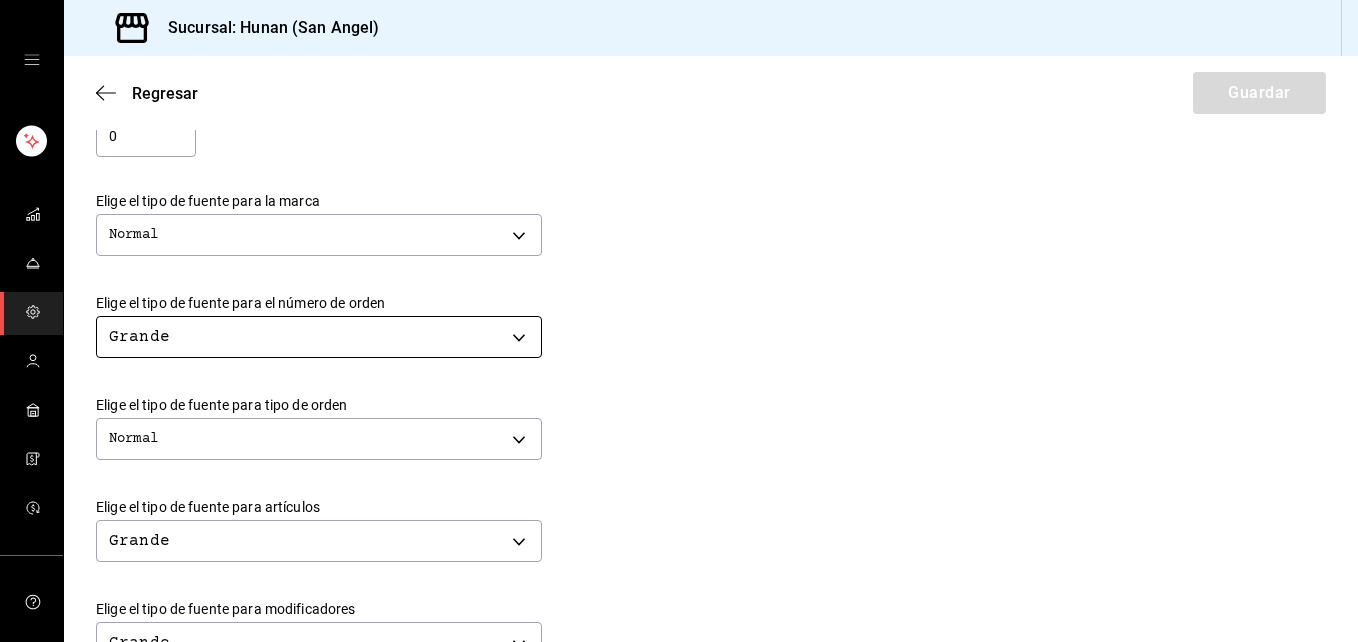 click on "Sucursal: Hunan (San Angel) Regresar Guardar Modificar comanda Personaliza las comandas de tu cocina. Margen Superior Ingresa el número de líneas en blanco que se imprimirán antes de comenzar con el contenido 1 Margen Inferior Ingresa el número de líneas en blanco que se imprimirán después de terminar con el contenido 1 Espacio entre artículos Ingresa el número de líneas en blanco que se imprimirán entre artículos 0 Elige el tipo de fuente para la marca Normal NORMAL Elige el tipo de fuente para el número de orden Grande   BIG Elige el tipo de fuente para tipo de orden Normal   NORMAL Elige el tipo de fuente para artículos Grande BIG Elige el tipo de fuente para modificadores Grande BIG Elige el tipo de fuente para notas Grande BIG ¿Mostrar títulos de grupos modificadores? Al activar esta opción se mostrarán los títulos de los grupos modificadores en la comanda. Si No Múltiples áreas de cocina a una comanda Si No GANA 1 MES GRATIS EN TU SUSCRIPCIÓN AQUÍ Ver video tutorial Ir a video" at bounding box center [679, 321] 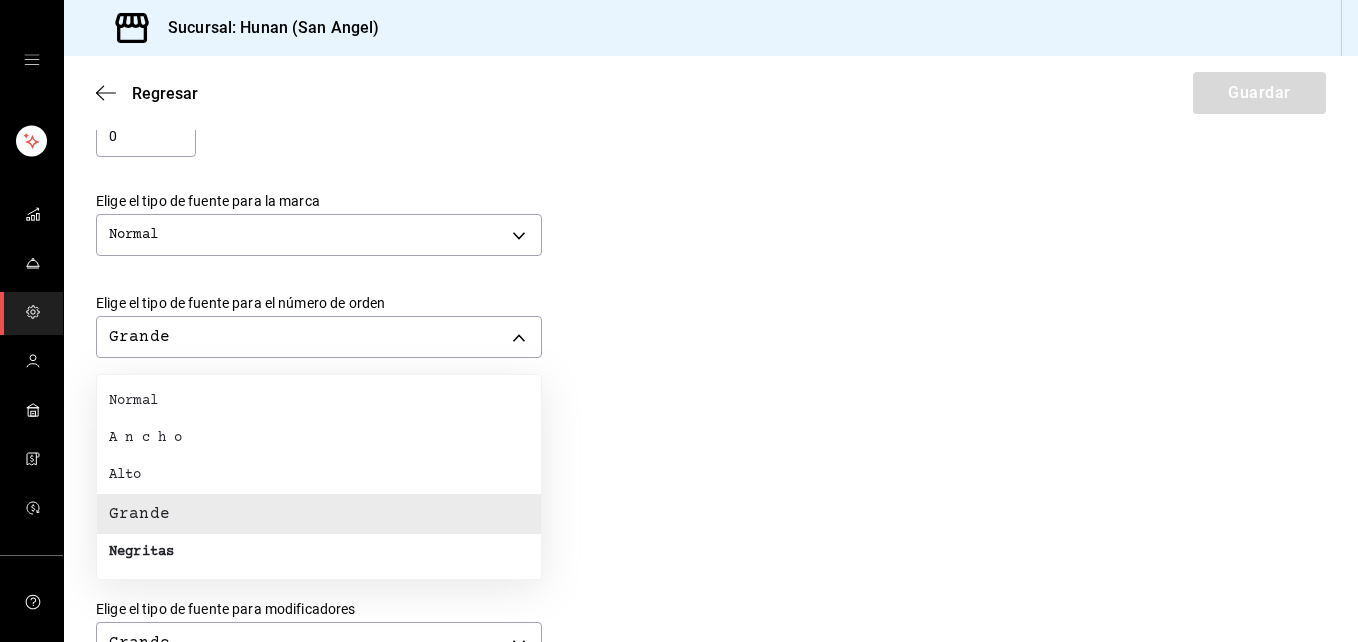 click on "Negritas" at bounding box center [319, 552] 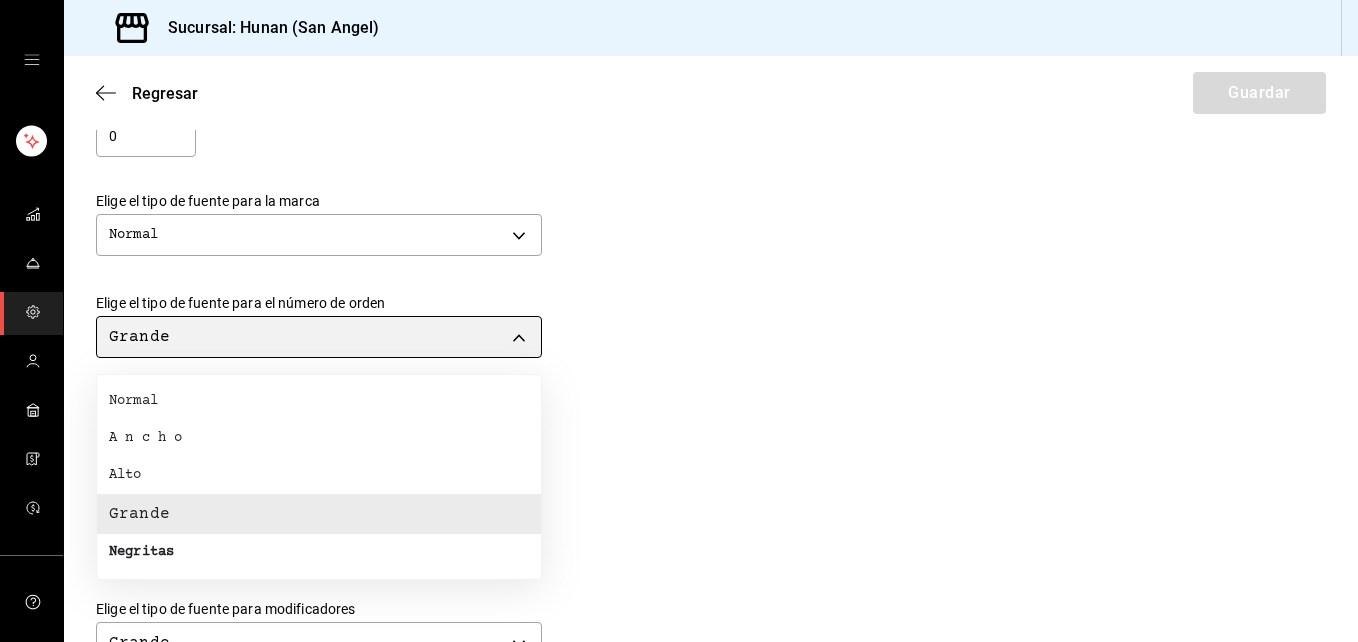 type on "BOLD" 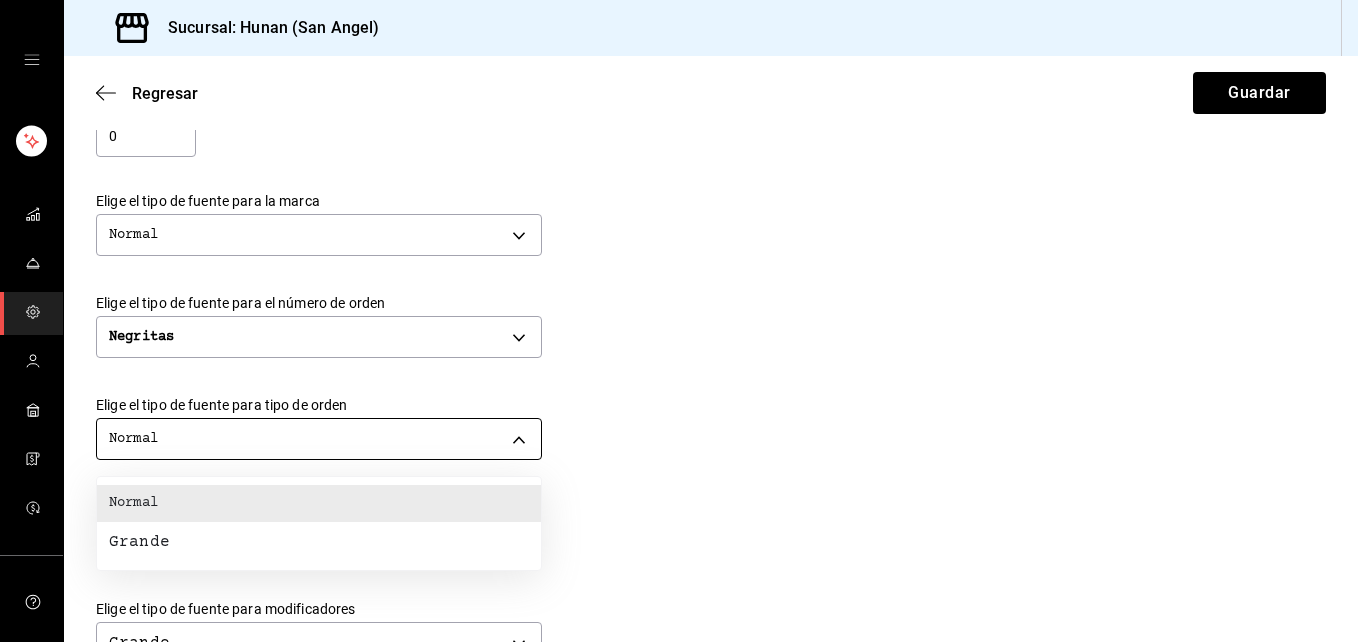 click on "Sucursal: Hunan (San Angel) Regresar Guardar Modificar comanda Personaliza las comandas de tu cocina. Margen Superior Ingresa el número de líneas en blanco que se imprimirán antes de comenzar con el contenido 1 Margen Inferior Ingresa el número de líneas en blanco que se imprimirán después de terminar con el contenido 1 Espacio entre artículos Ingresa el número de líneas en blanco que se imprimirán entre artículos 0 Elige el tipo de fuente para la marca Normal NORMAL Elige el tipo de fuente para el número de orden Negritas   BOLD Elige el tipo de fuente para tipo de orden Normal   NORMAL Elige el tipo de fuente para artículos Grande BIG Elige el tipo de fuente para modificadores Grande BIG Elige el tipo de fuente para notas Grande BIG ¿Mostrar títulos de grupos modificadores? Al activar esta opción se mostrarán los títulos de los grupos modificadores en la comanda. Si No Múltiples áreas de cocina a una comanda Si No GANA 1 MES GRATIS EN TU SUSCRIPCIÓN AQUÍ Ver video tutorial Ir a video" at bounding box center [679, 321] 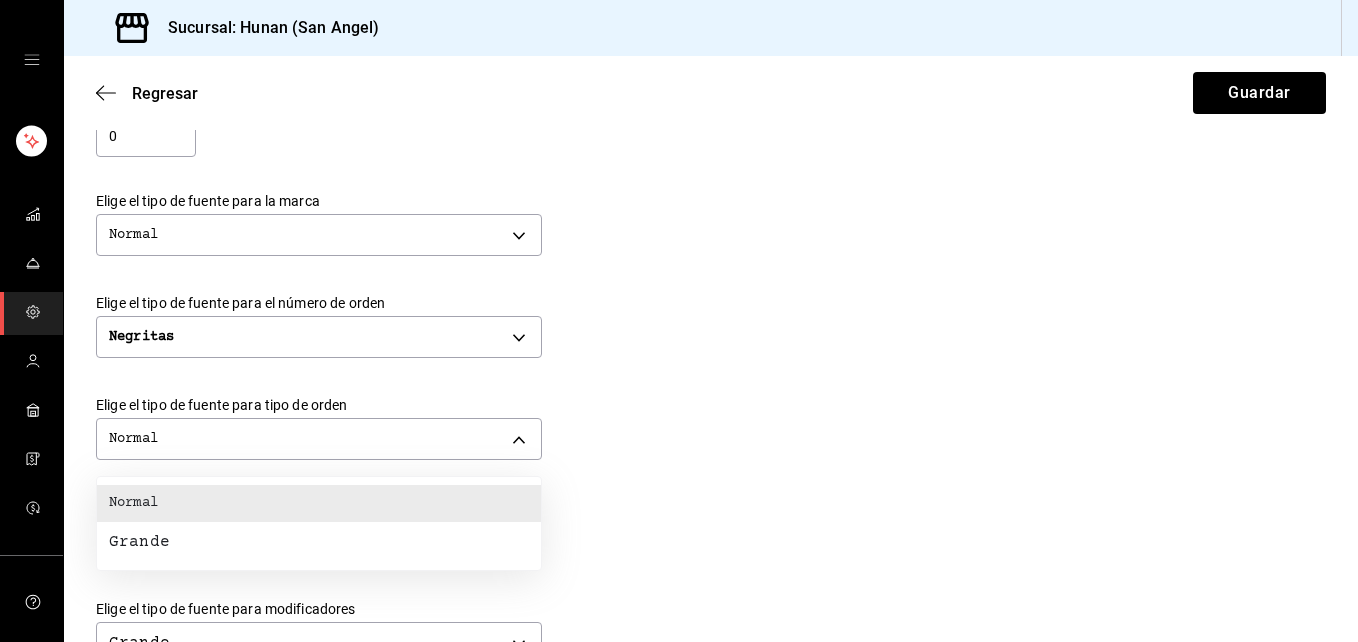 click on "Normal" at bounding box center (319, 503) 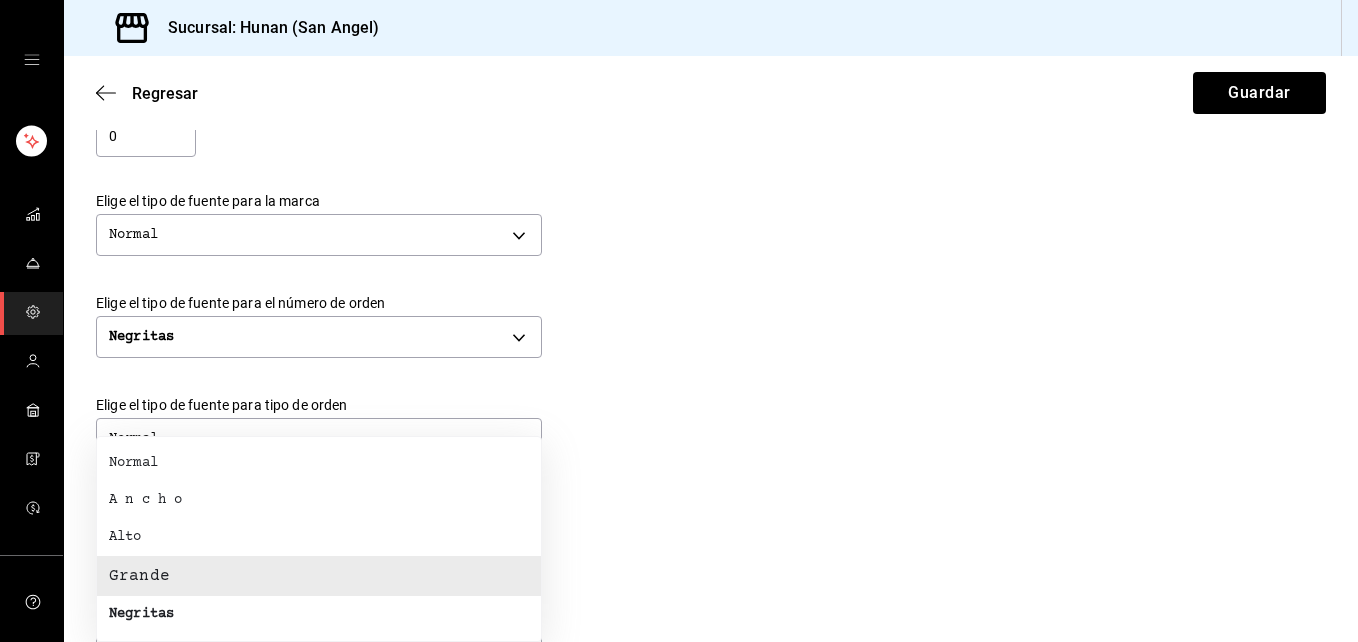 click on "Sucursal: Hunan (San Angel) Regresar Guardar Modificar comanda Personaliza las comandas de tu cocina. Margen Superior Ingresa el número de líneas en blanco que se imprimirán antes de comenzar con el contenido 1 Margen Inferior Ingresa el número de líneas en blanco que se imprimirán después de terminar con el contenido 1 Espacio entre artículos Ingresa el número de líneas en blanco que se imprimirán entre artículos 0 Elige el tipo de fuente para la marca Normal NORMAL Elige el tipo de fuente para el número de orden Negritas   BOLD Elige el tipo de fuente para tipo de orden Normal   NORMAL Elige el tipo de fuente para artículos Grande BIG Elige el tipo de fuente para modificadores Grande BIG Elige el tipo de fuente para notas Grande BIG ¿Mostrar títulos de grupos modificadores? Al activar esta opción se mostrarán los títulos de los grupos modificadores en la comanda. Si No Múltiples áreas de cocina a una comanda Si No GANA 1 MES GRATIS EN TU SUSCRIPCIÓN AQUÍ Ver video tutorial Ir a video" at bounding box center [679, 321] 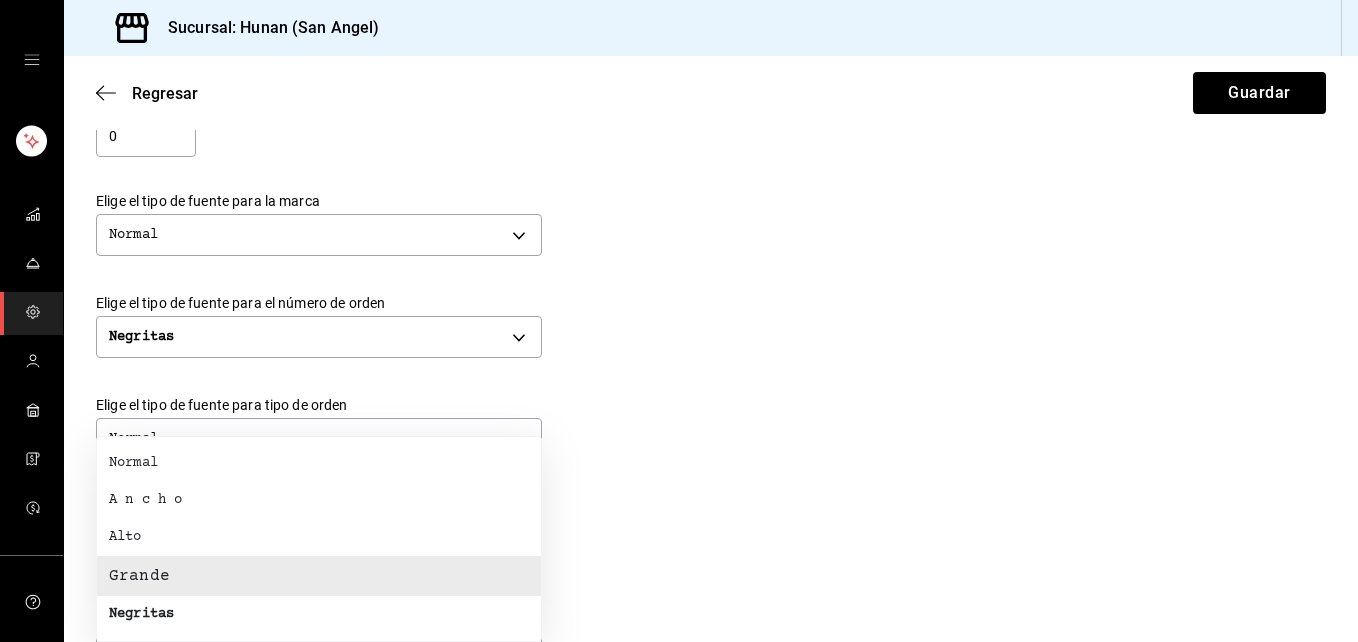 click on "Negritas" at bounding box center [141, 614] 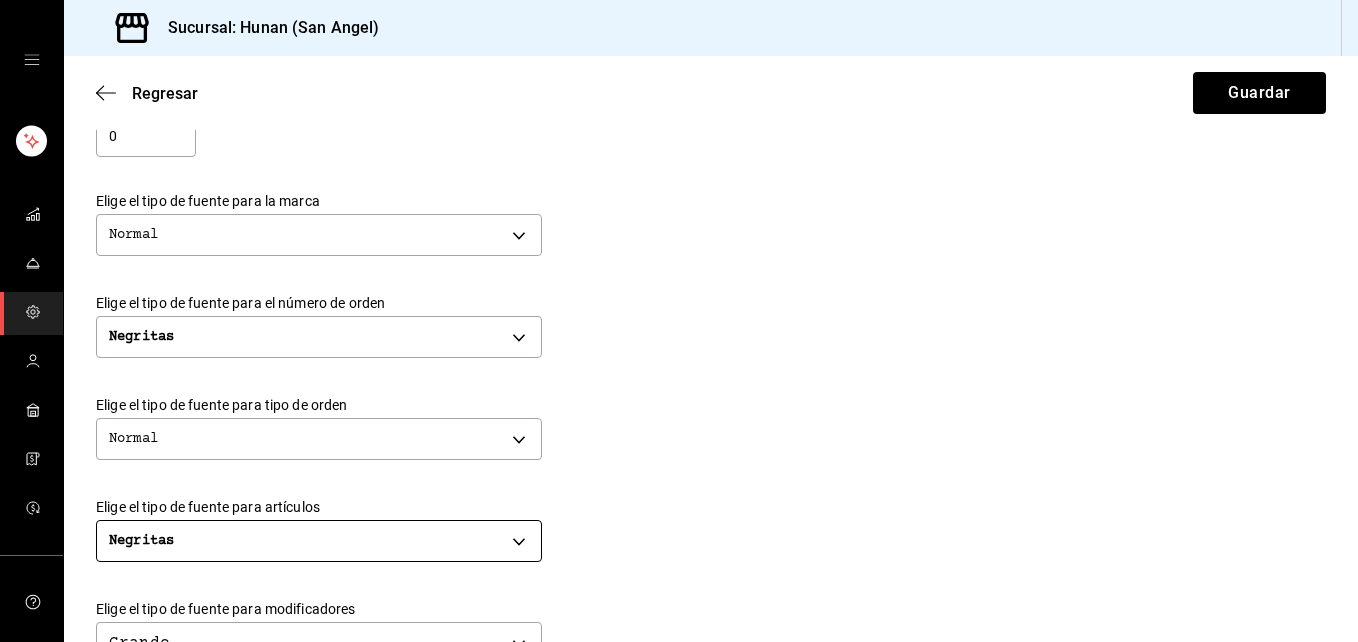 click on "Sucursal: Hunan (San Angel) Regresar Guardar Modificar comanda Personaliza las comandas de tu cocina. Margen Superior Ingresa el número de líneas en blanco que se imprimirán antes de comenzar con el contenido 1 Margen Inferior Ingresa el número de líneas en blanco que se imprimirán después de terminar con el contenido 1 Espacio entre artículos Ingresa el número de líneas en blanco que se imprimirán entre artículos 0 Elige el tipo de fuente para la marca Normal NORMAL Elige el tipo de fuente para el número de orden Negritas   BOLD Elige el tipo de fuente para tipo de orden Normal   NORMAL Elige el tipo de fuente para artículos Negritas BOLD Elige el tipo de fuente para modificadores Grande BIG Elige el tipo de fuente para notas Grande BIG ¿Mostrar títulos de grupos modificadores? Al activar esta opción se mostrarán los títulos de los grupos modificadores en la comanda. Si No Múltiples áreas de cocina a una comanda Si No GANA 1 MES GRATIS EN TU SUSCRIPCIÓN AQUÍ Ver video tutorial" at bounding box center [679, 321] 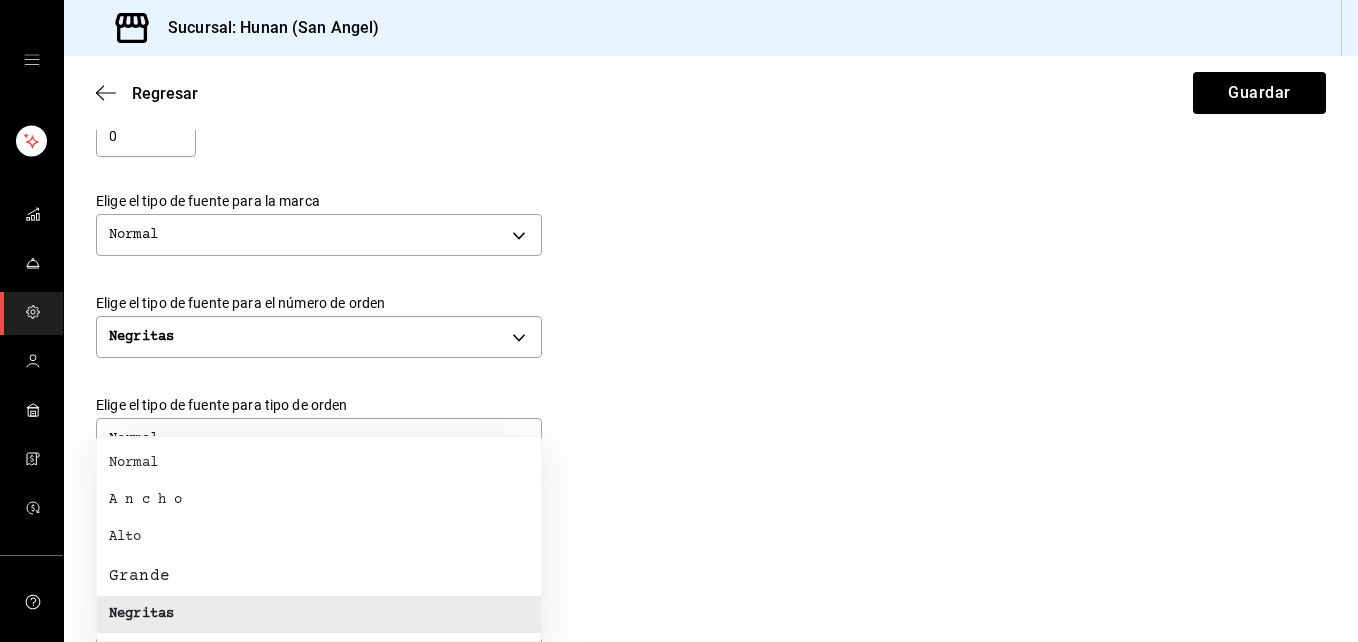click on "Normal" at bounding box center [319, 463] 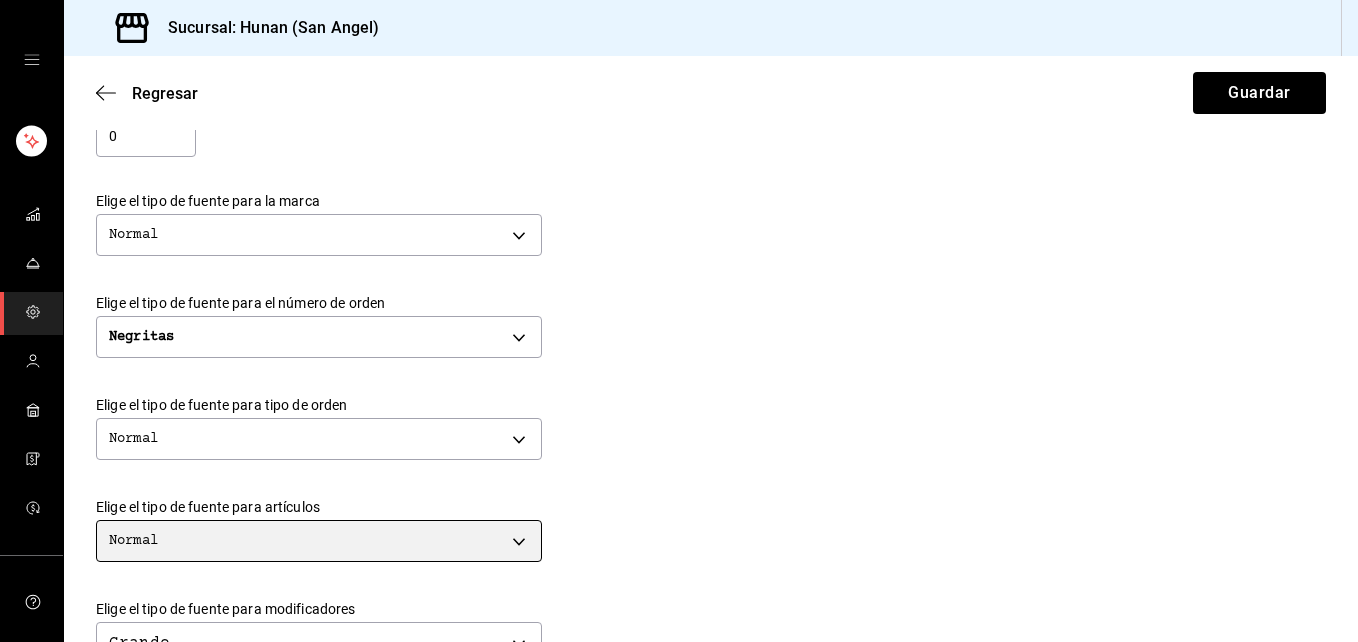 scroll, scrollTop: 656, scrollLeft: 0, axis: vertical 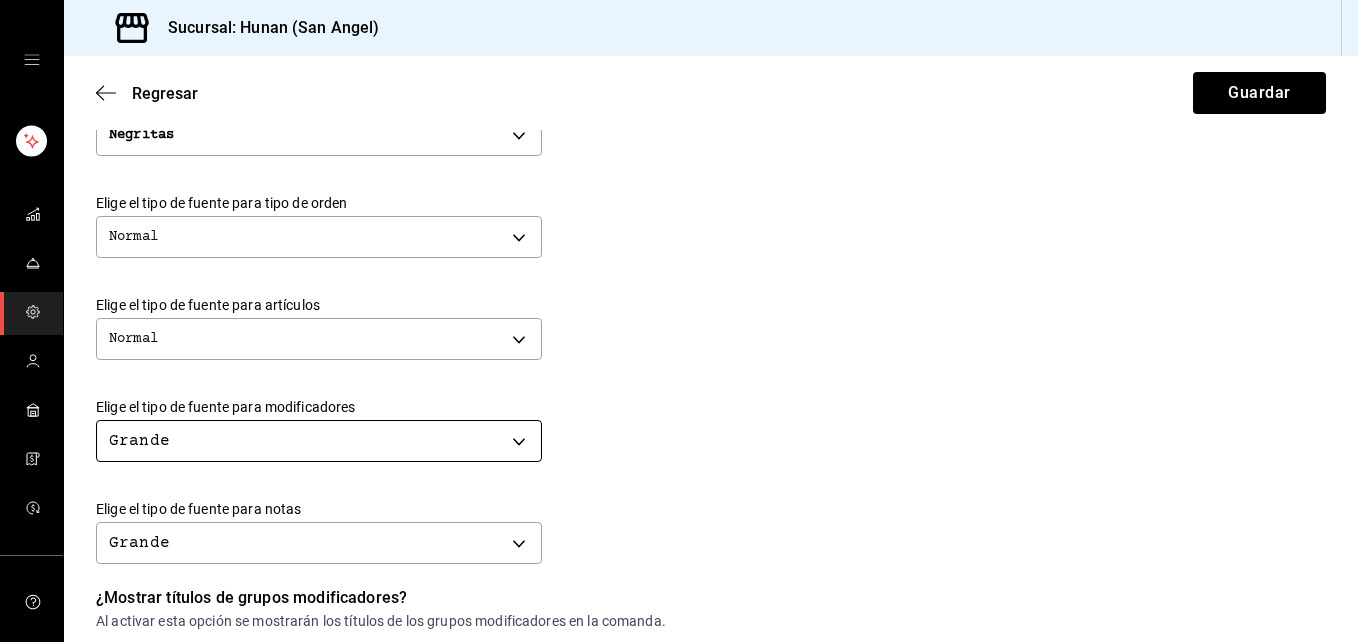 click on "Sucursal: Hunan (San Angel) Regresar Guardar Modificar comanda Personaliza las comandas de tu cocina. Margen Superior Ingresa el número de líneas en blanco que se imprimirán antes de comenzar con el contenido 1 Margen Inferior Ingresa el número de líneas en blanco que se imprimirán después de terminar con el contenido 1 Espacio entre artículos Ingresa el número de líneas en blanco que se imprimirán entre artículos 0 Elige el tipo de fuente para la marca Normal NORMAL Elige el tipo de fuente para el número de orden Negritas   BOLD Elige el tipo de fuente para tipo de orden Normal   NORMAL Elige el tipo de fuente para artículos Normal NORMAL Elige el tipo de fuente para modificadores Grande BIG Elige el tipo de fuente para notas Grande BIG ¿Mostrar títulos de grupos modificadores? Al activar esta opción se mostrarán los títulos de los grupos modificadores en la comanda. Si No Múltiples áreas de cocina a una comanda Si No GANA 1 MES GRATIS EN TU SUSCRIPCIÓN AQUÍ Ver video tutorial" at bounding box center (679, 321) 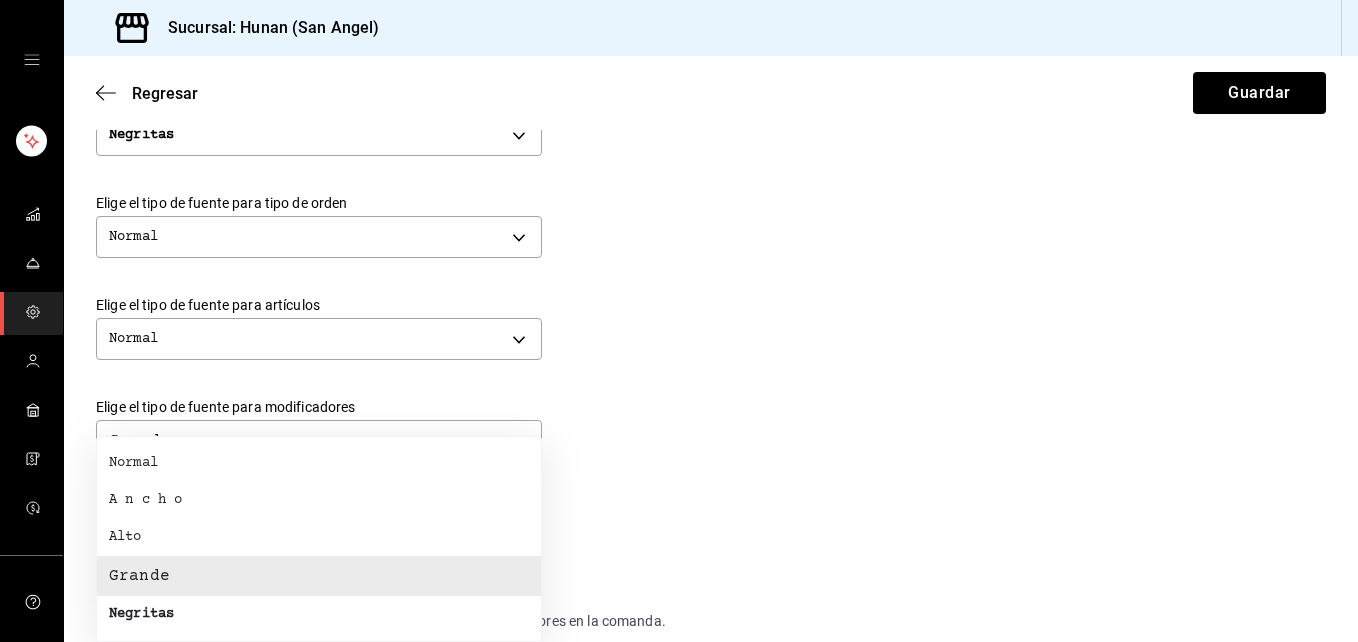 drag, startPoint x: 176, startPoint y: 462, endPoint x: 747, endPoint y: 457, distance: 571.0219 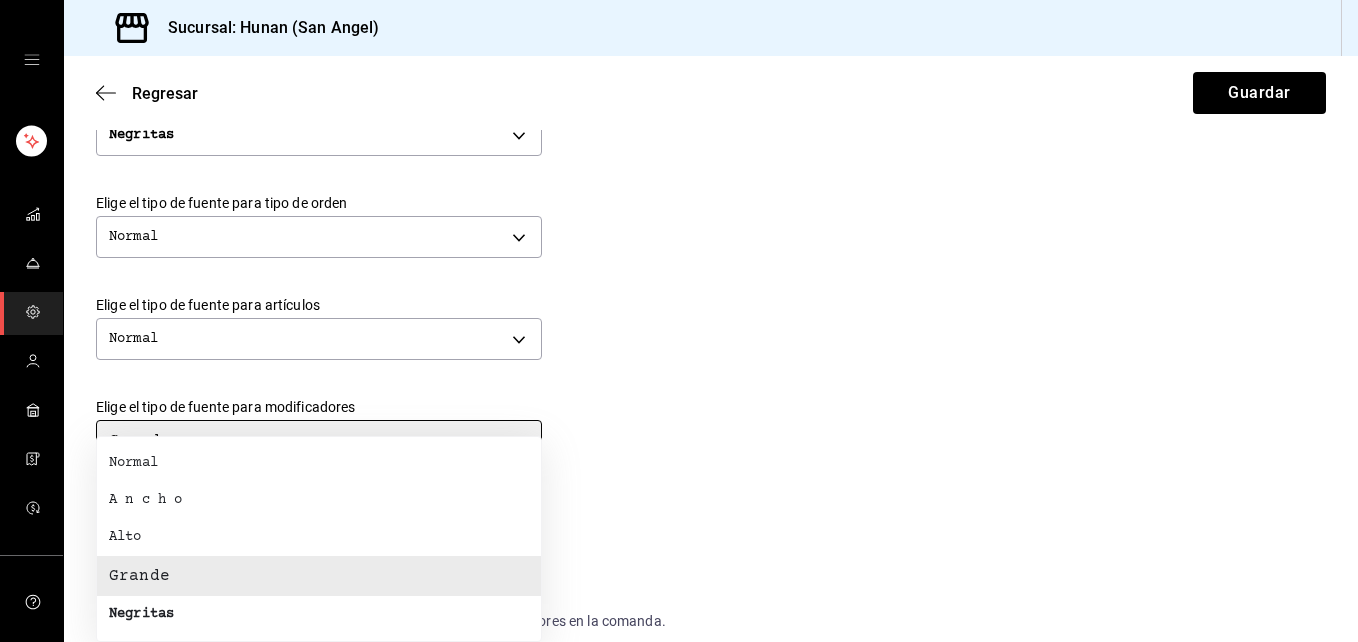 type on "NORMAL" 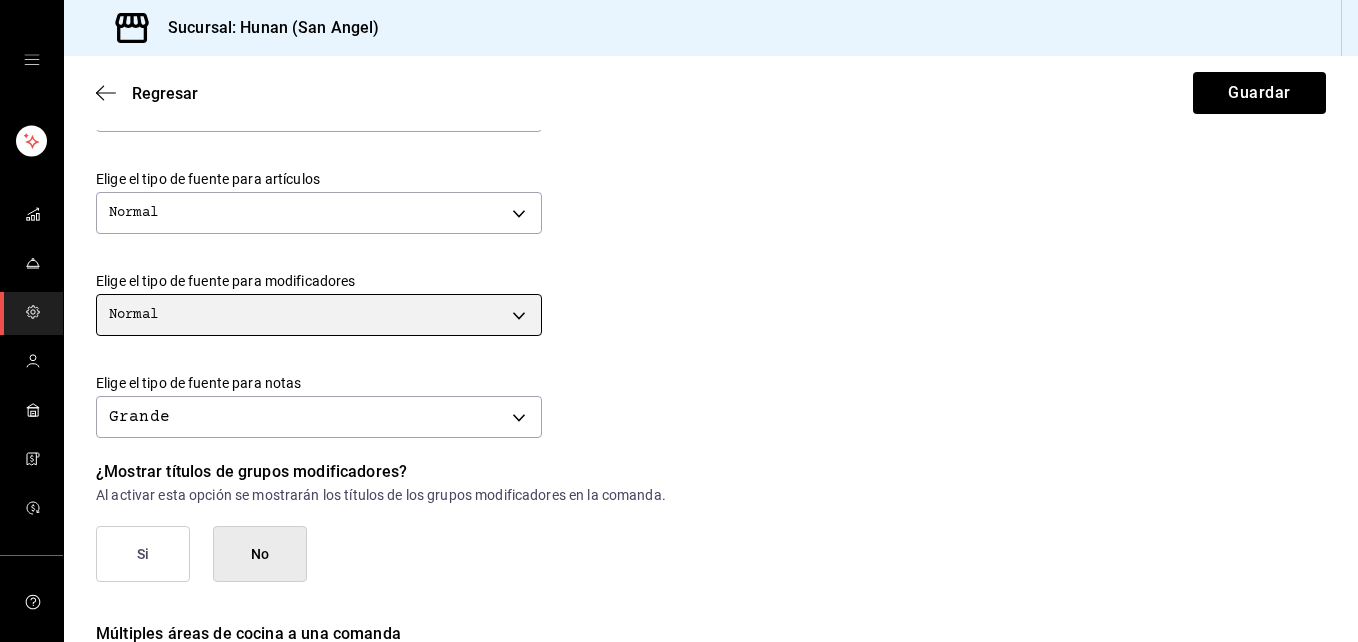 scroll, scrollTop: 788, scrollLeft: 0, axis: vertical 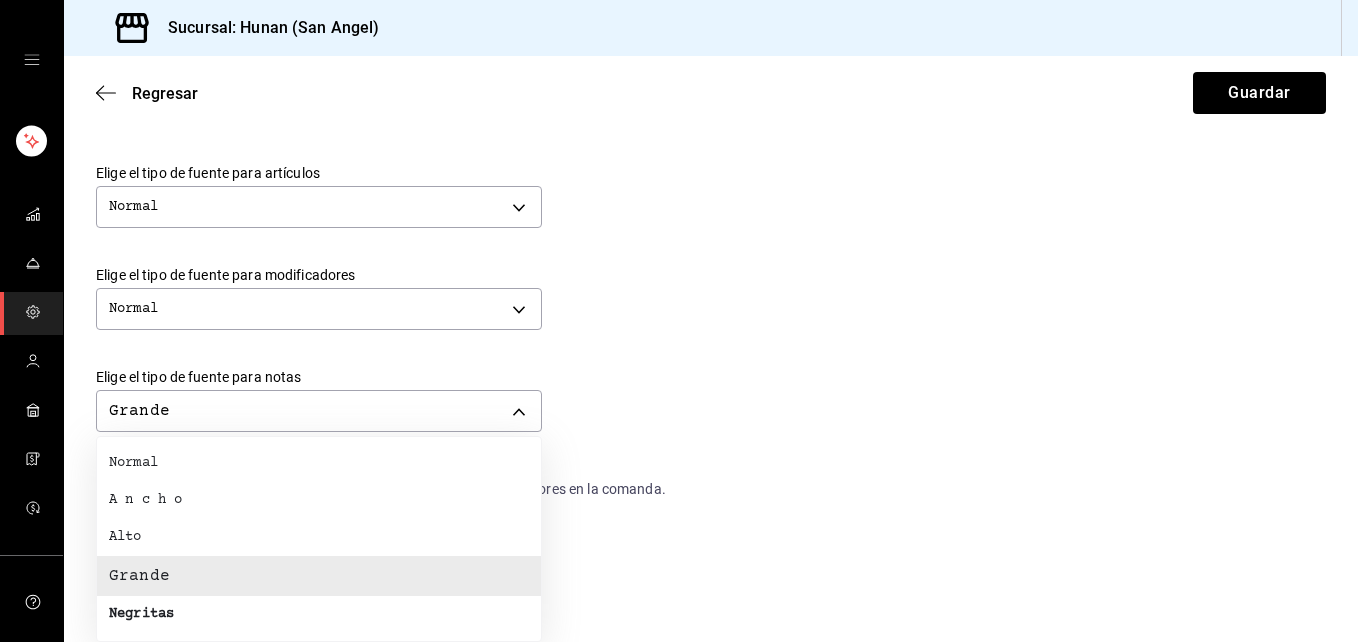 drag, startPoint x: 527, startPoint y: 403, endPoint x: 432, endPoint y: 373, distance: 99.62429 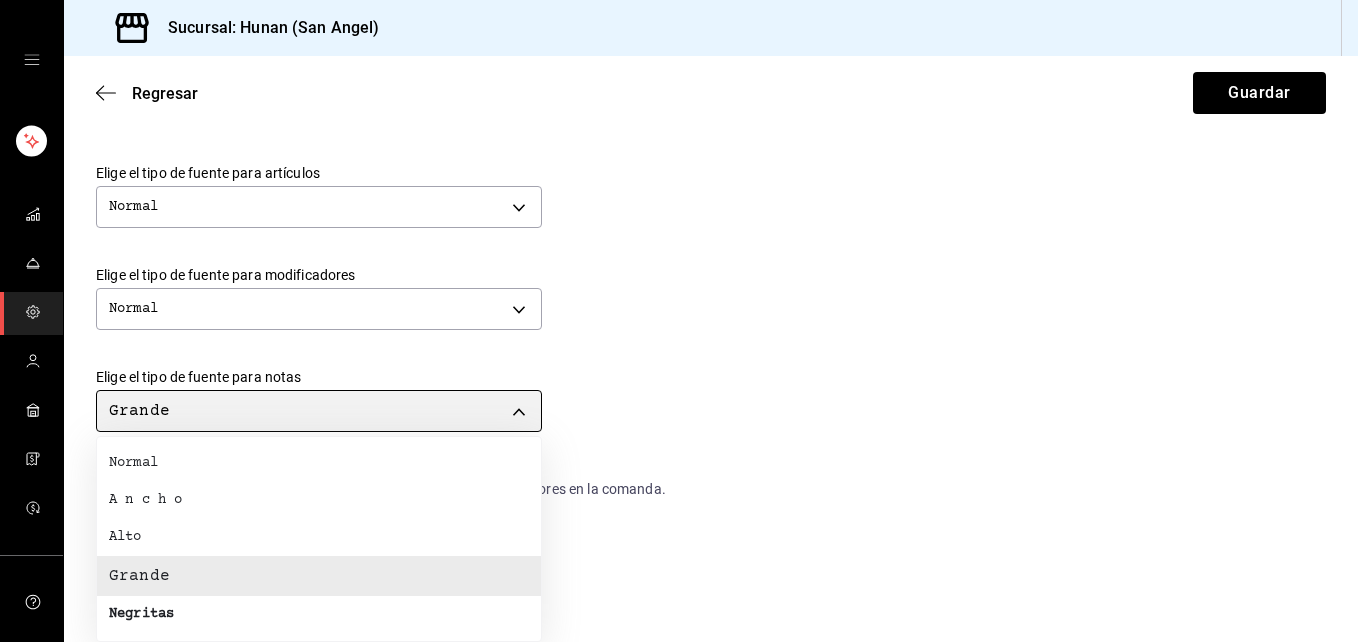 type on "NORMAL" 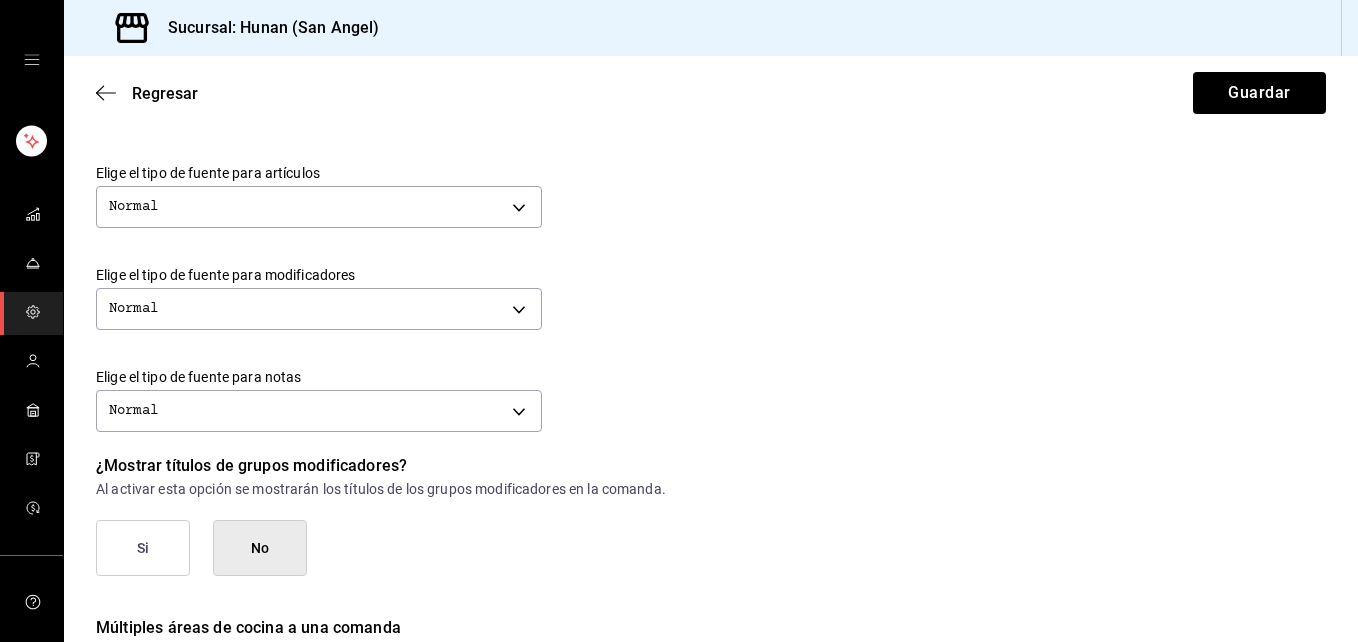 click on "Si" at bounding box center [143, 548] 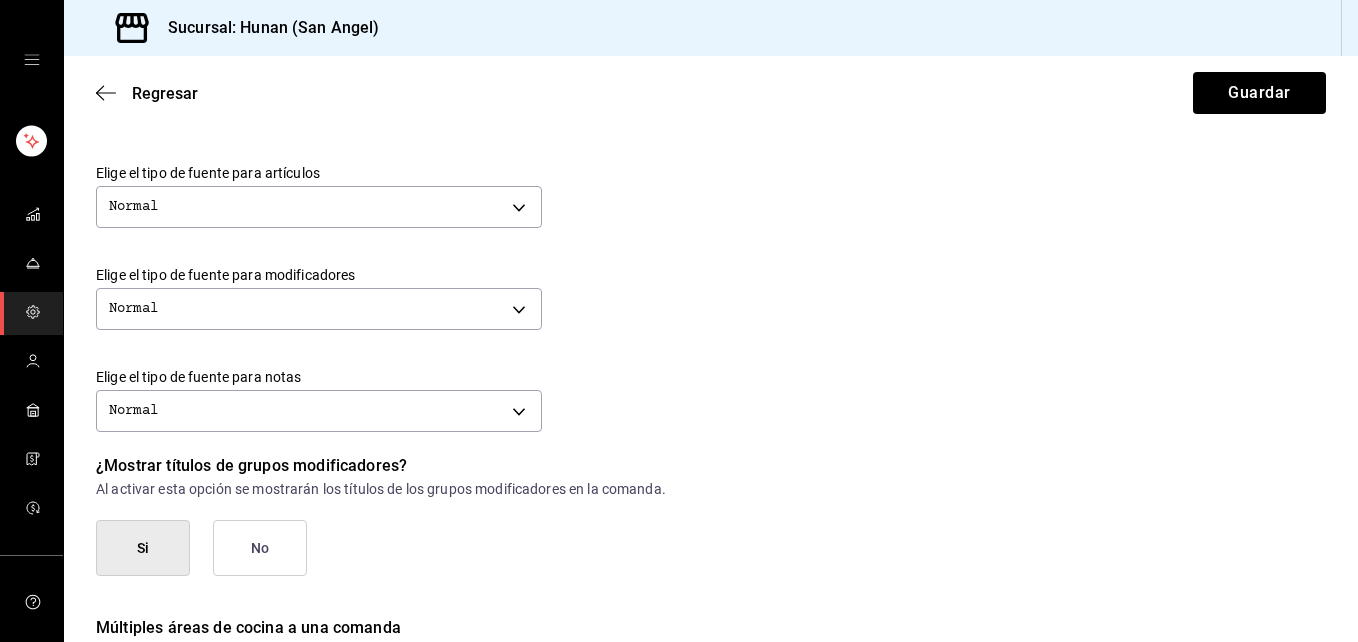 click on "No" at bounding box center [260, 548] 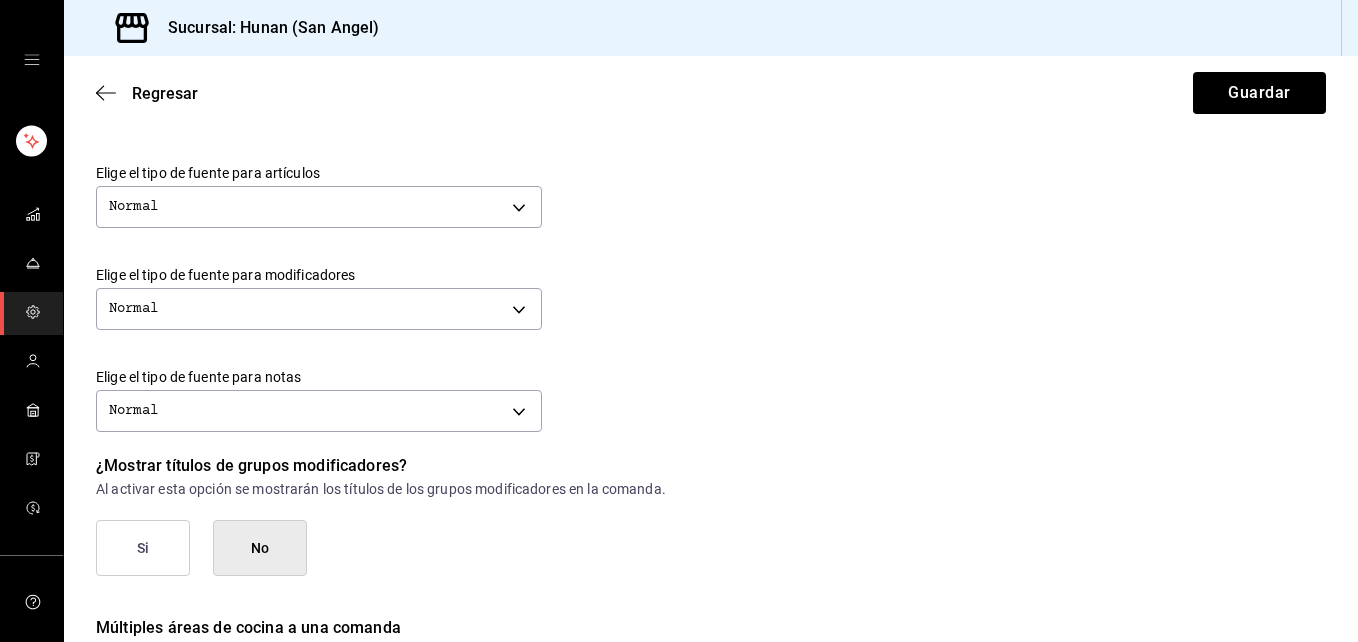 scroll, scrollTop: 956, scrollLeft: 0, axis: vertical 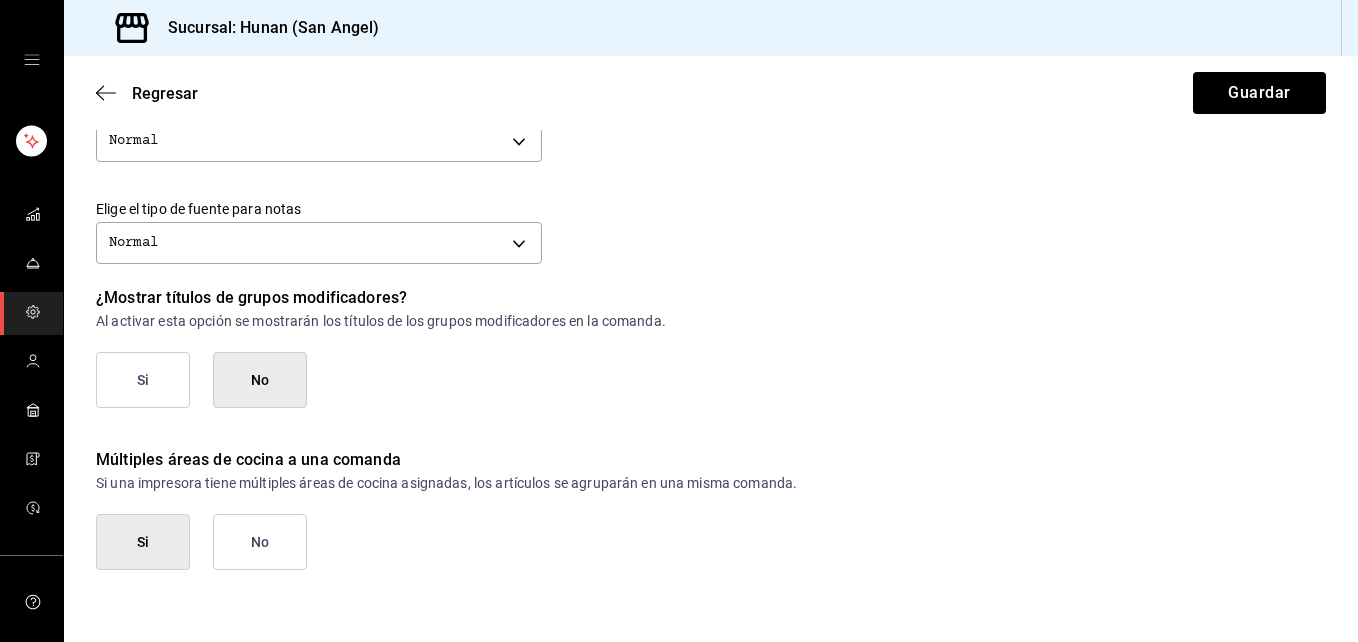 click on "Si" at bounding box center (143, 542) 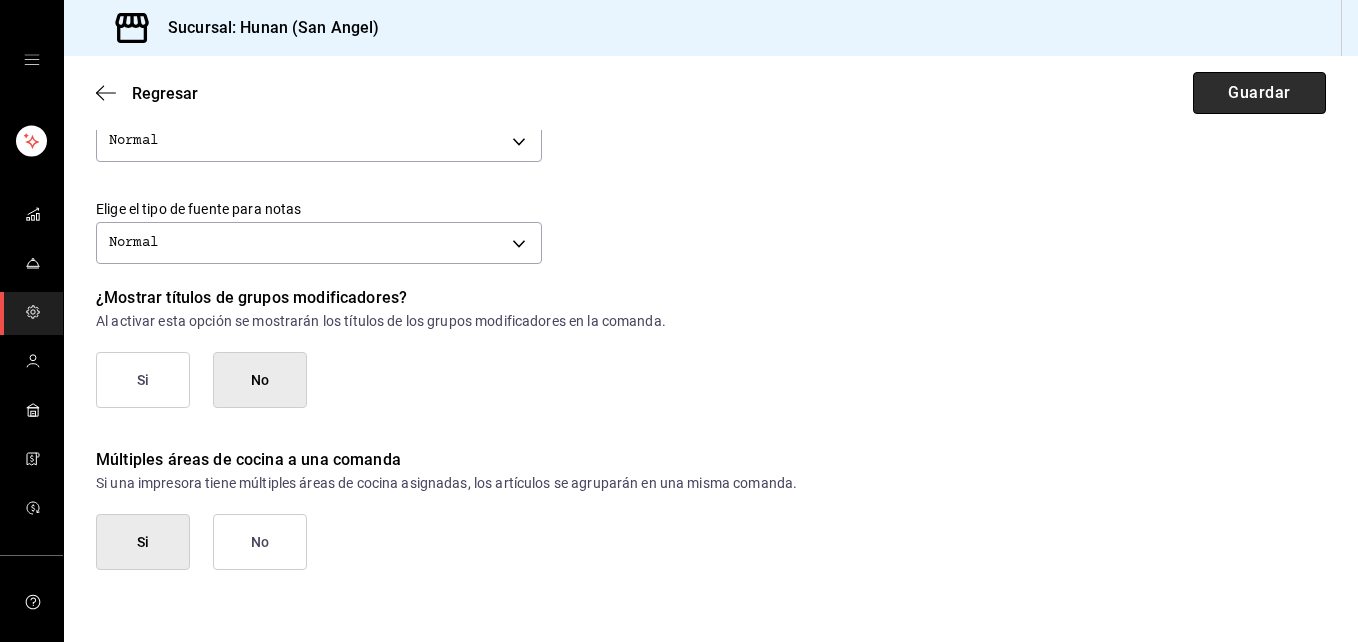 click on "Guardar" at bounding box center (1259, 93) 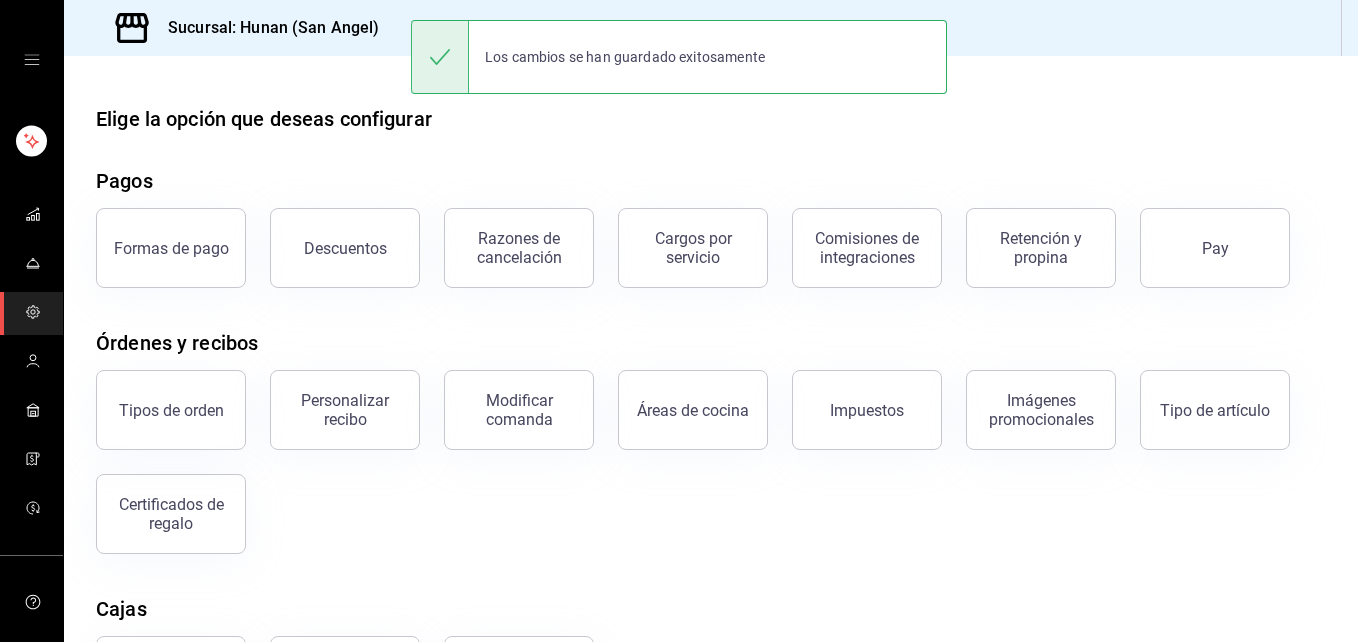 click on "Elige la opción que deseas configurar Pagos Formas de pago Descuentos Razones de cancelación Cargos por servicio Comisiones de integraciones Retención y propina Pay Órdenes y recibos Tipos de orden Personalizar recibo Modificar comanda Áreas de cocina Impuestos Imágenes promocionales Tipo de artículo Certificados de regalo Cajas Razones de movimientos Configuración de cajas Reloj checador Mesas Áreas de servicio Mesas Configuración de mesa" at bounding box center [711, 491] 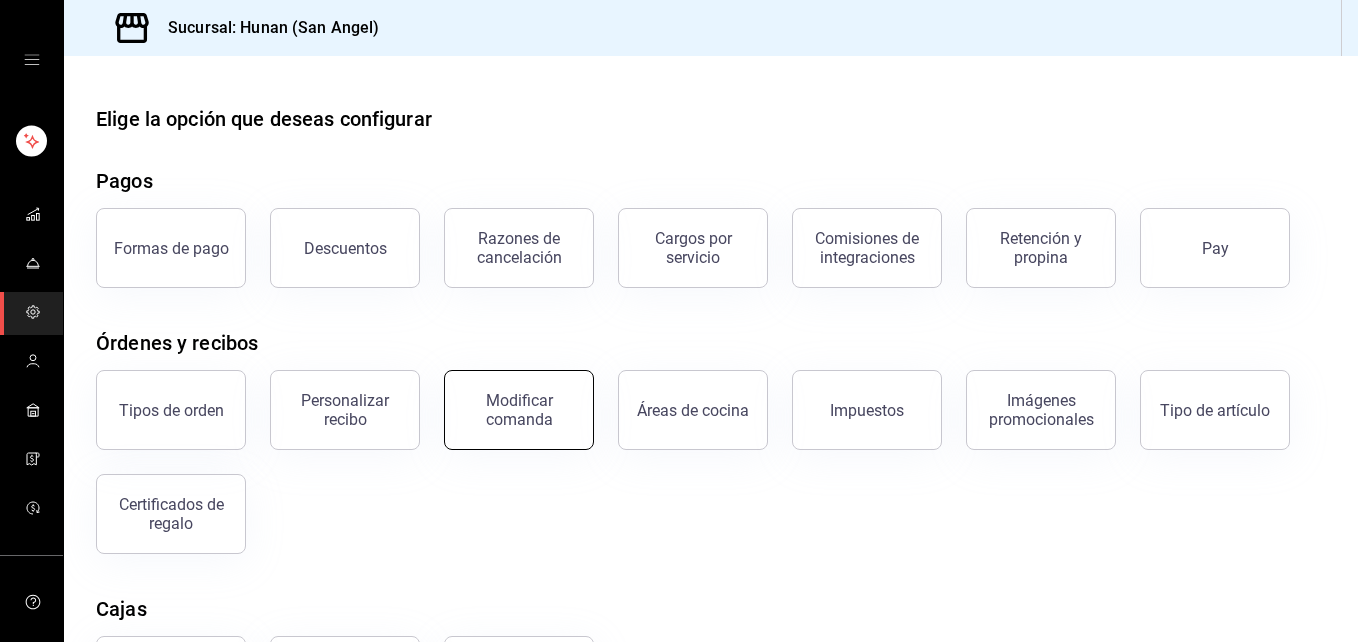 click on "Modificar comanda" at bounding box center (519, 410) 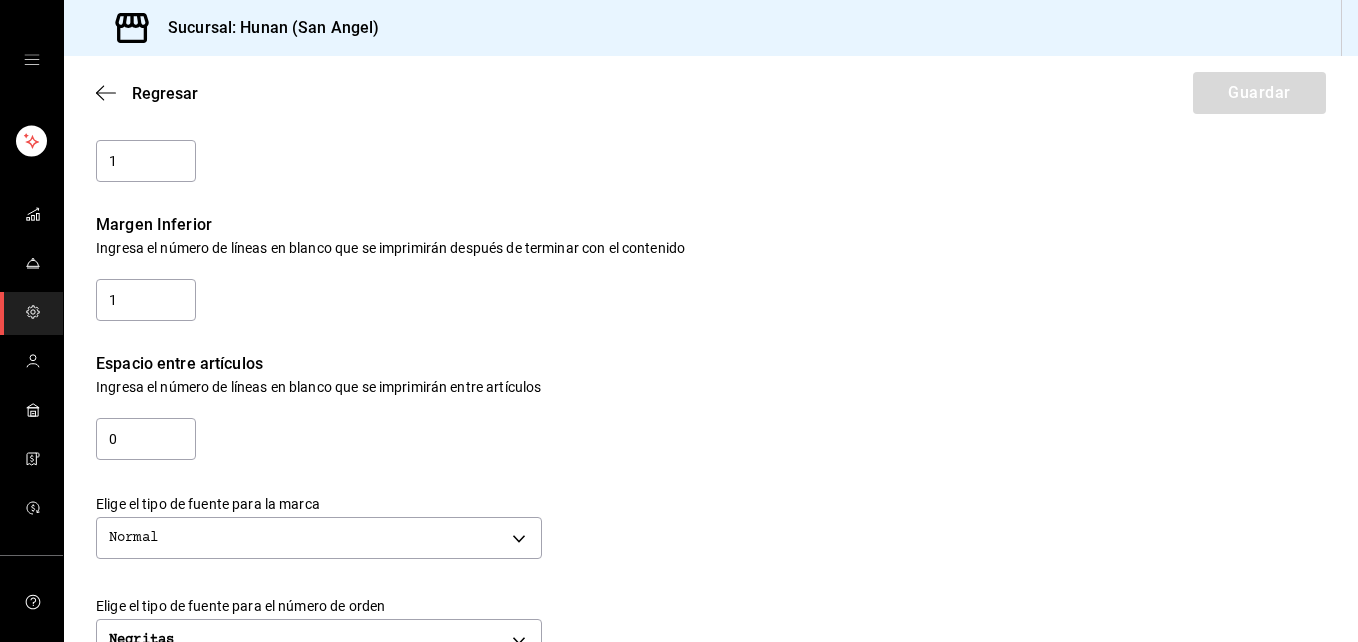 scroll, scrollTop: 257, scrollLeft: 0, axis: vertical 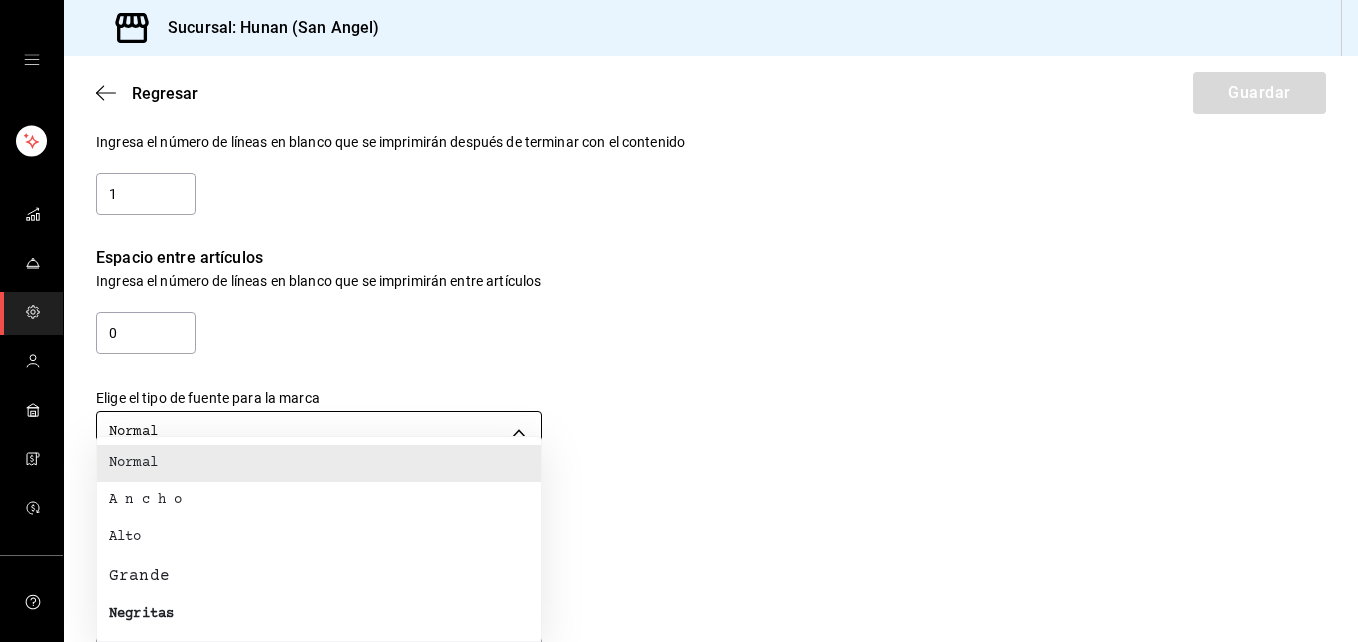 click on "Sucursal: Hunan (San Angel) Regresar Guardar Modificar comanda Personaliza las comandas de tu cocina. Margen Superior Ingresa el número de líneas en blanco que se imprimirán antes de comenzar con el contenido 1 Margen Inferior Ingresa el número de líneas en blanco que se imprimirán después de terminar con el contenido 1 Espacio entre artículos Ingresa el número de líneas en blanco que se imprimirán entre artículos 0 Elige el tipo de fuente para la marca Normal NORMAL Elige el tipo de fuente para el número de orden Negritas   BOLD Elige el tipo de fuente para tipo de orden Normal   NORMAL Elige el tipo de fuente para artículos Normal NORMAL Elige el tipo de fuente para modificadores Normal NORMAL Elige el tipo de fuente para notas Normal NORMAL ¿Mostrar títulos de grupos modificadores? Al activar esta opción se mostrarán los títulos de los grupos modificadores en la comanda. Si No Múltiples áreas de cocina a una comanda Si No GANA 1 MES GRATIS EN TU SUSCRIPCIÓN AQUÍ Ver video tutorial" at bounding box center (679, 321) 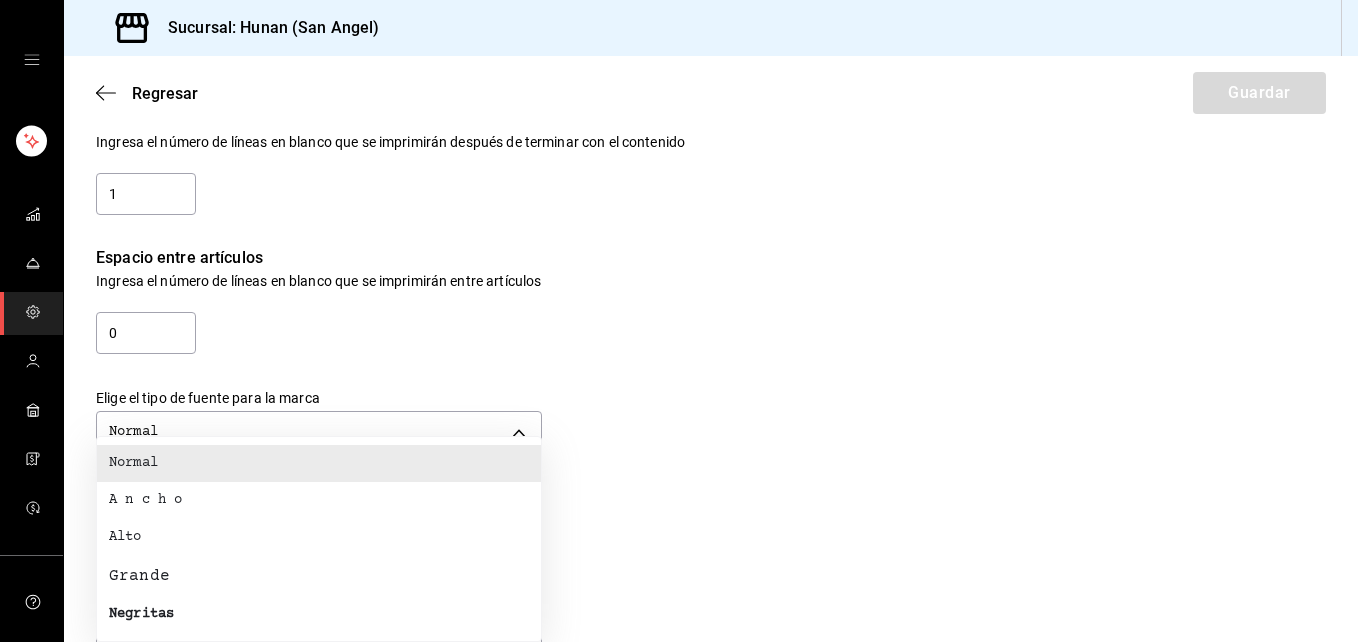 click at bounding box center (679, 321) 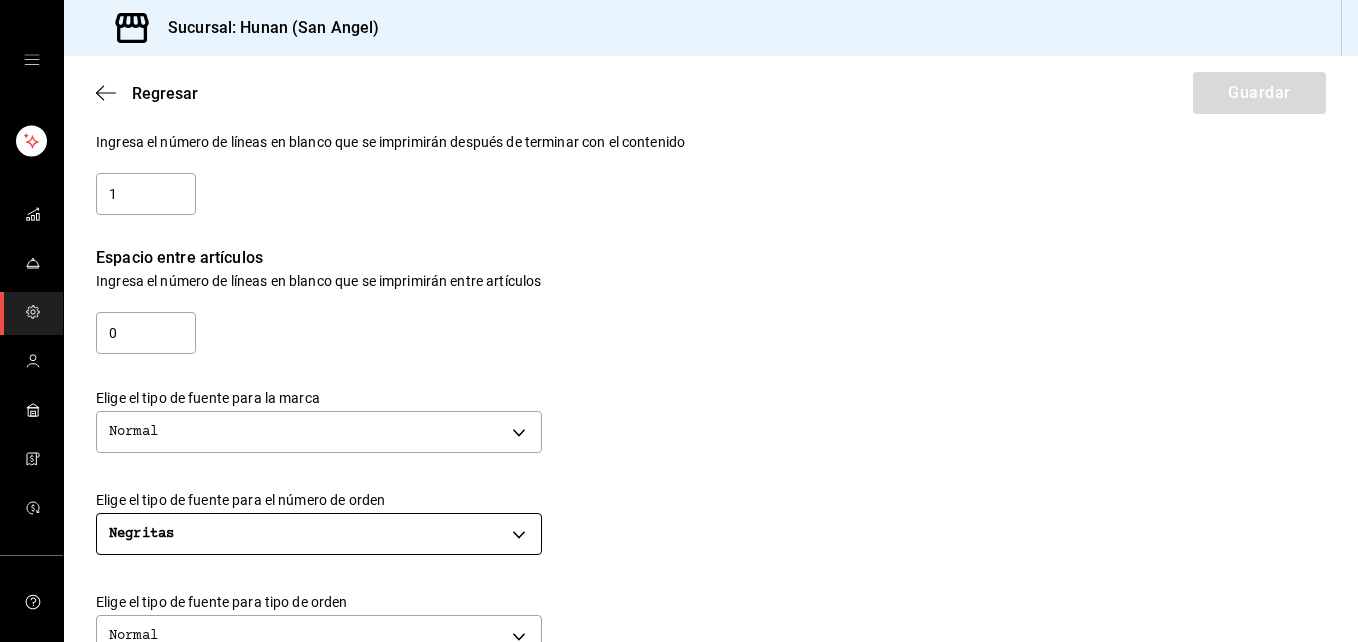 click on "Sucursal: Hunan (San Angel) Regresar Guardar Modificar comanda Personaliza las comandas de tu cocina. Margen Superior Ingresa el número de líneas en blanco que se imprimirán antes de comenzar con el contenido 1 Margen Inferior Ingresa el número de líneas en blanco que se imprimirán después de terminar con el contenido 1 Espacio entre artículos Ingresa el número de líneas en blanco que se imprimirán entre artículos 0 Elige el tipo de fuente para la marca Normal NORMAL Elige el tipo de fuente para el número de orden Negritas   BOLD Elige el tipo de fuente para tipo de orden Normal   NORMAL Elige el tipo de fuente para artículos Normal NORMAL Elige el tipo de fuente para modificadores Normal NORMAL Elige el tipo de fuente para notas Normal NORMAL ¿Mostrar títulos de grupos modificadores? Al activar esta opción se mostrarán los títulos de los grupos modificadores en la comanda. Si No Múltiples áreas de cocina a una comanda Si No GANA 1 MES GRATIS EN TU SUSCRIPCIÓN AQUÍ Ver video tutorial" at bounding box center (679, 321) 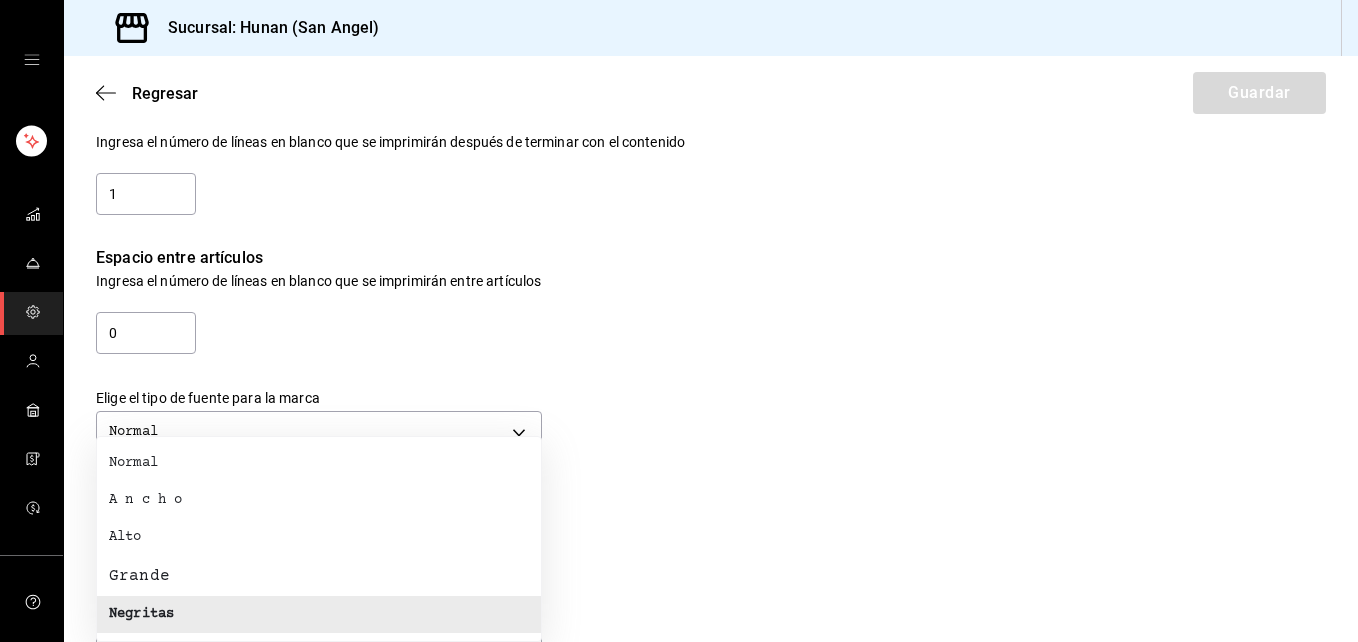 drag, startPoint x: 993, startPoint y: 386, endPoint x: 979, endPoint y: 376, distance: 17.20465 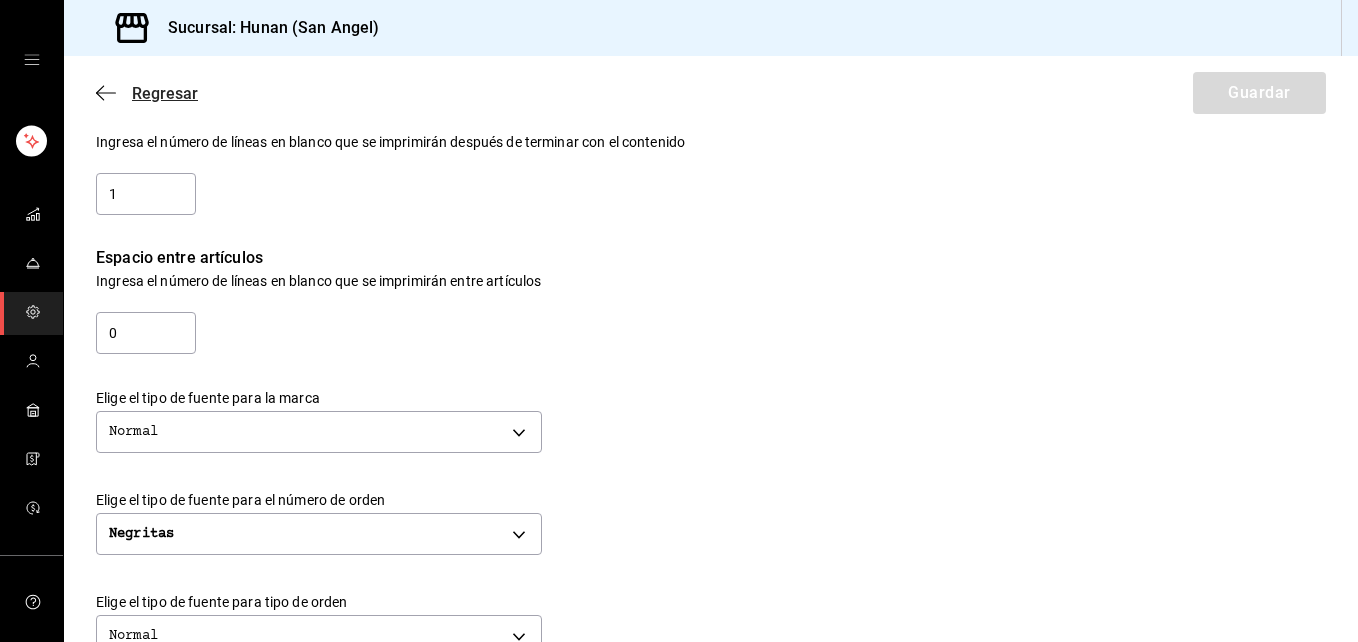 click 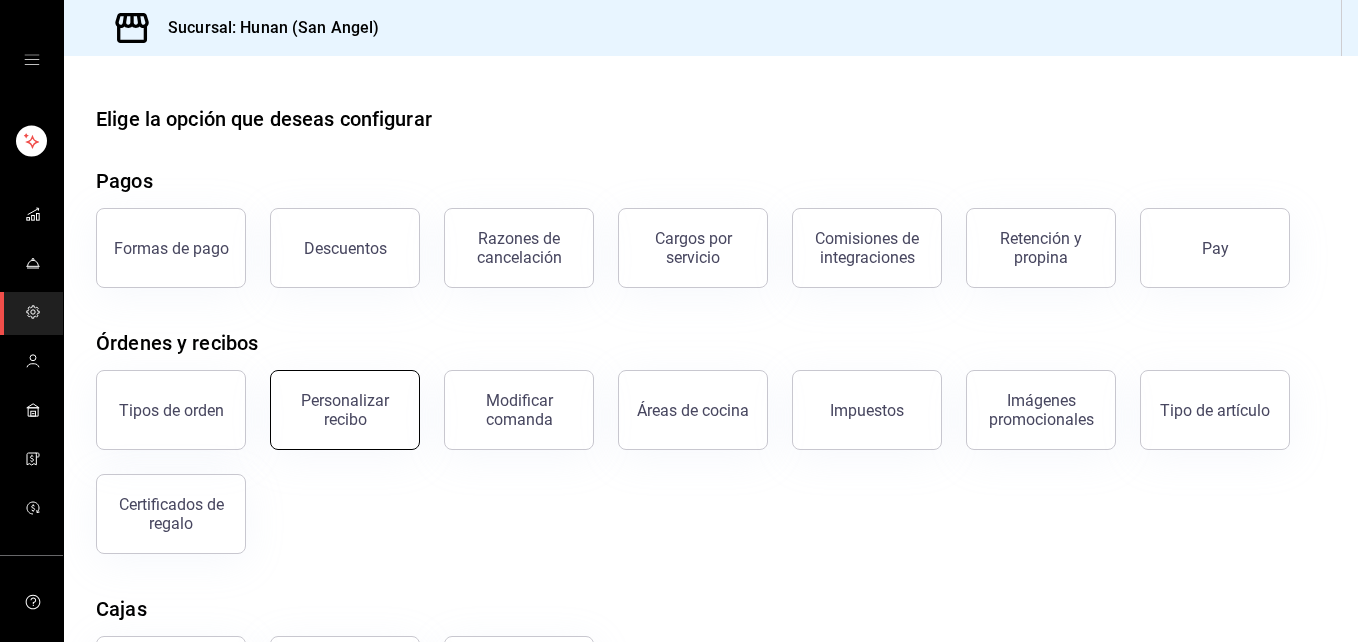 click on "Personalizar recibo" at bounding box center [345, 410] 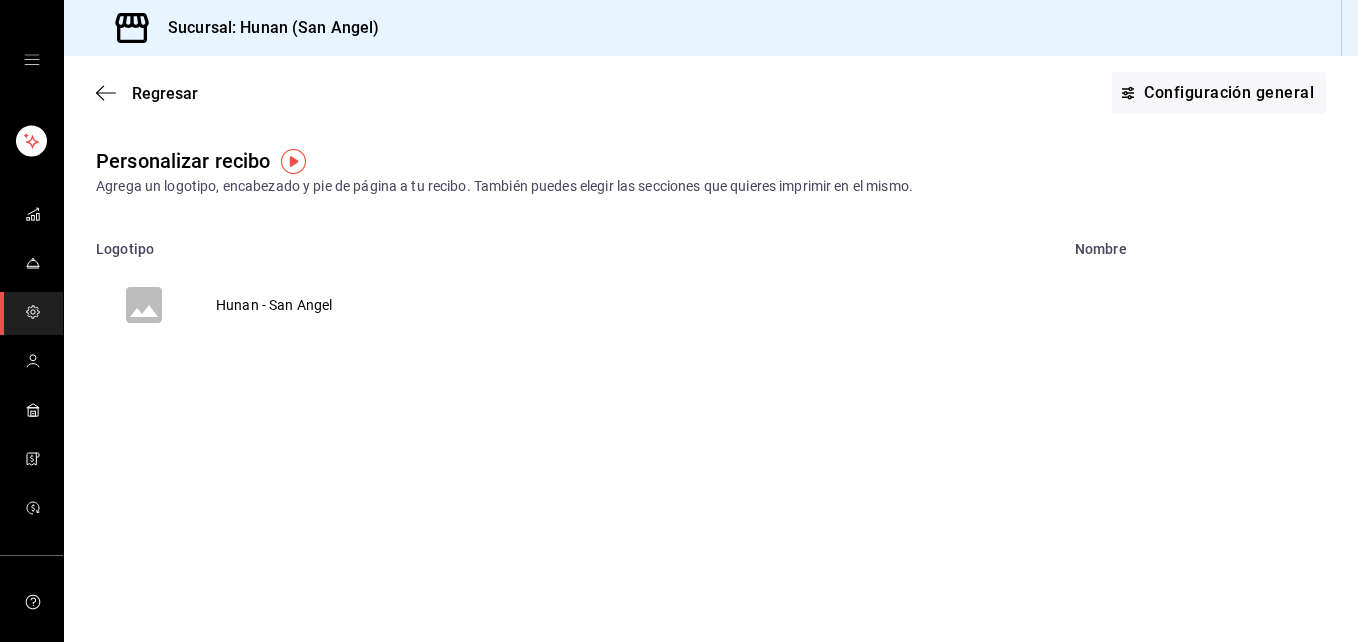 click 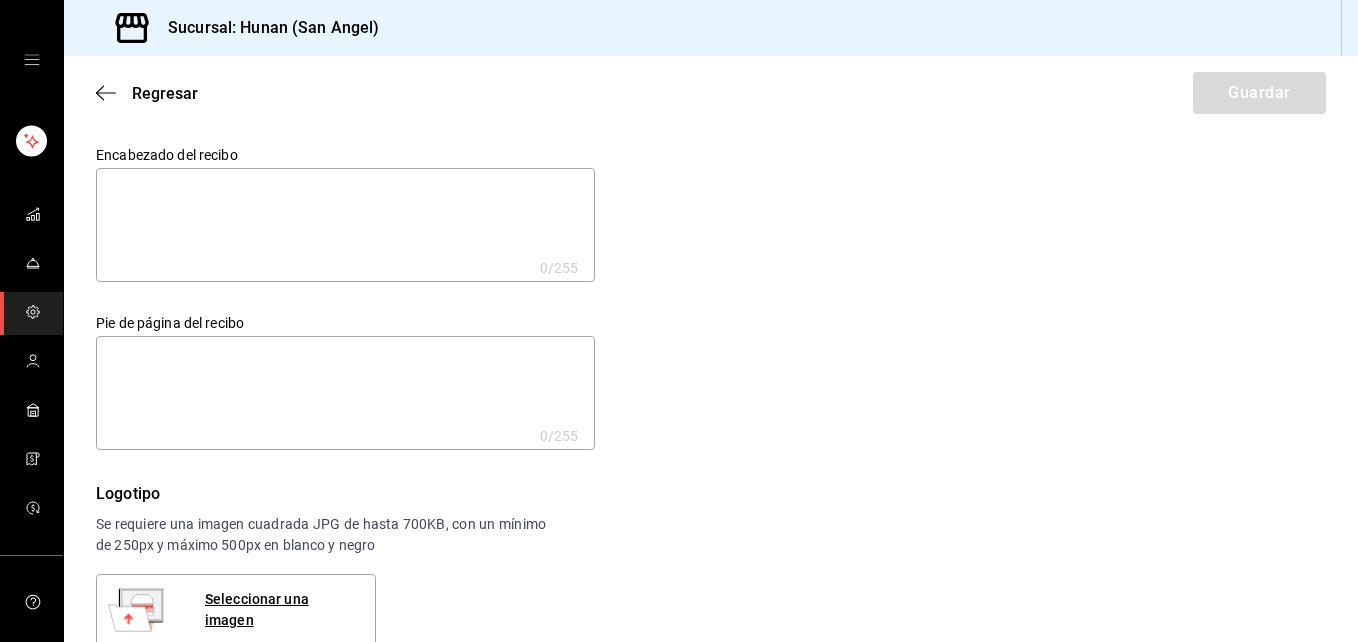 click at bounding box center (345, 225) 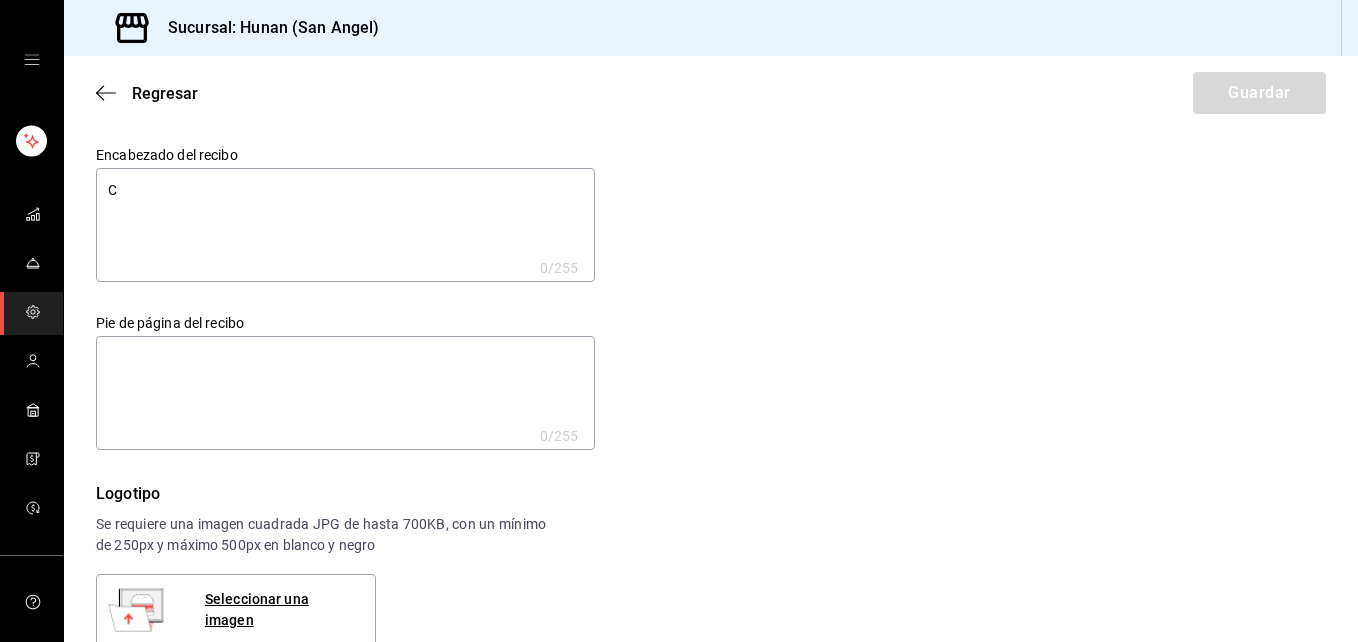 type on "x" 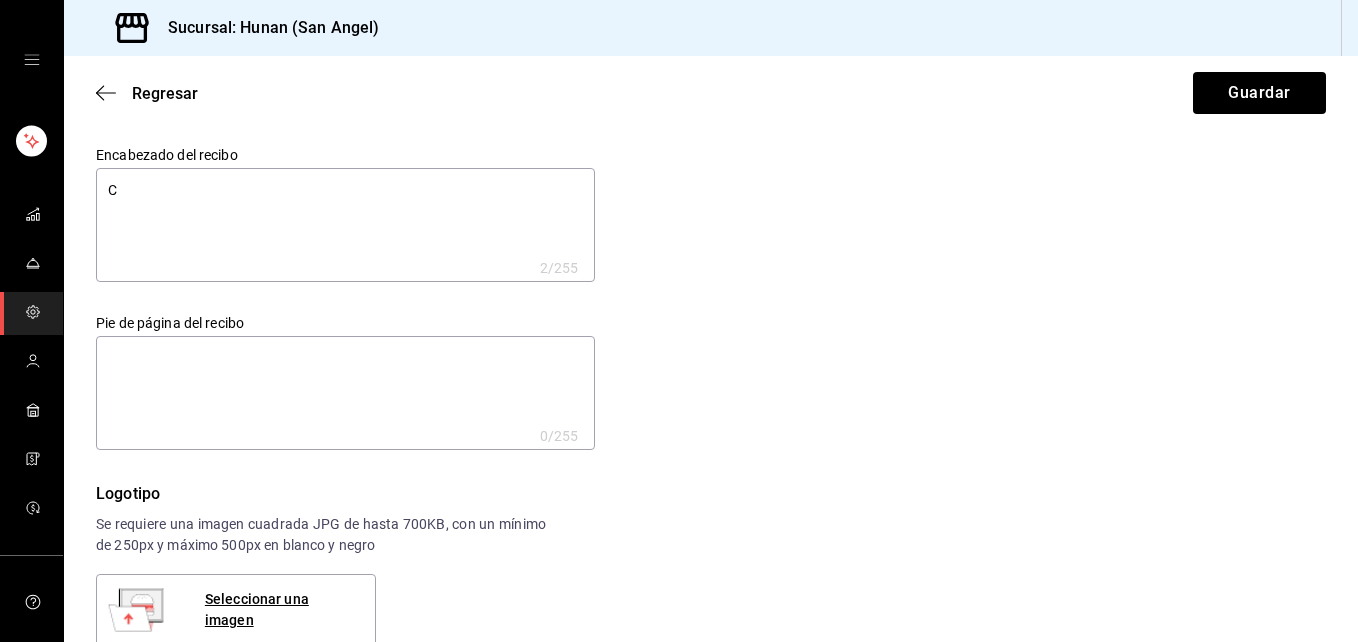 type on "CA" 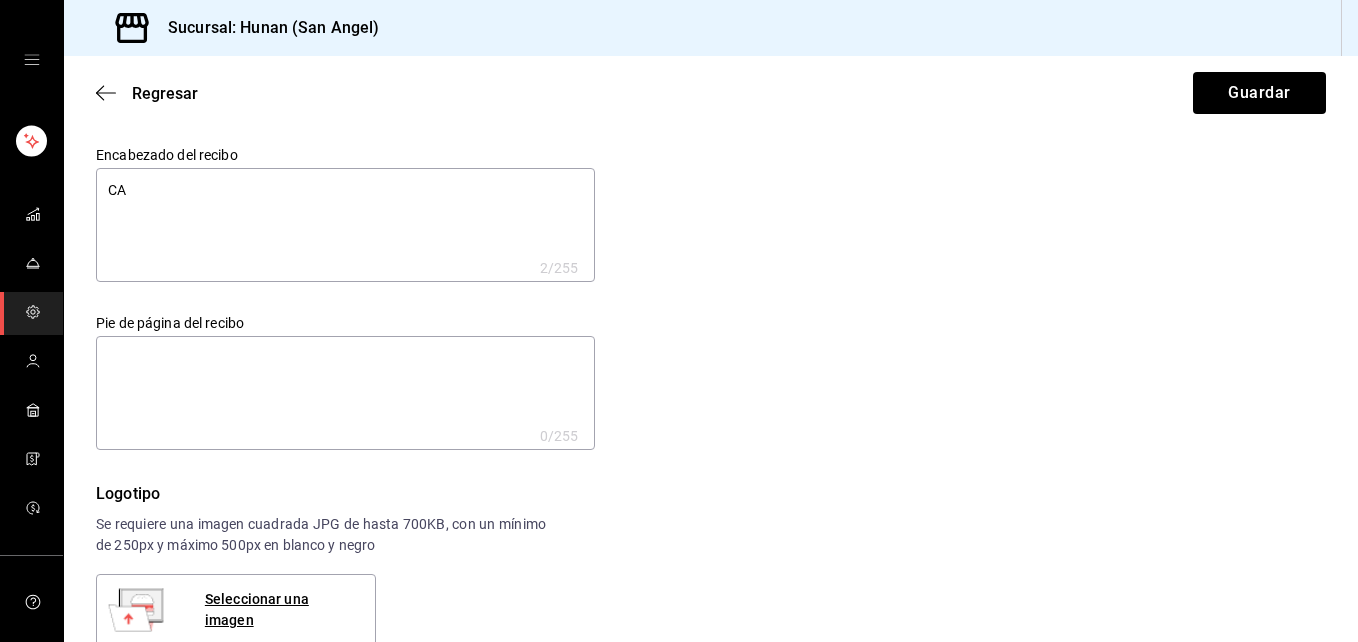 type on "CAS" 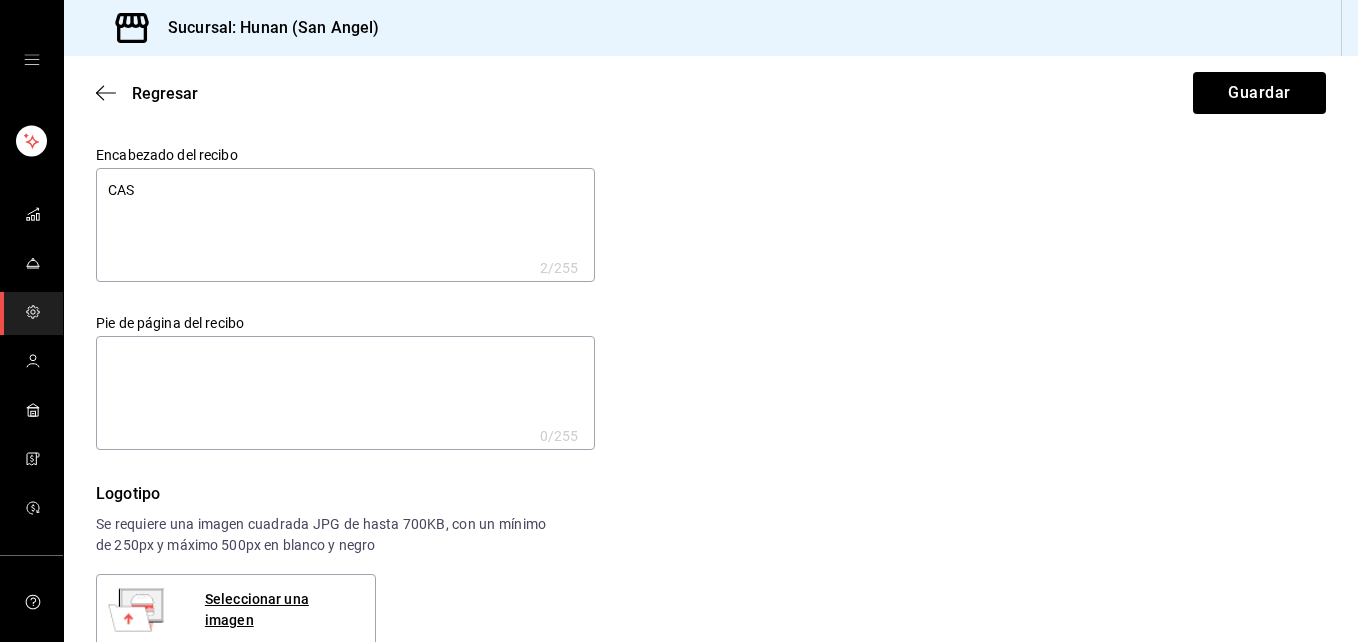type on "CASA" 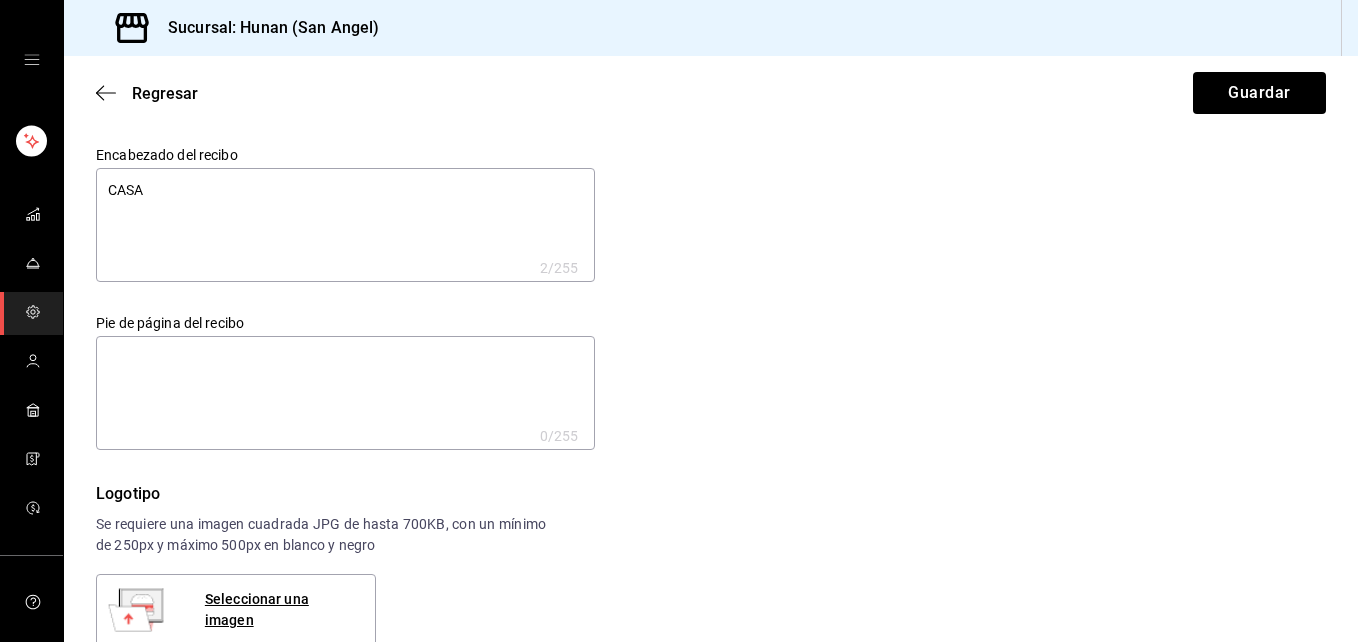 type on "x" 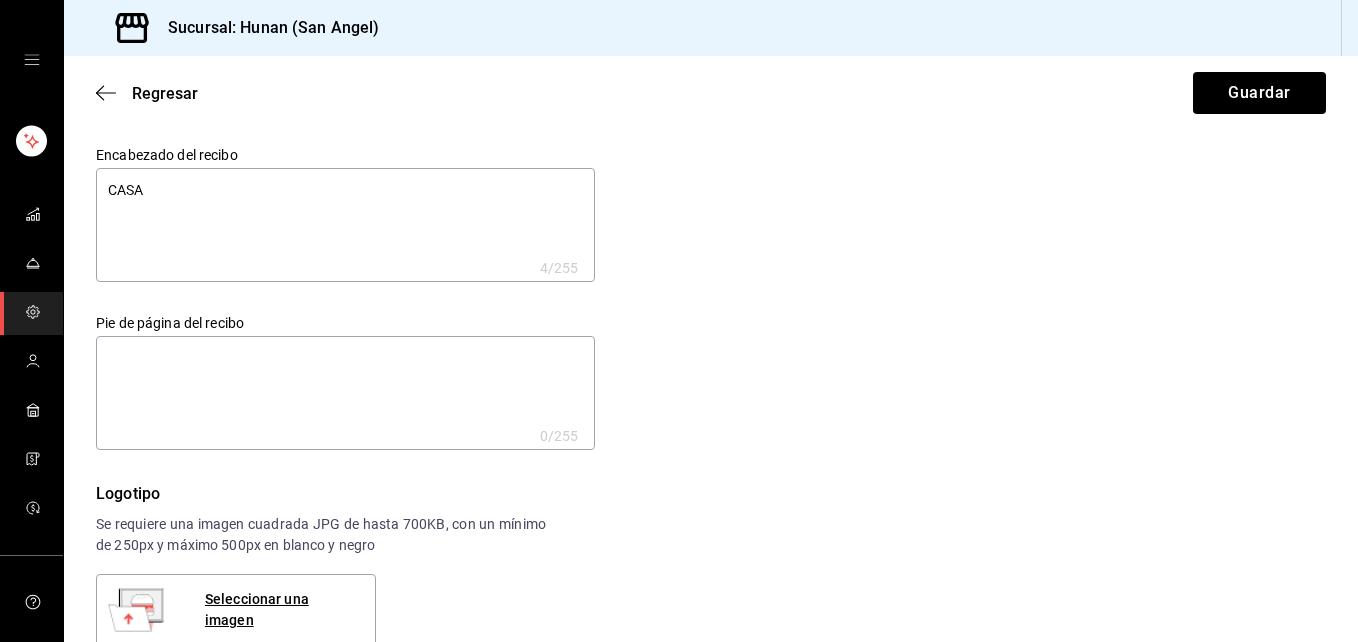 type on "CASA" 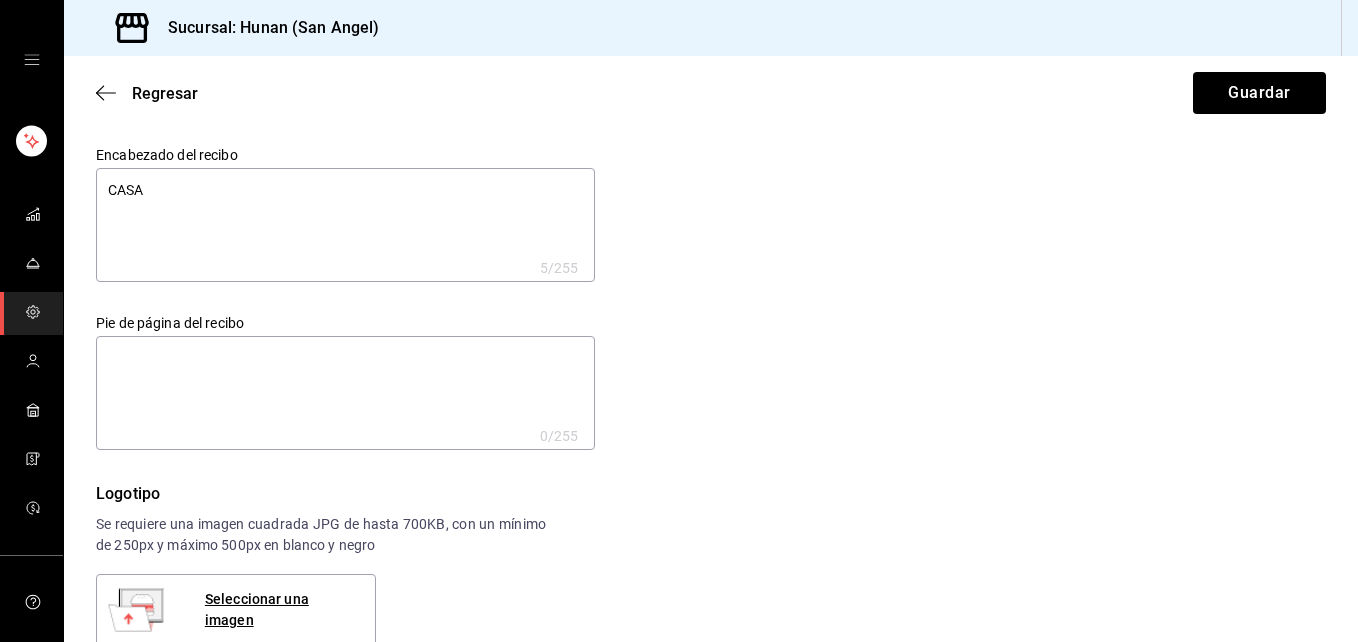 type on "CASA B" 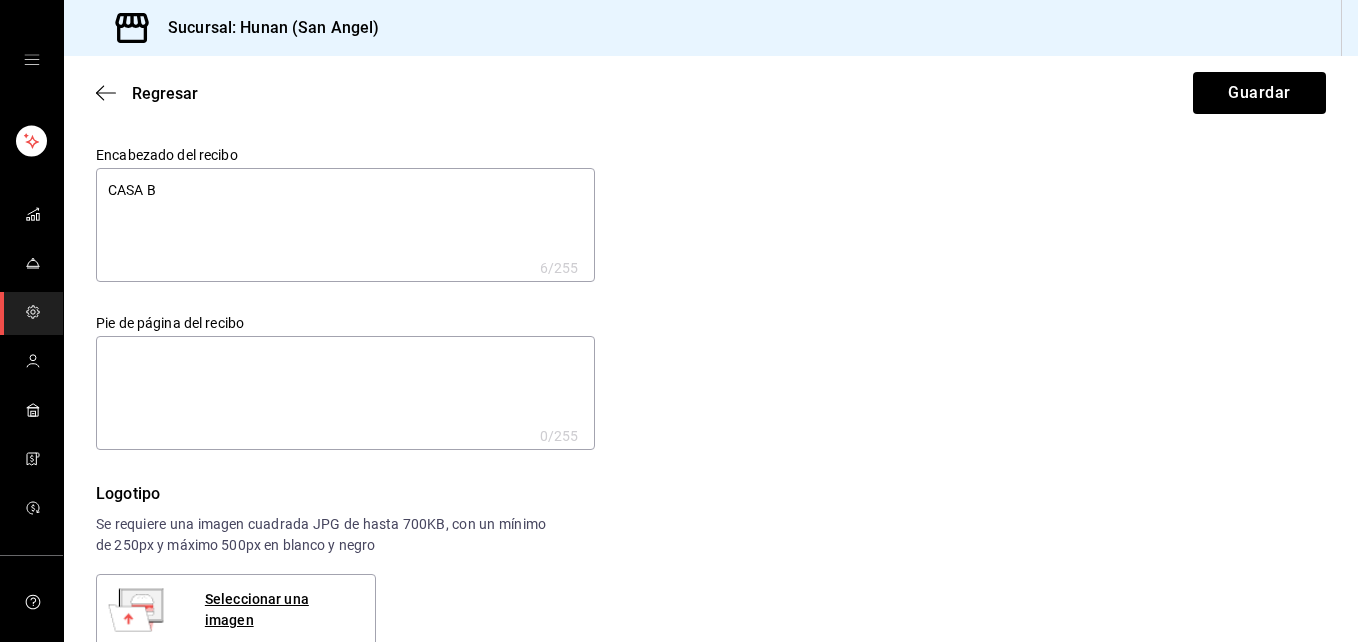 type on "CASA BA" 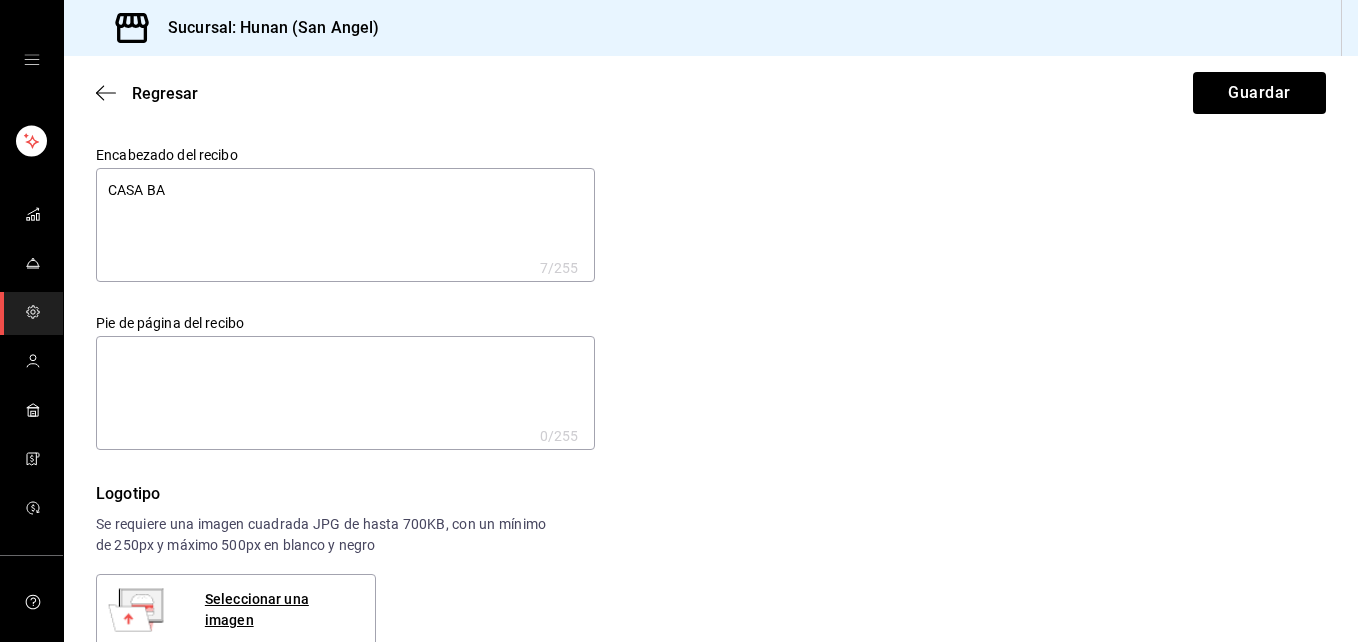 type on "CASA BAL" 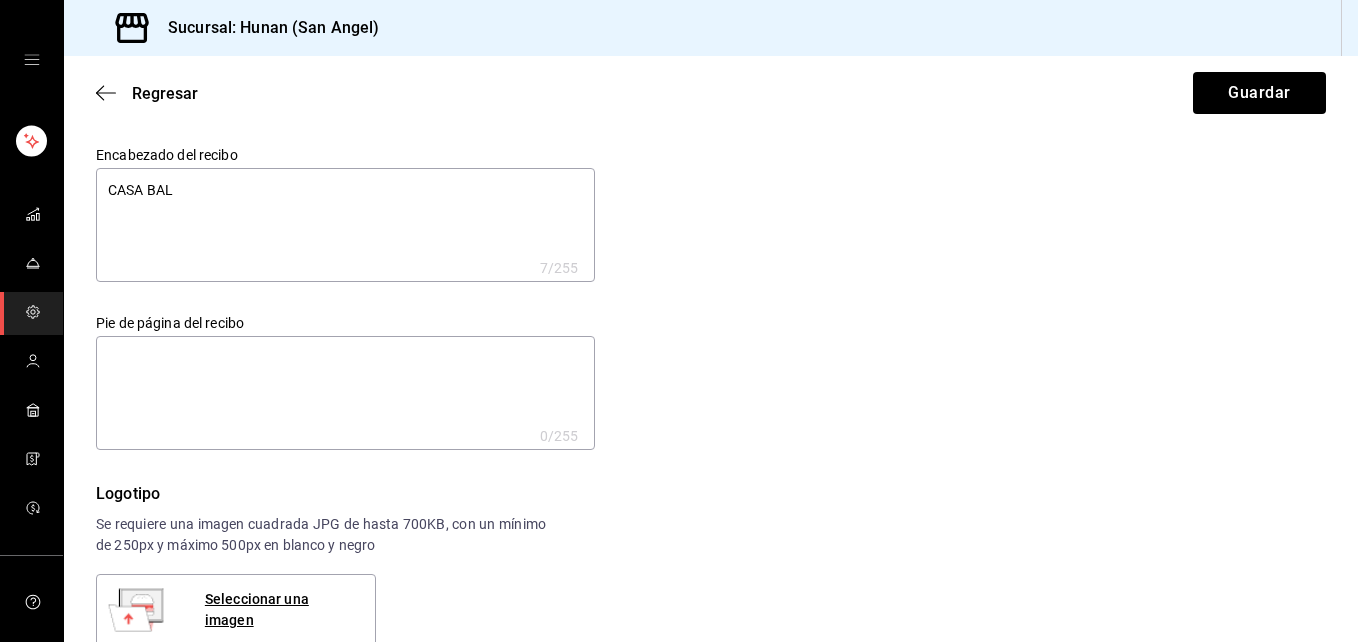 type on "x" 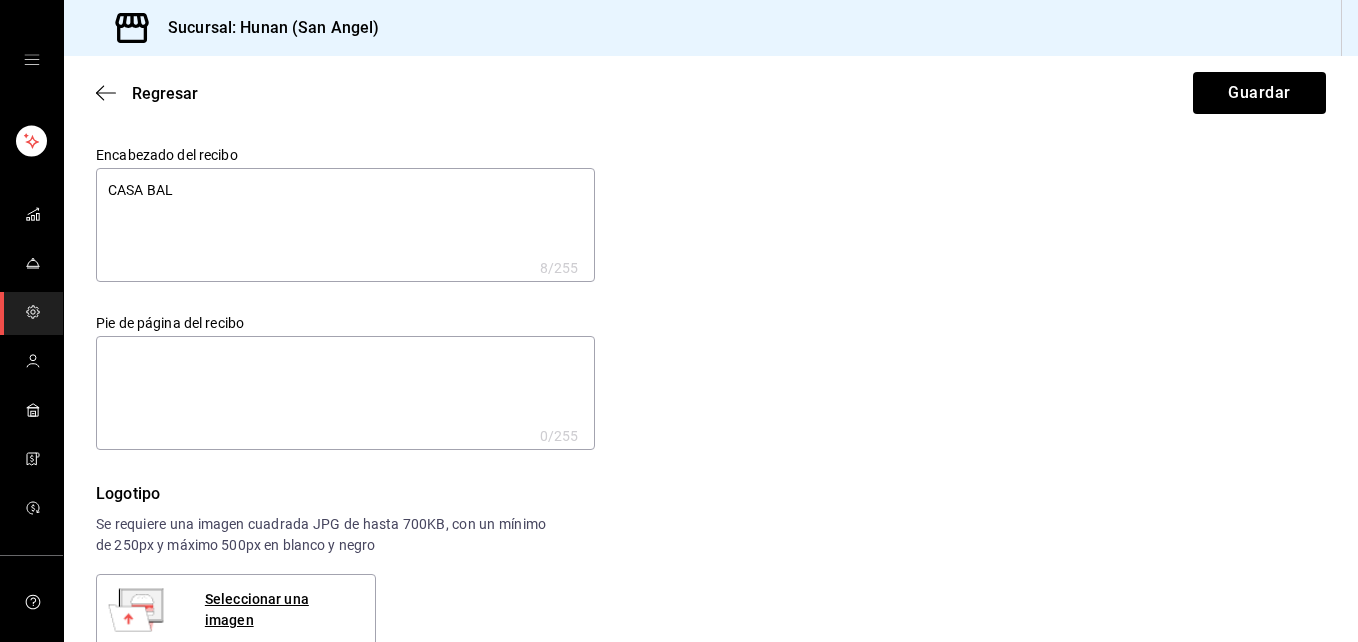 type on "CASA BALL" 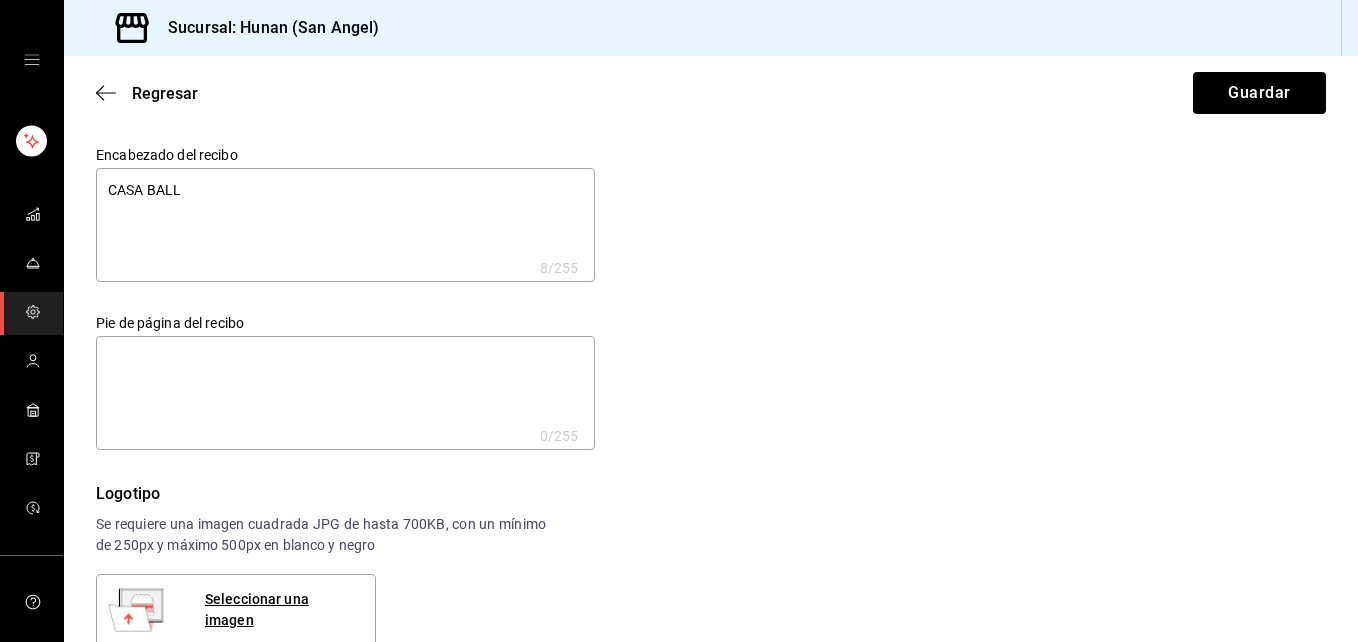 type on "CASA BALLE" 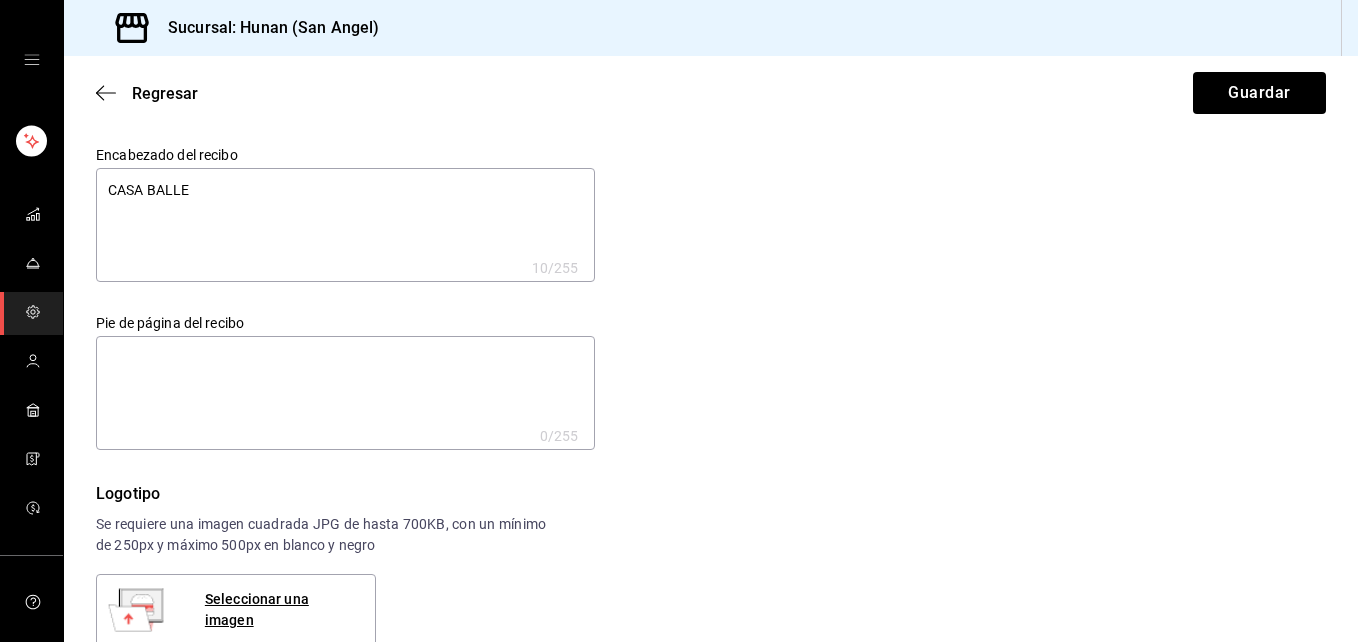 type on "CASA BALLEN" 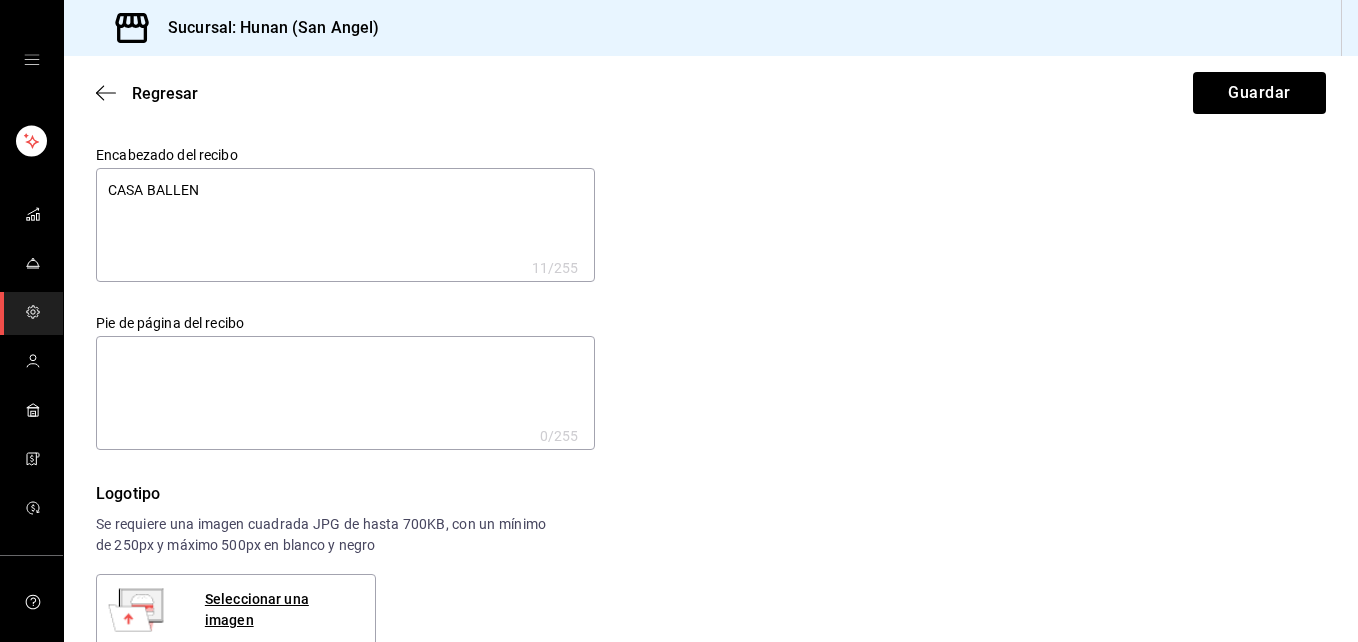 type on "CASA BALLENA" 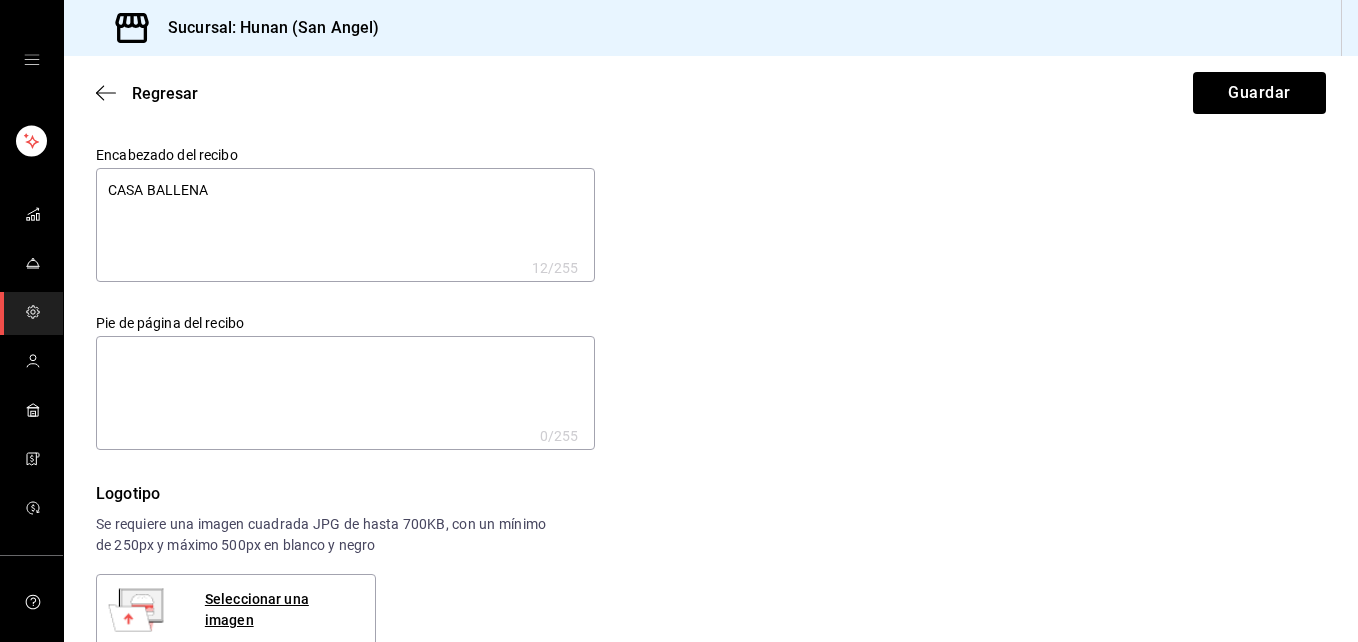 type on "CASA BALLENA" 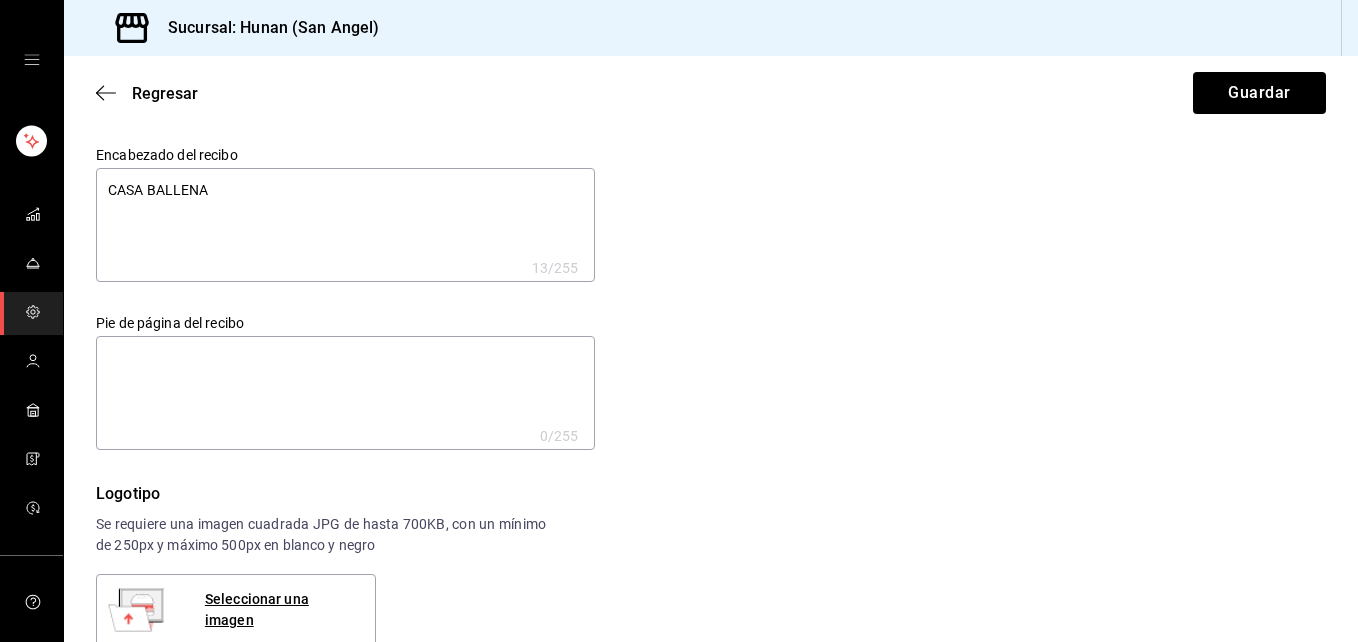 type on "CASA BALLENA C" 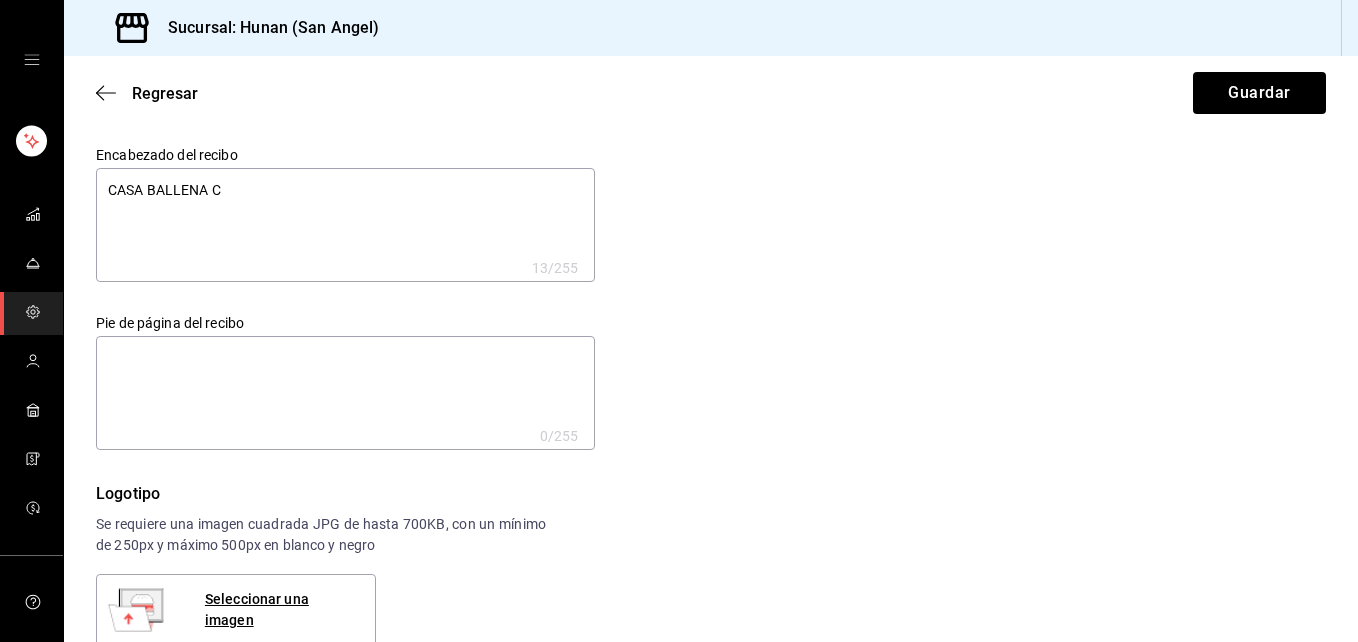 type on "CASA BALLENA CA" 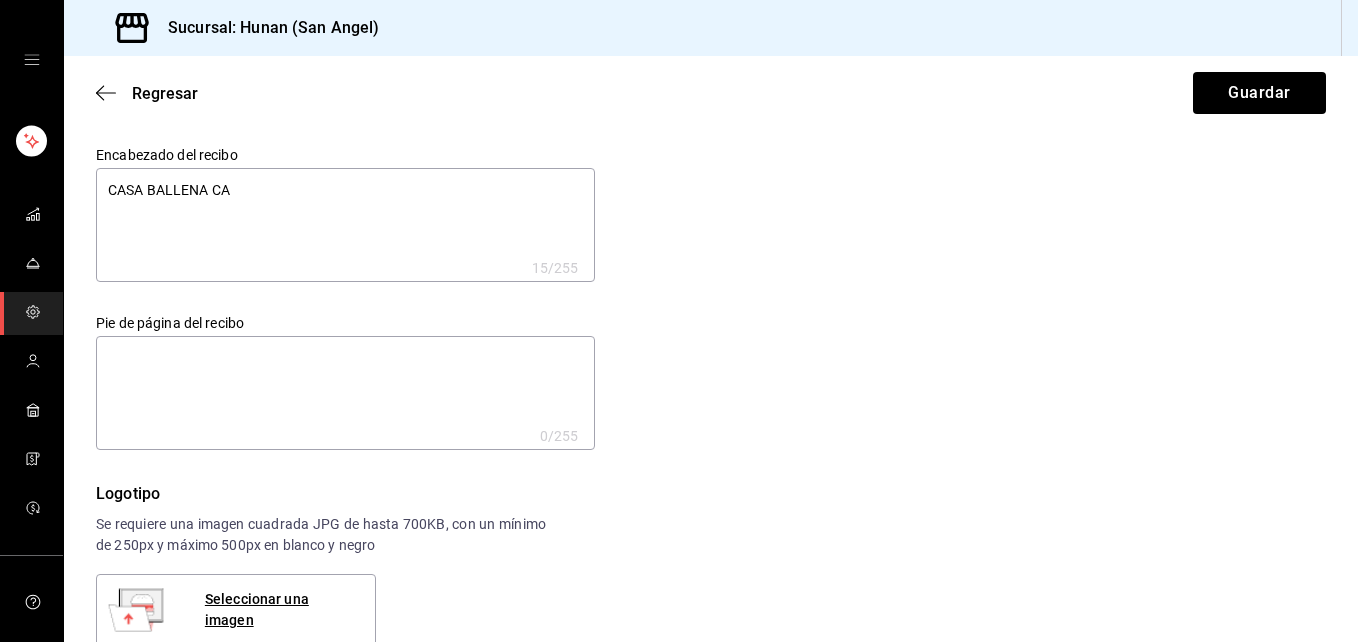 type on "CASA BALLENA CAB" 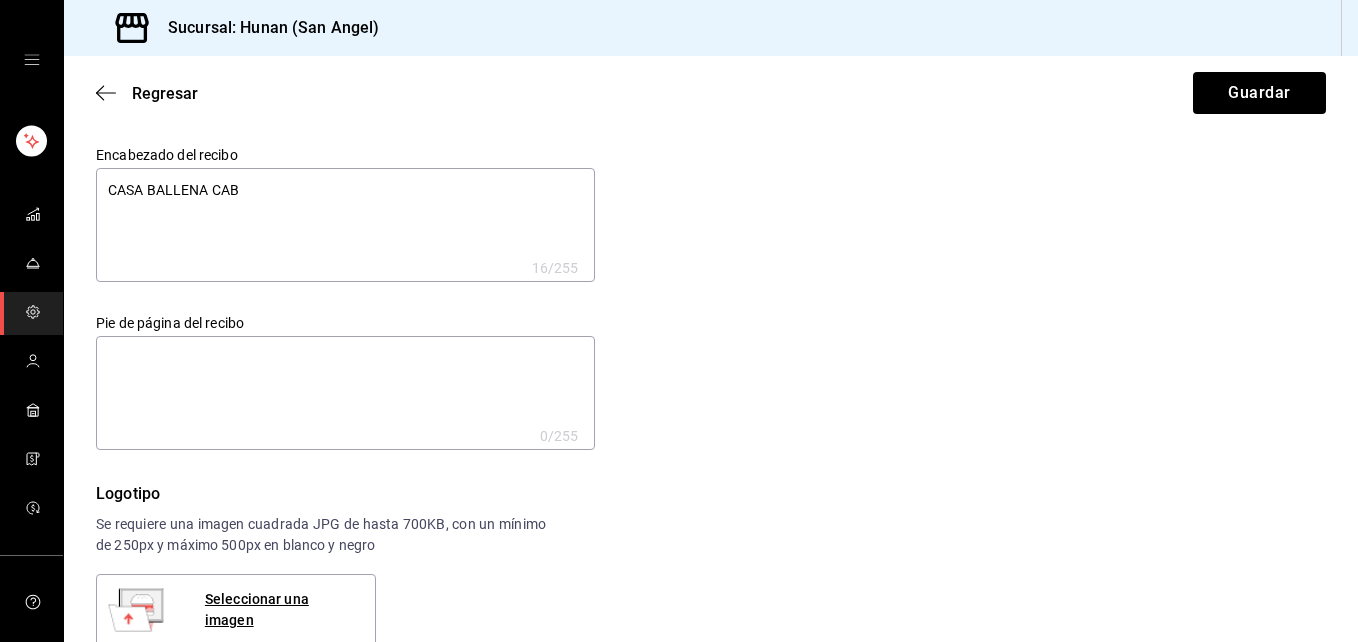 type on "CASA BALLENA CABO" 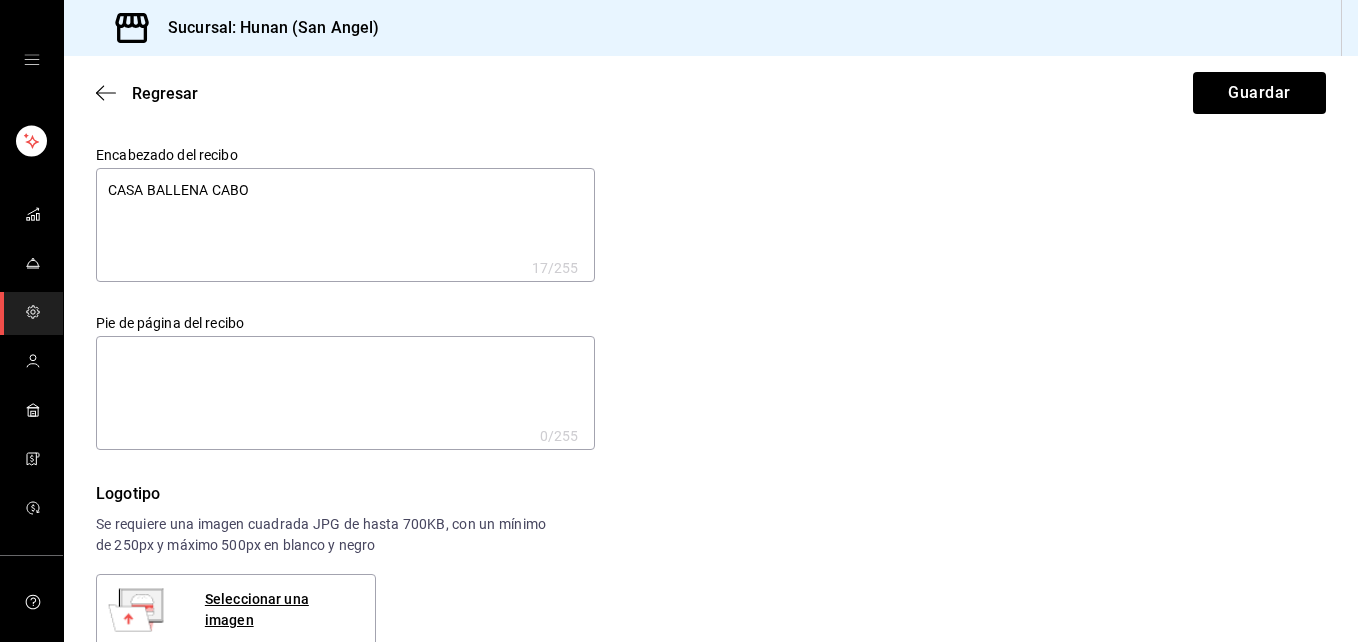 type on "CASA BALLENA CAB" 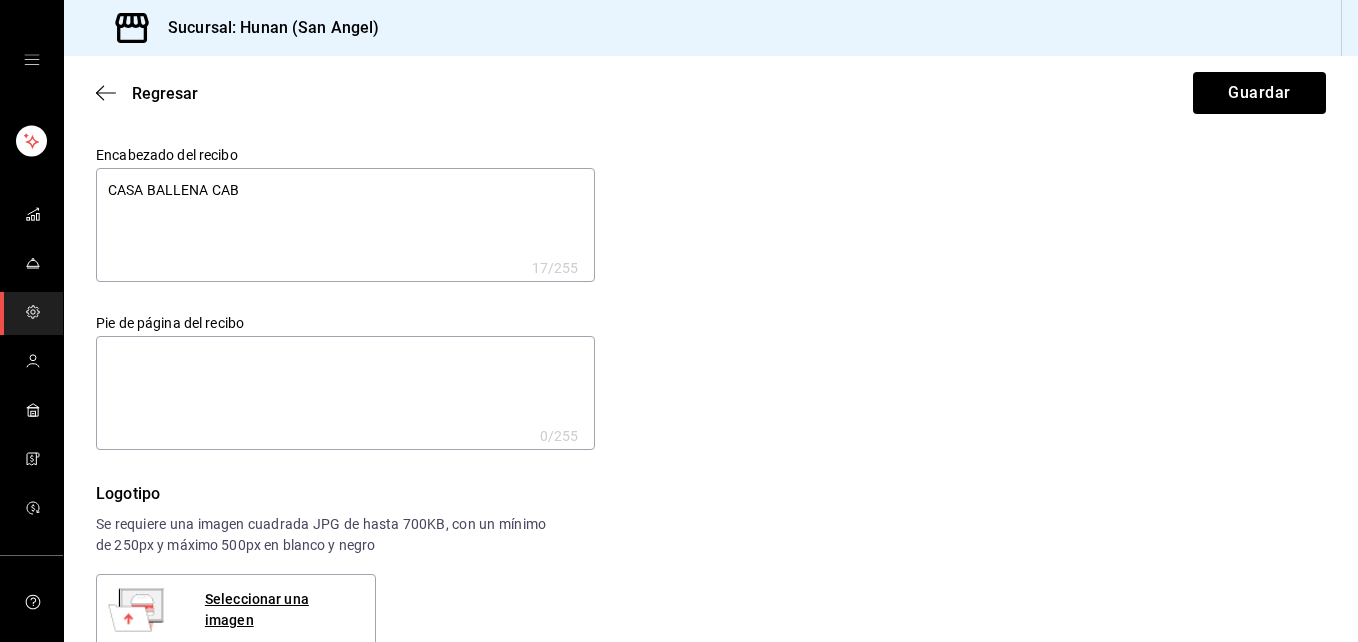 type on "x" 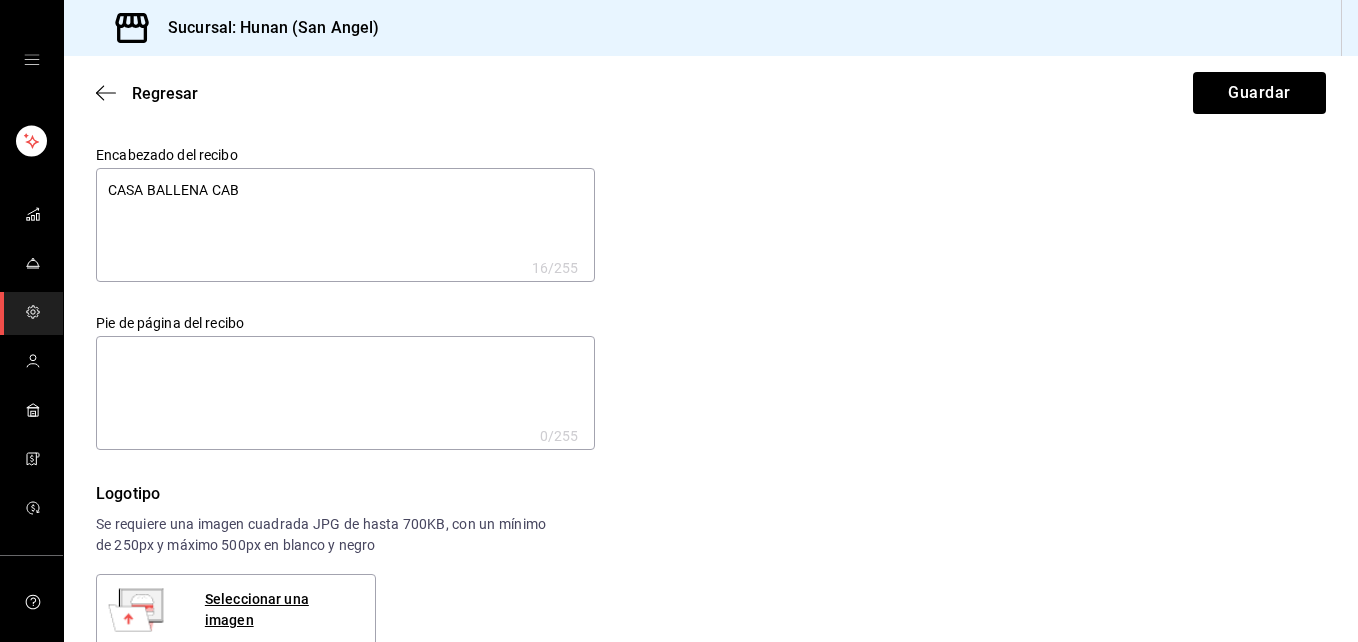 type on "CASA BALLENA CA" 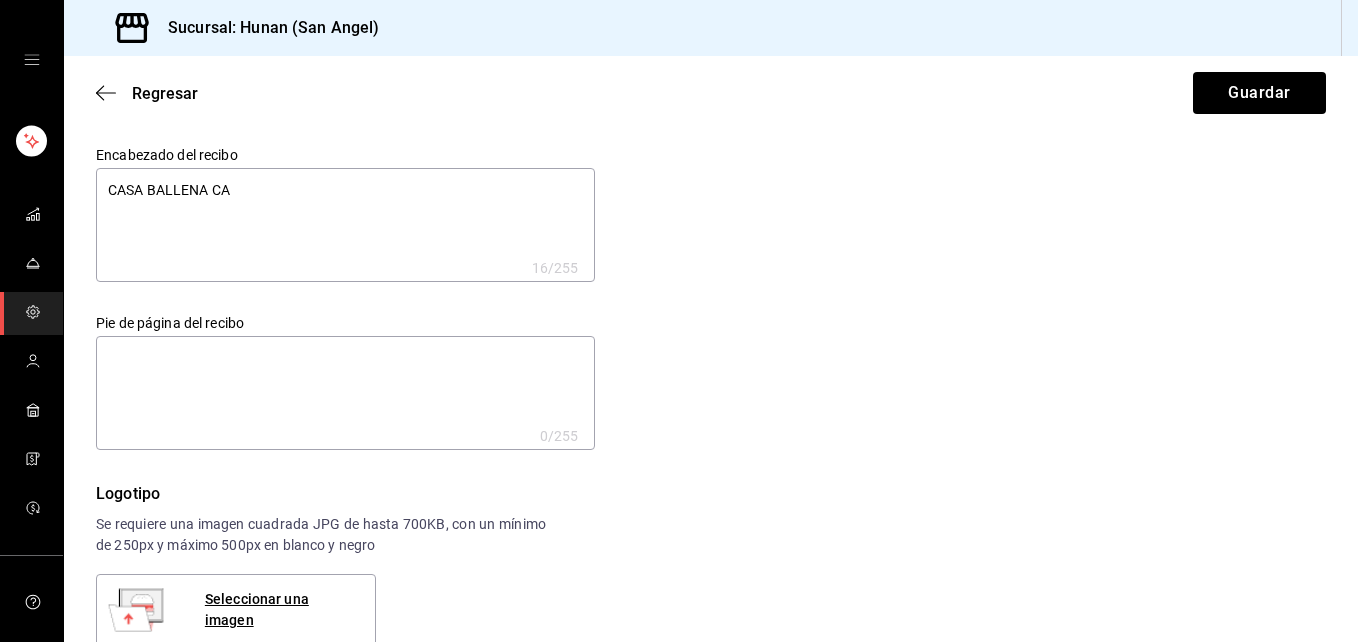 type on "CASA BALLENA C" 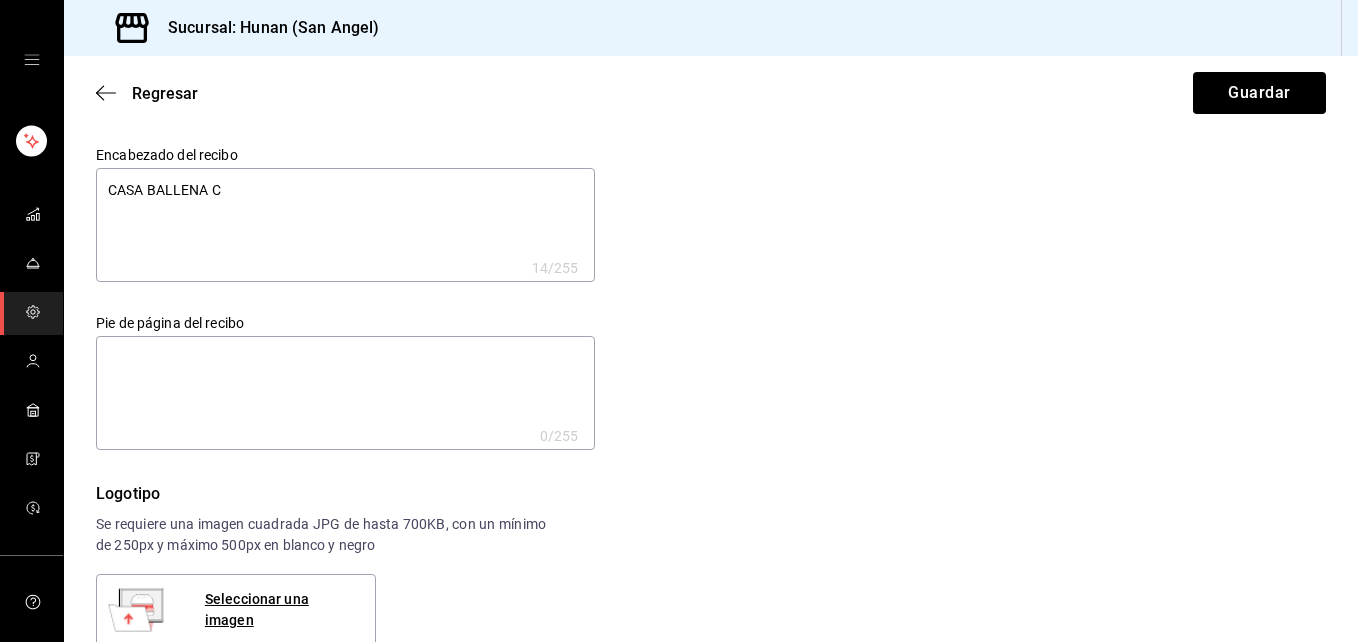type on "CASA BALLENA" 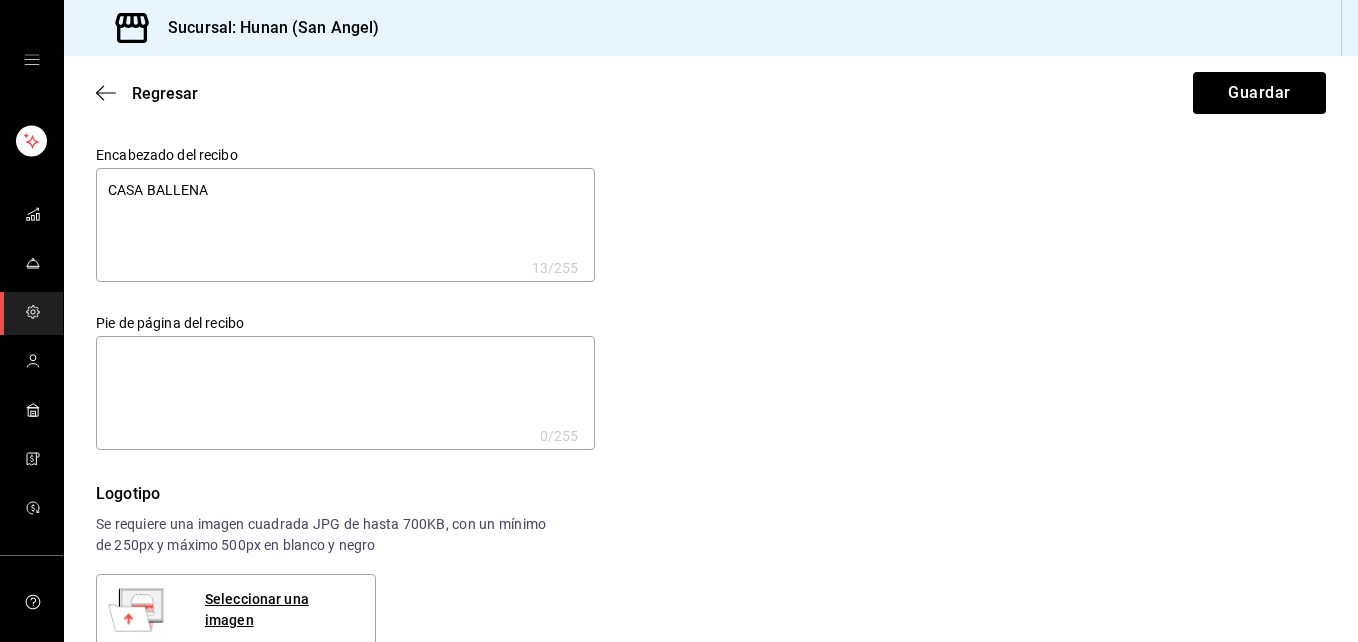 type on "CASA BALLENA L" 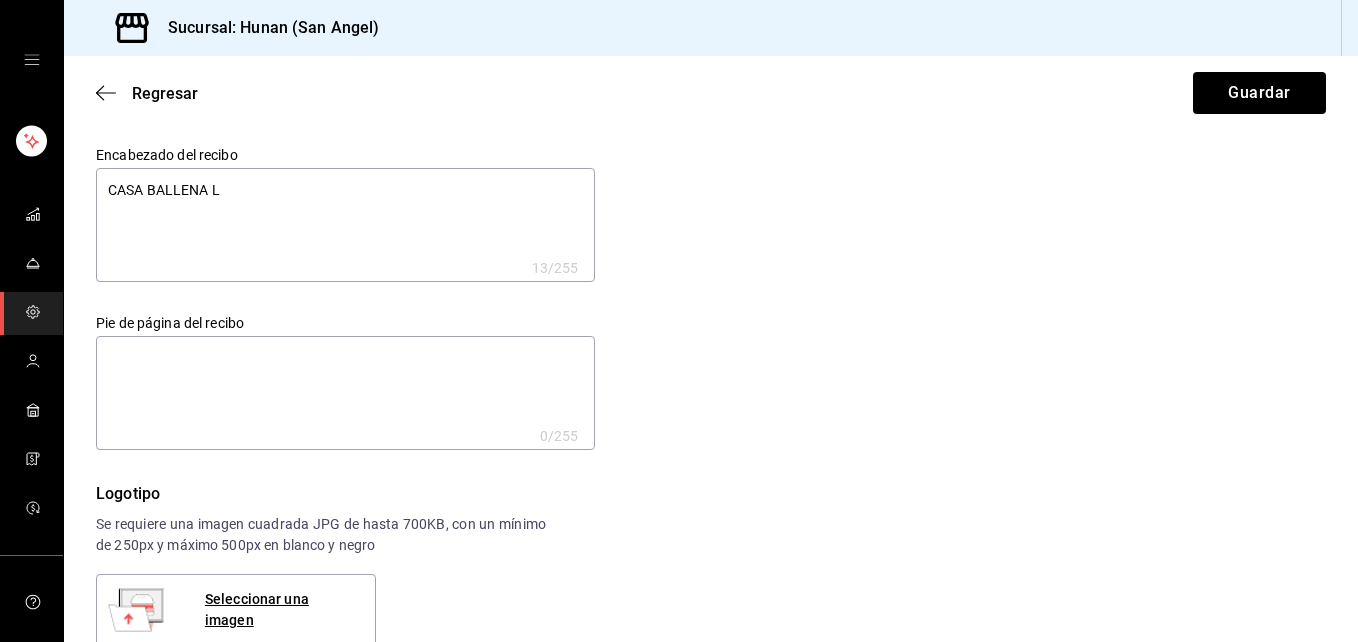 type on "CASA BALLENA LO" 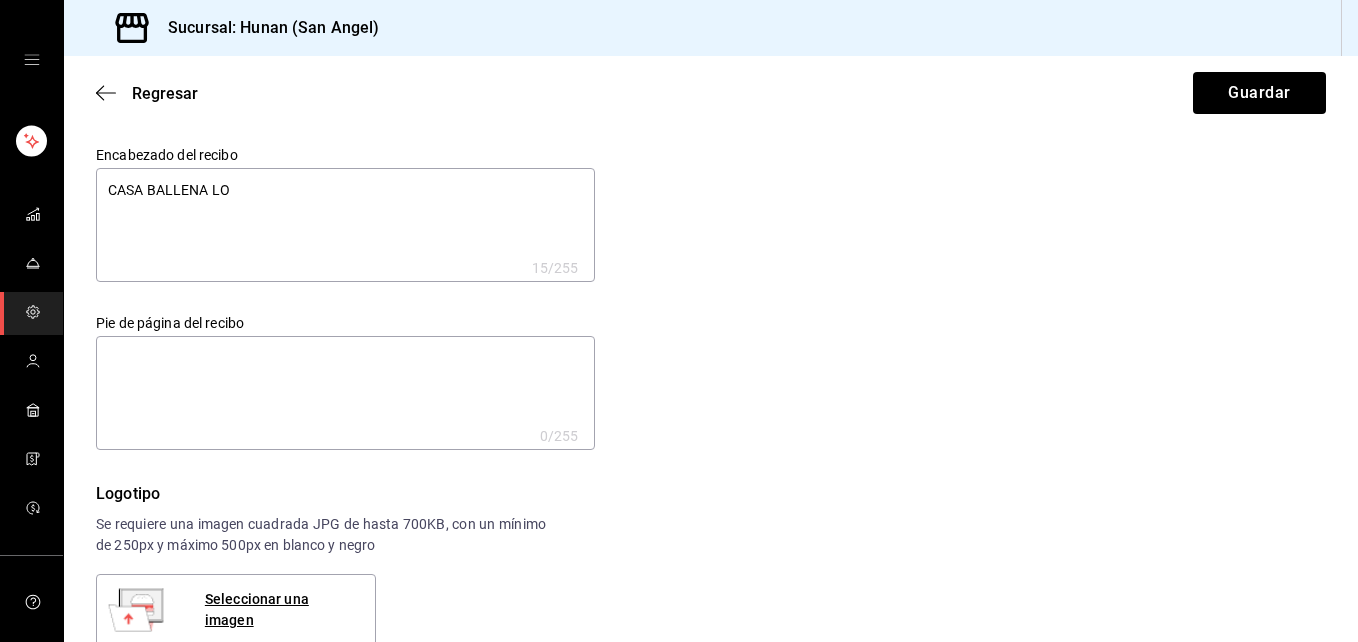 type on "CASA BALLENA LOS" 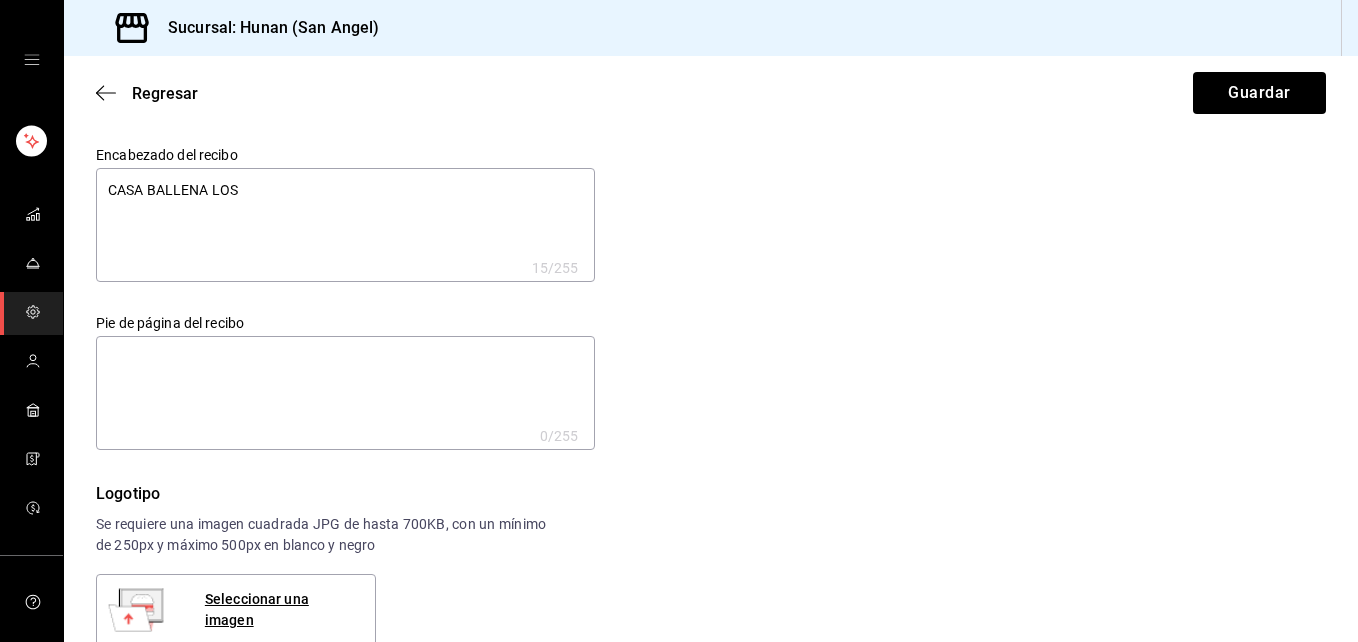 type on "CASA BALLENA LOS" 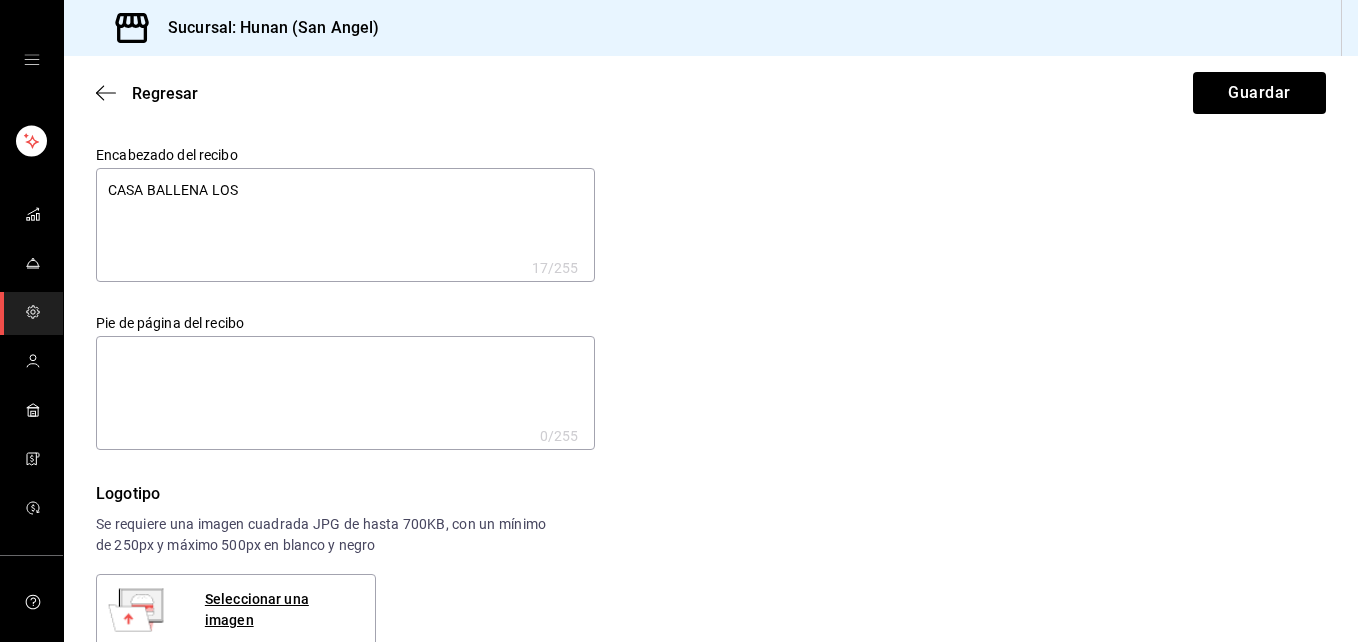type on "CASA BALLENA LOS C" 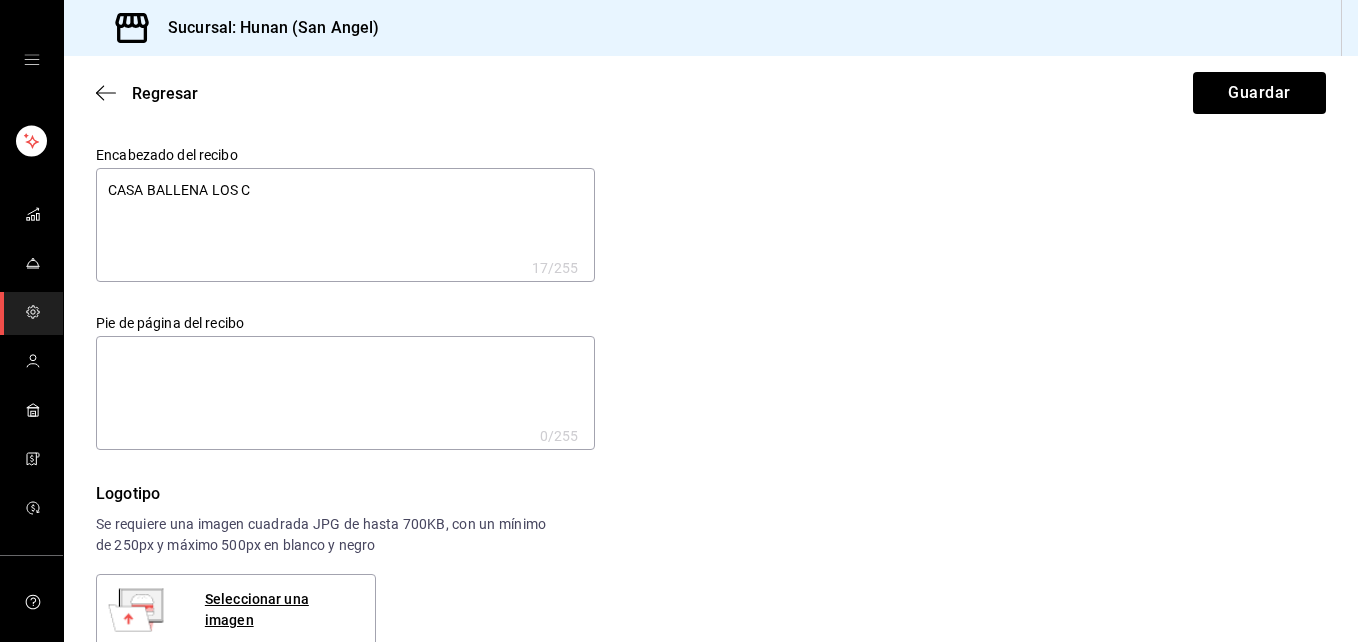 type on "CASA BALLENA LOS CA" 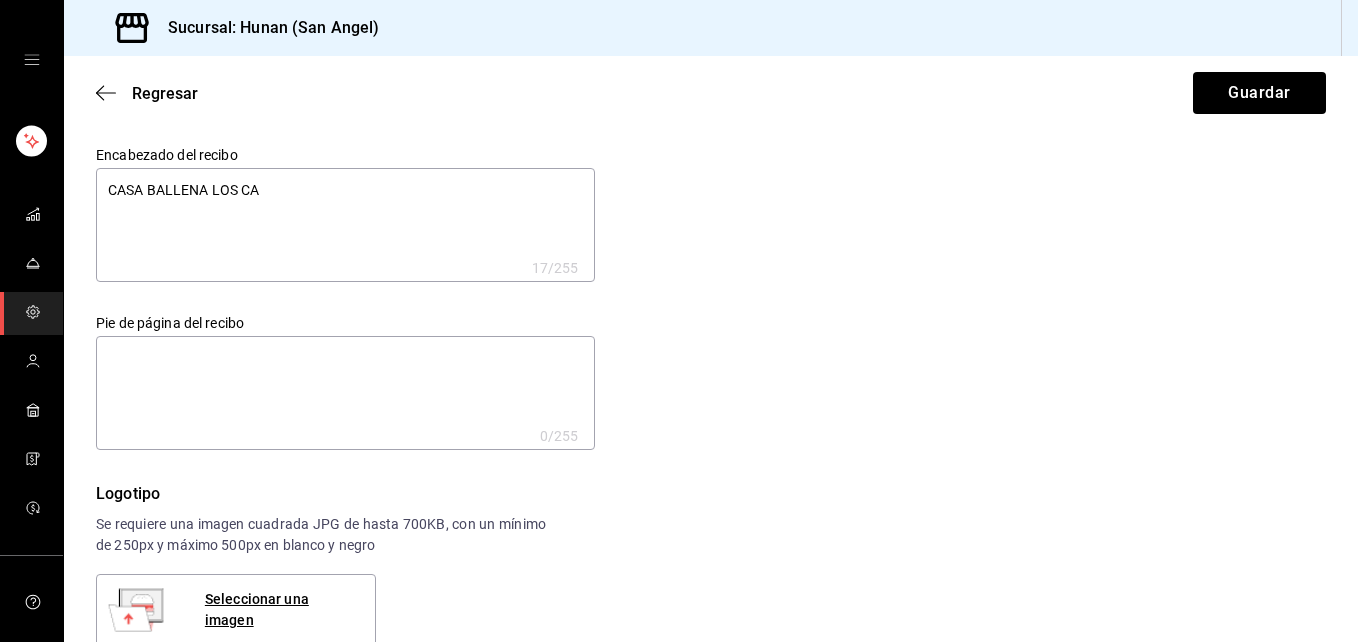 type on "x" 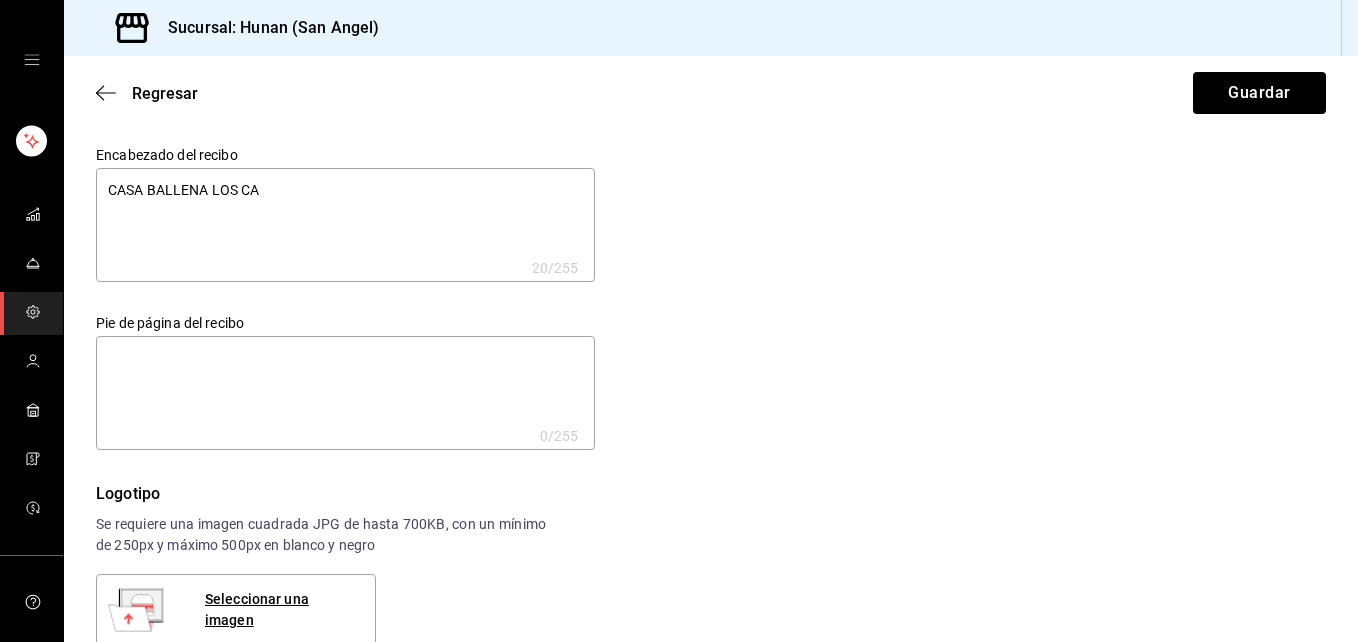 type on "CASA BALLENA LOS CAB" 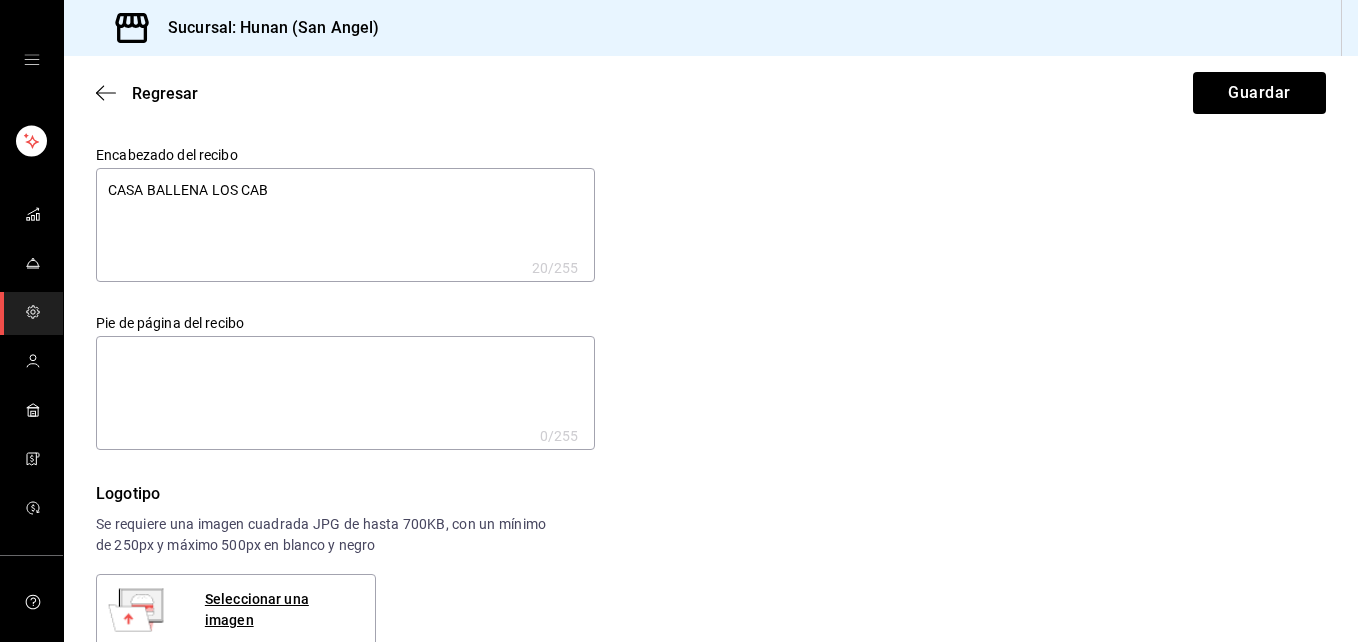 type on "CASA BALLENA LOS CABO" 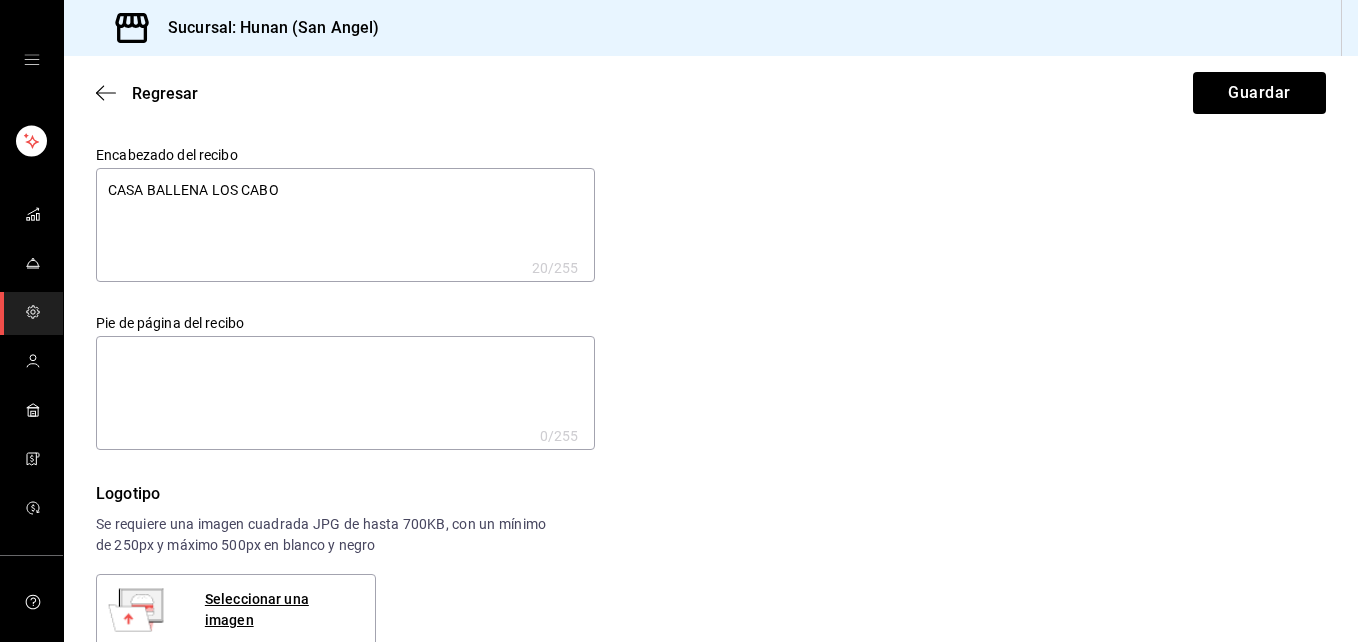 type on "CASA BALLENA LOS CABOS" 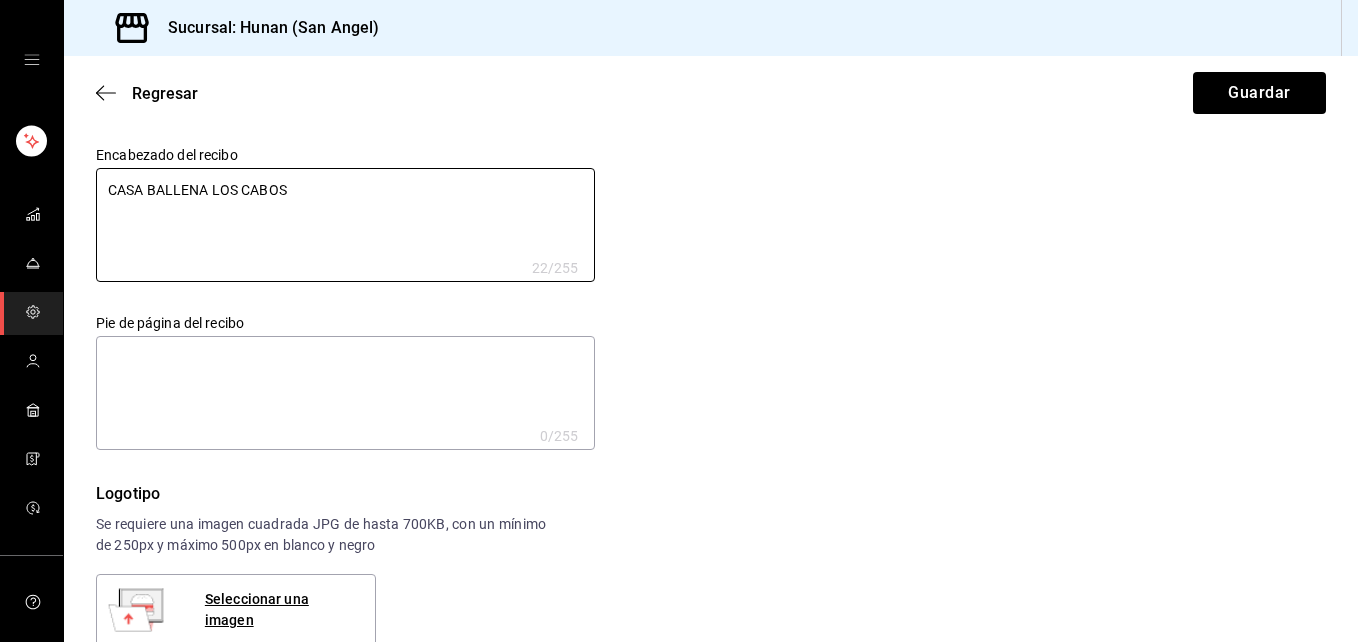 type on "CASA BALLENA LOS CABOS" 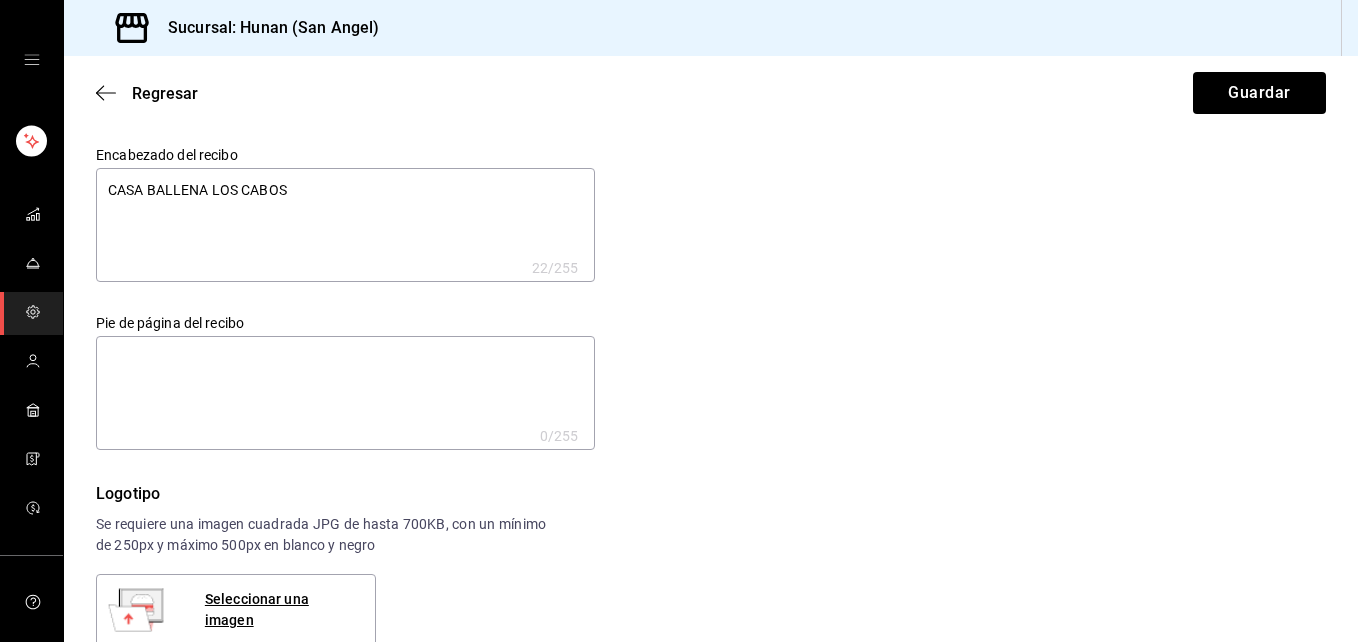 click at bounding box center [345, 393] 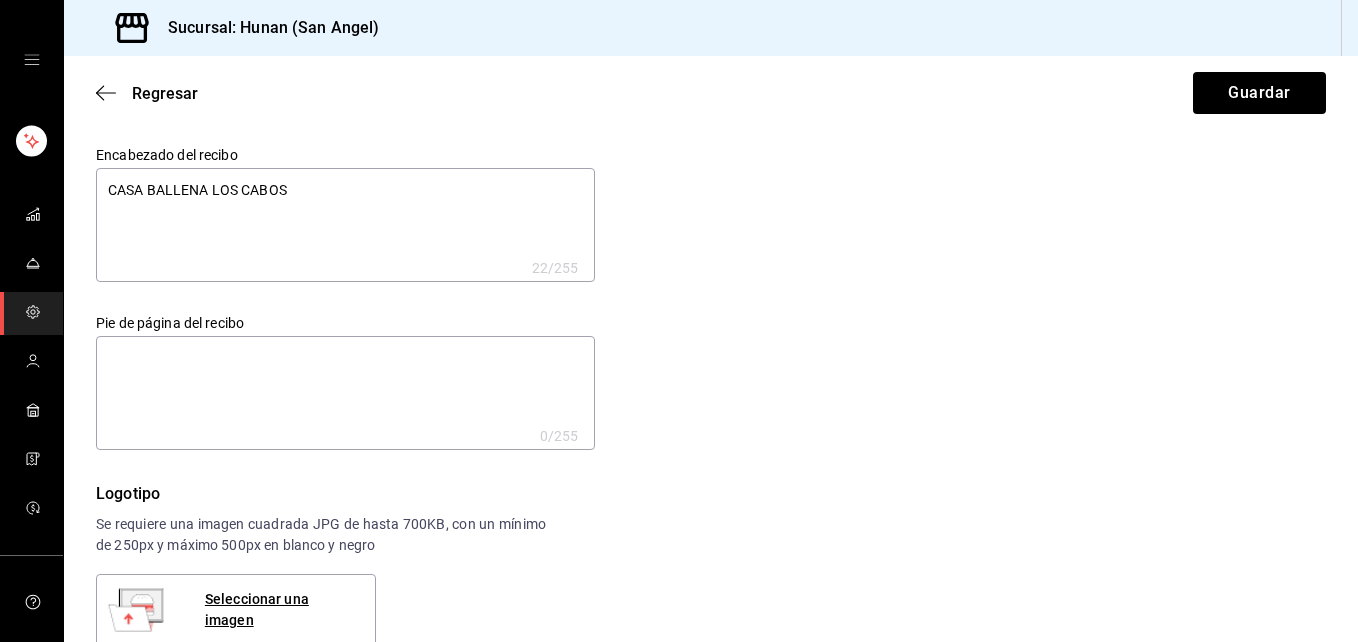 paste on "GHSM HOSPITALITY SAPI  DE CV" 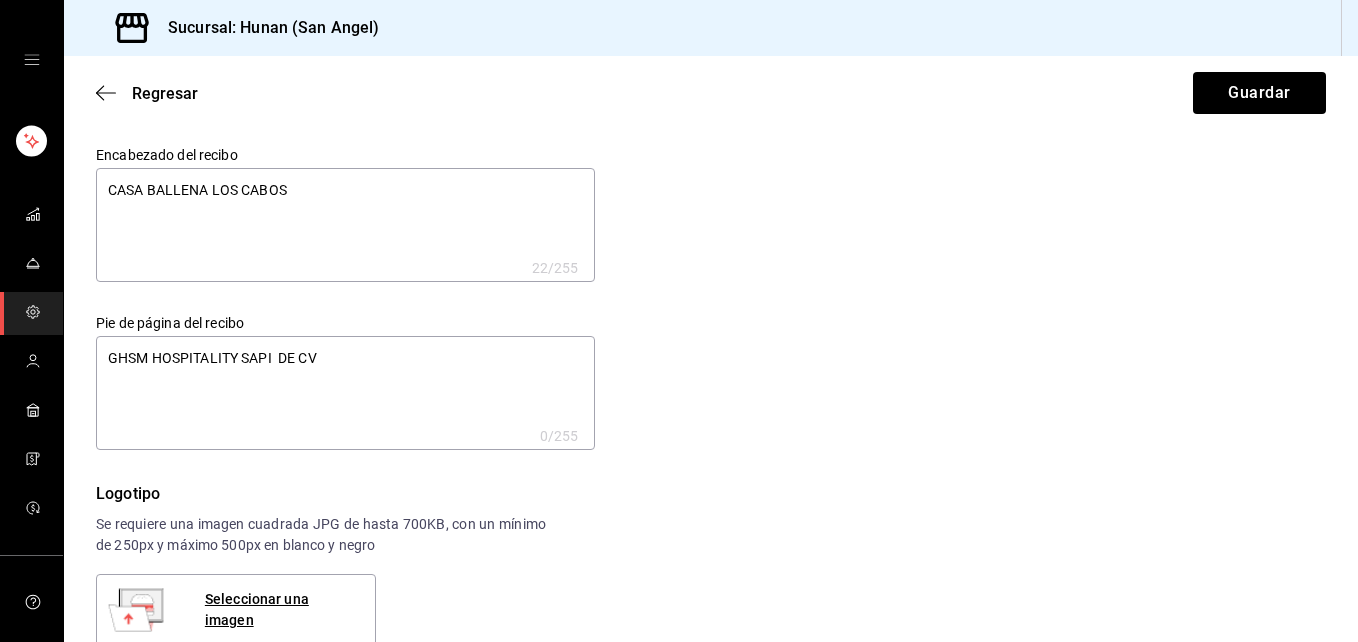 type on "x" 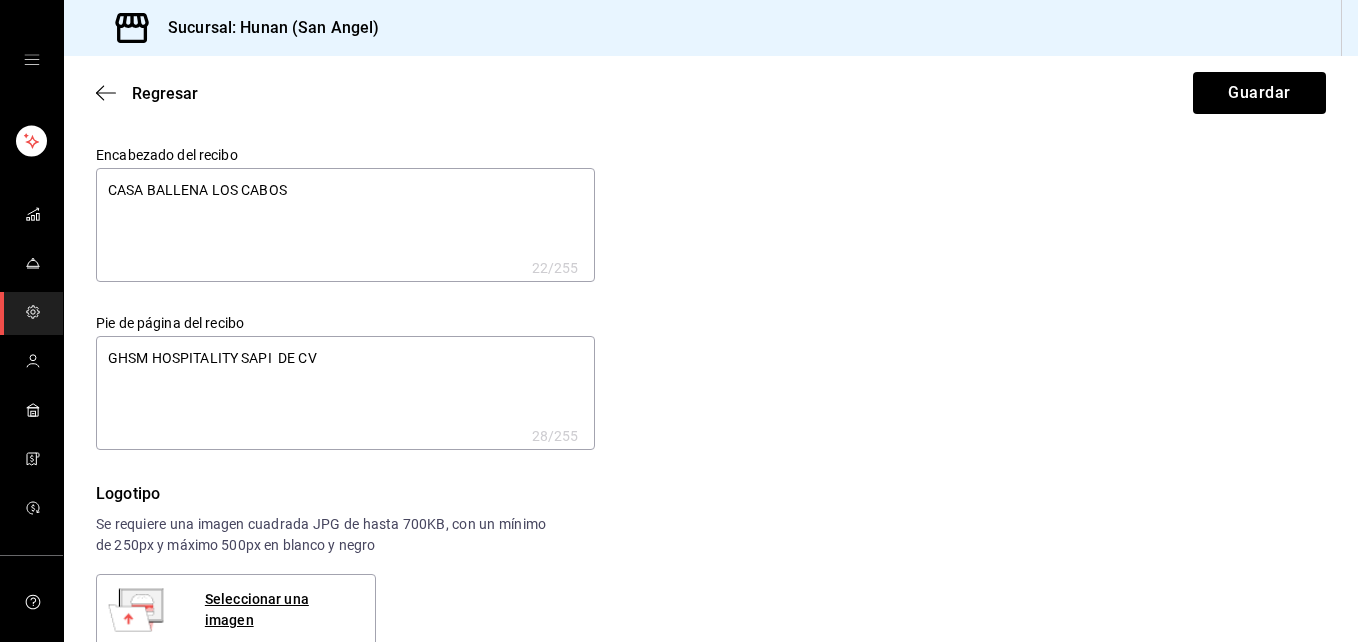 type on "GHSM HOSPITALITY SAPI  DE CV" 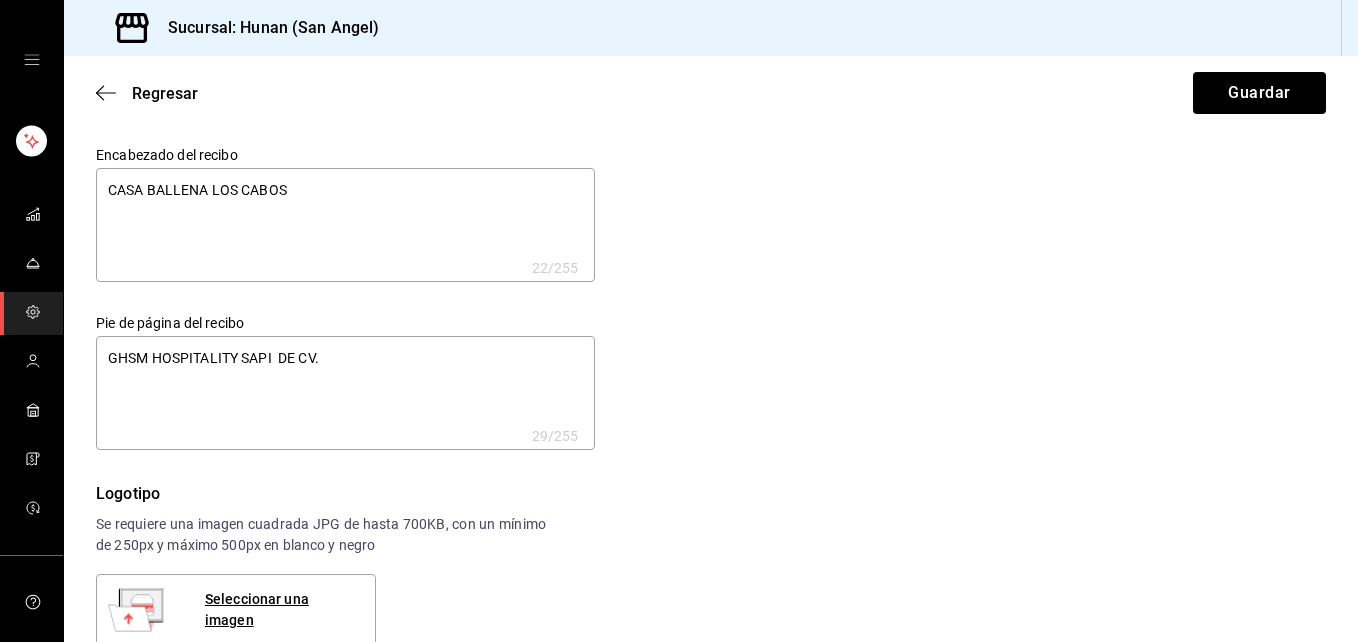 type on "x" 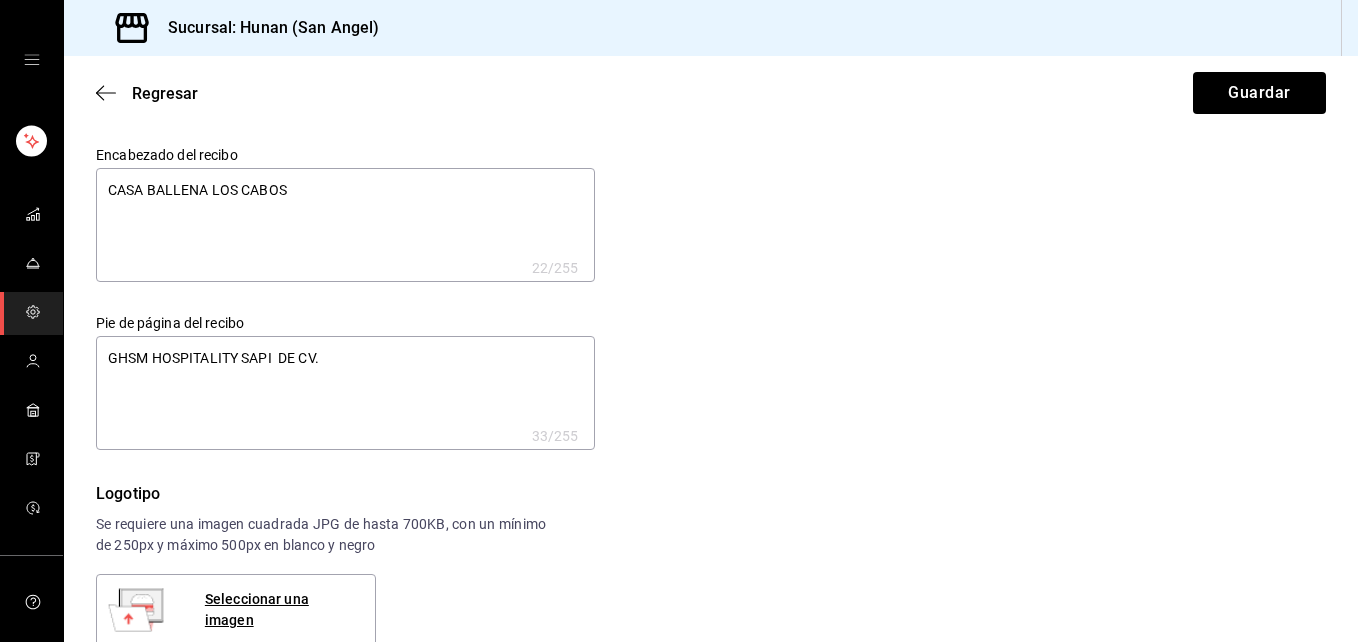 paste on "PEDRO LUIS OGAZON No.102" 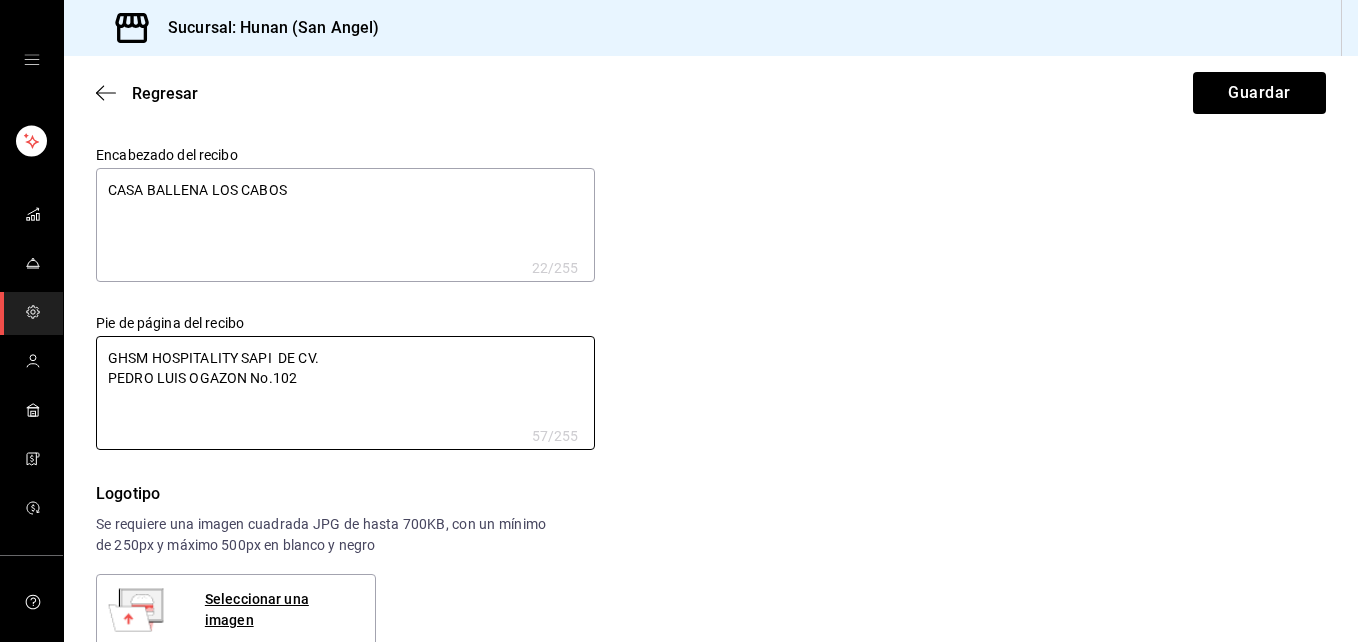 type on "GHSM HOSPITALITY SAPI  DE CV.
PEDRO LUIS OGAZON No.102" 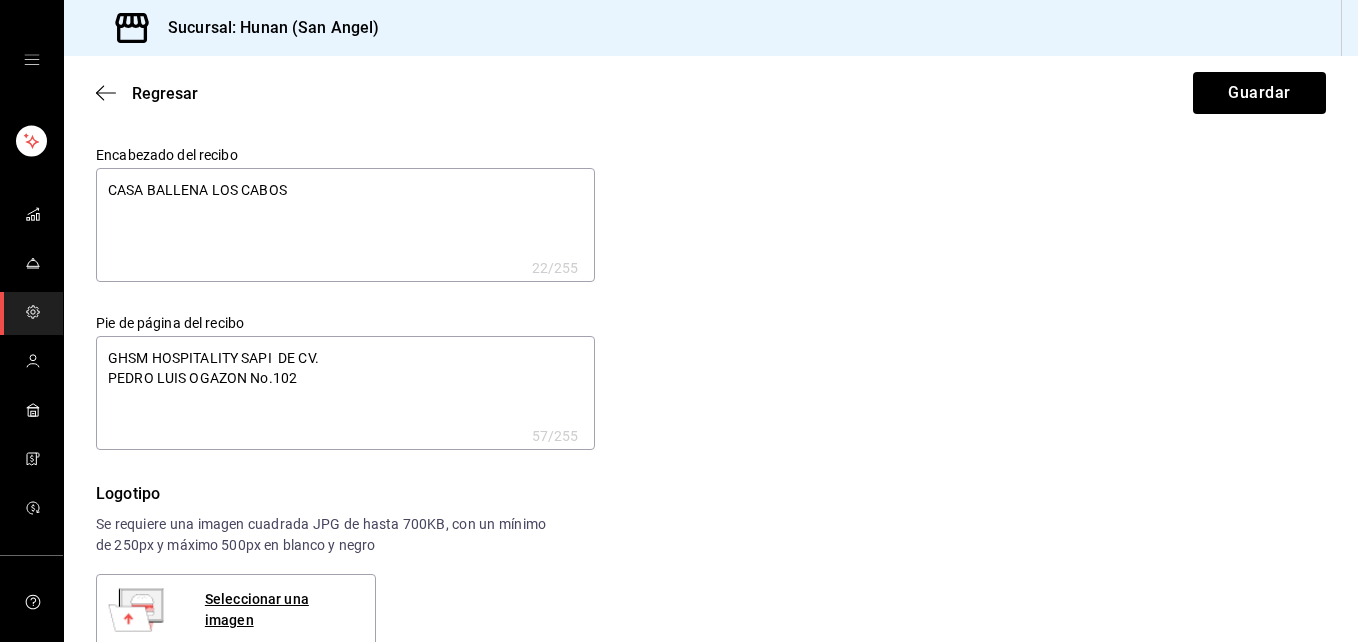 type on "x" 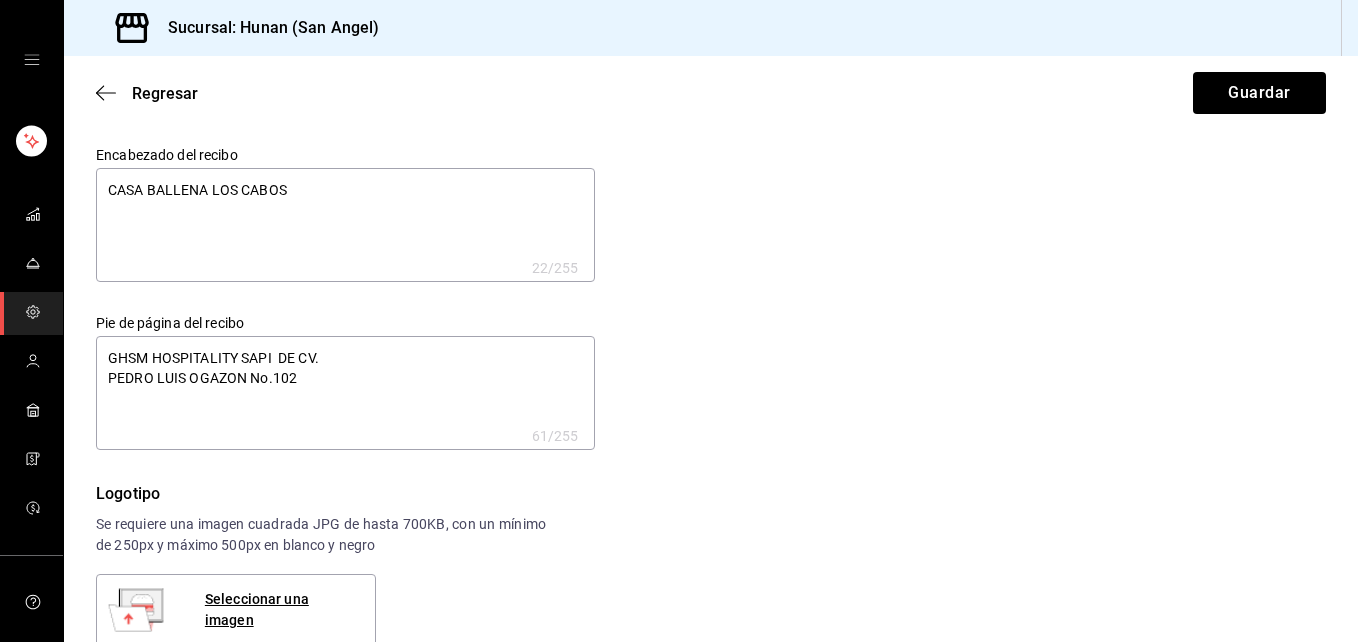 paste on "COL.GUADALUPE INN" 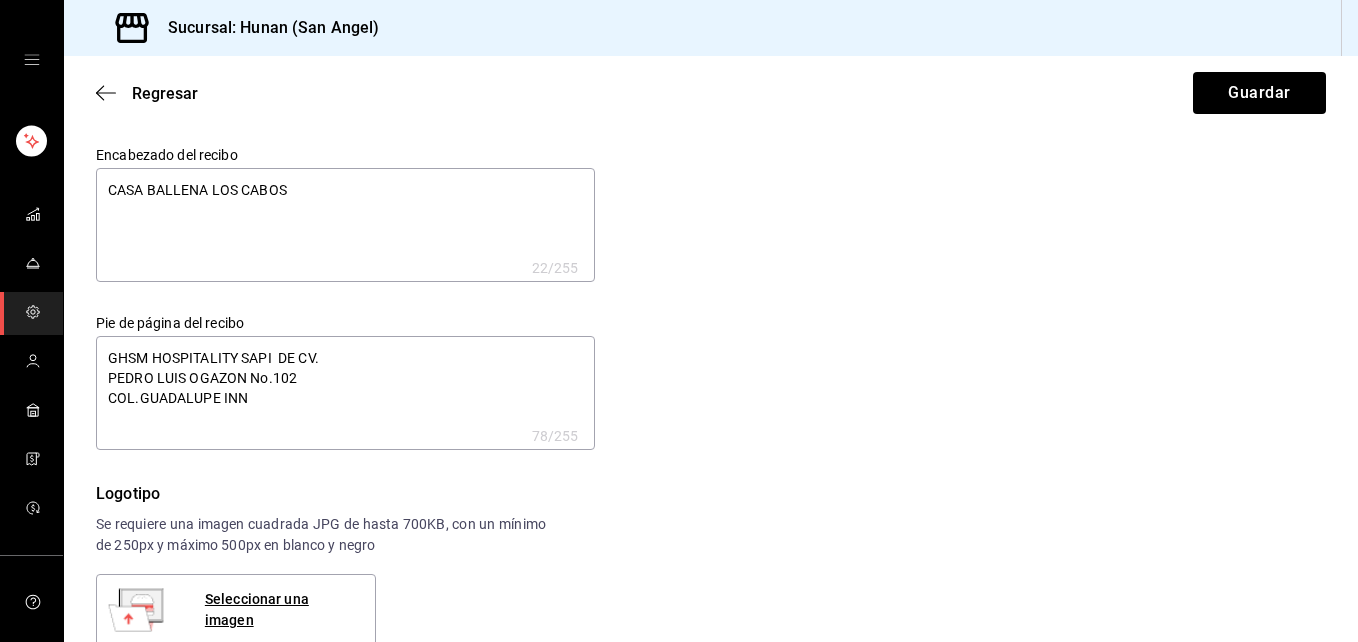 type on "GHSM HOSPITALITY SAPI  DE CV.
PEDRO LUIS OGAZON No.102
COL.GUADALUPE INN" 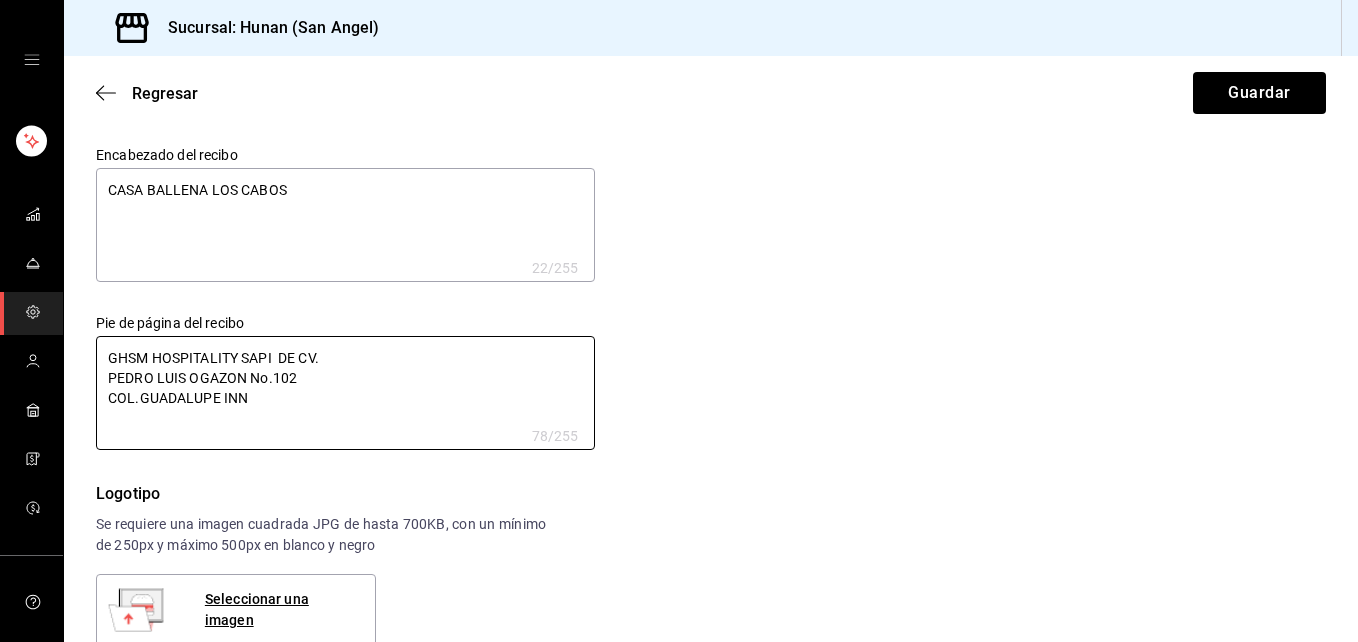 type on "x" 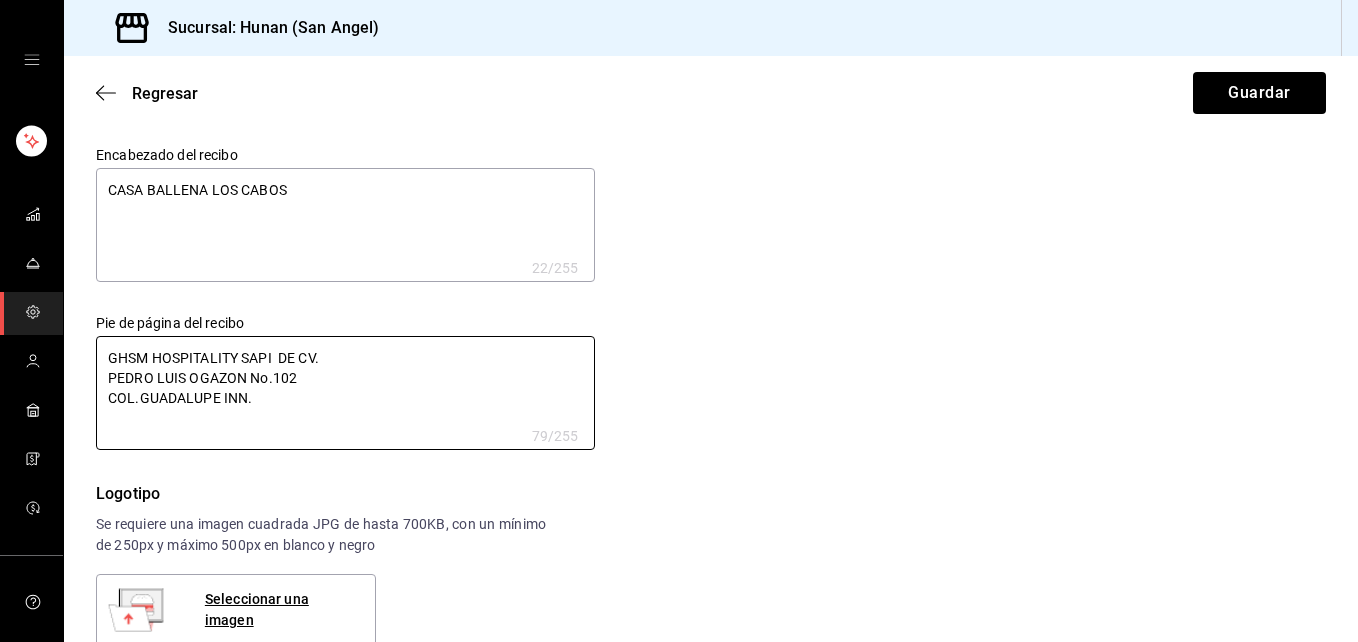 type on "GHSM HOSPITALITY SAPI  DE CV.
PEDRO LUIS OGAZON No.102
COL.GUADALUPE INN" 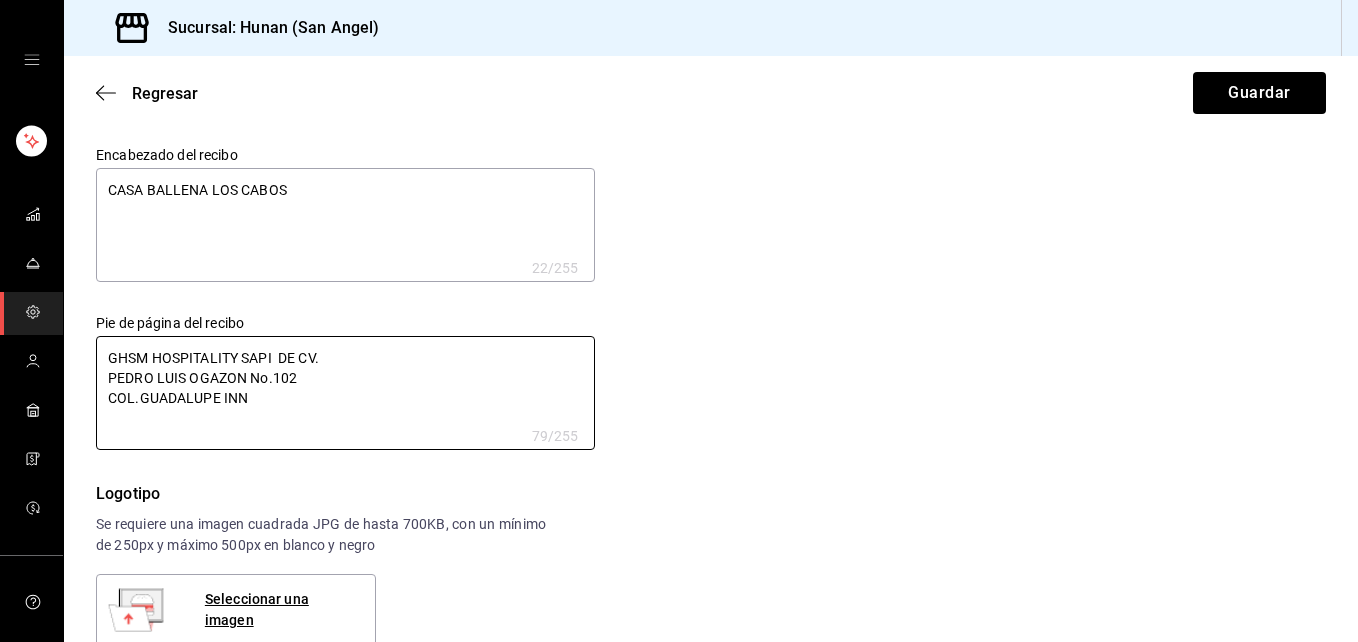 type on "x" 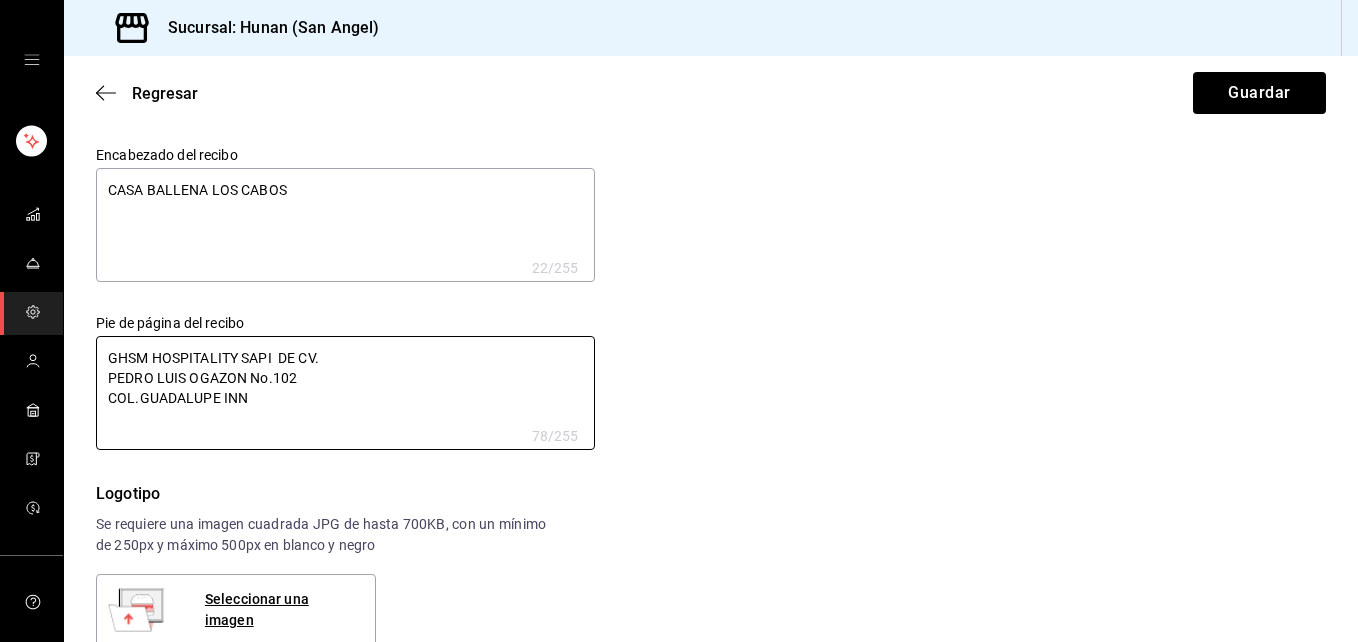 type on "x" 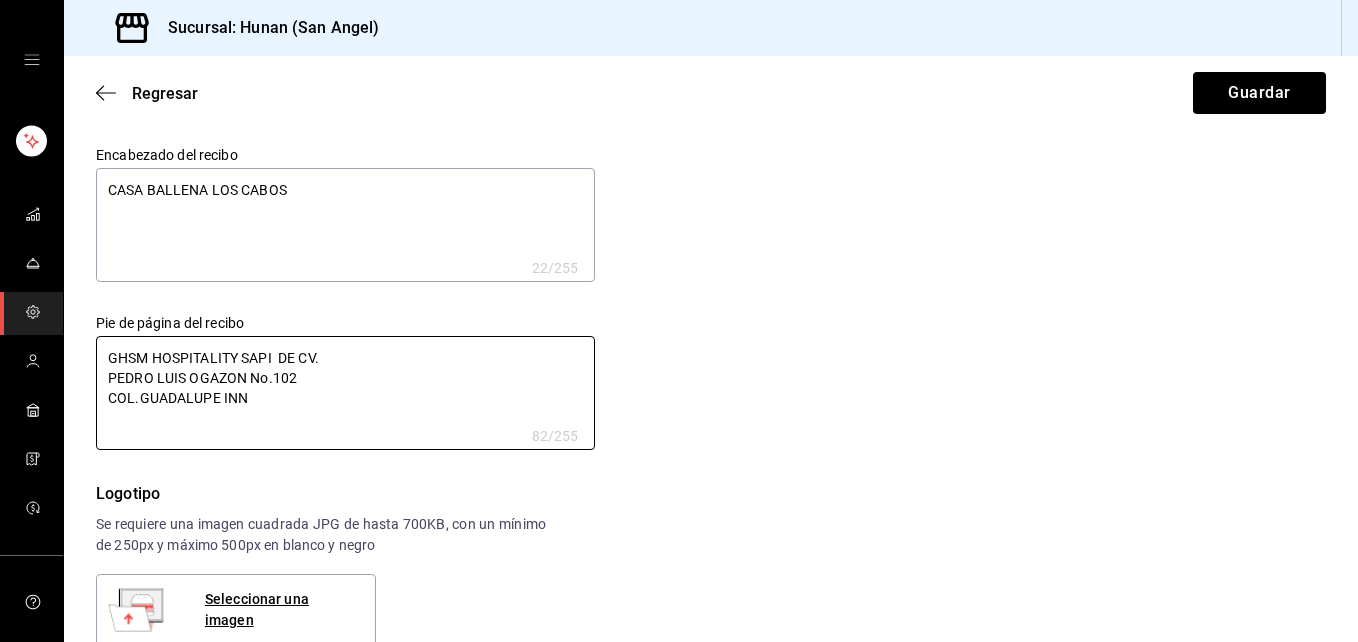 paste on "DEL.ALVARO OBREGON, [CITY]" 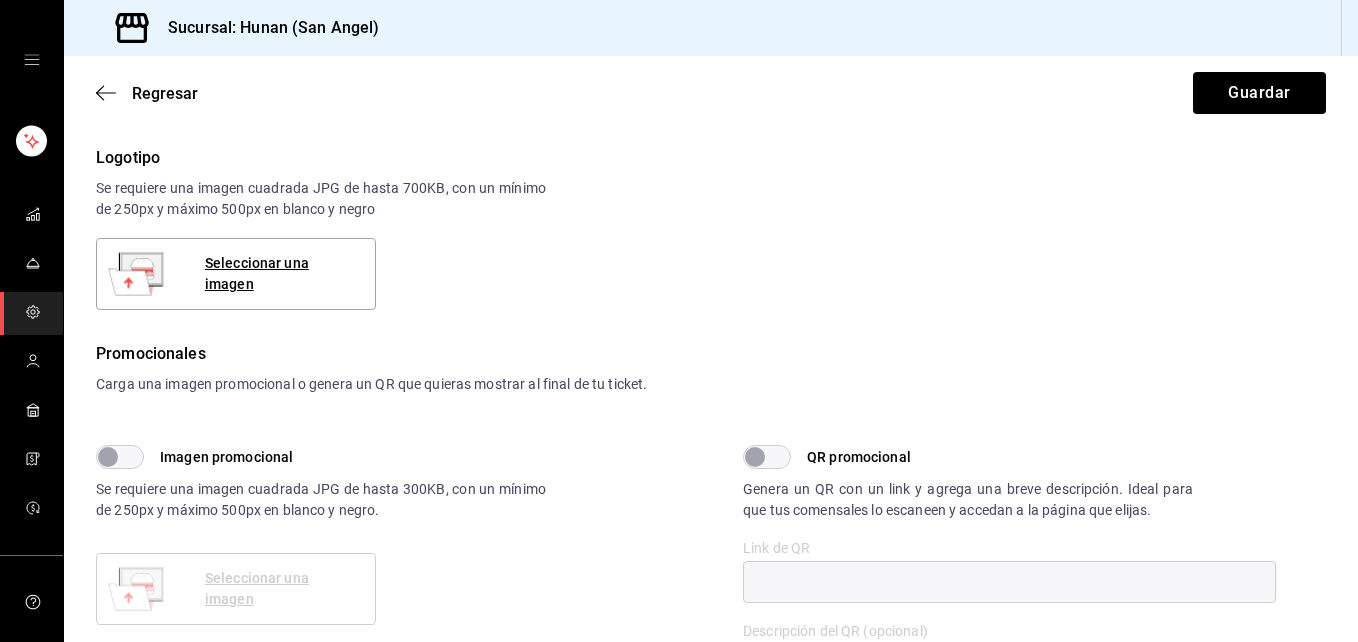 scroll, scrollTop: 323, scrollLeft: 0, axis: vertical 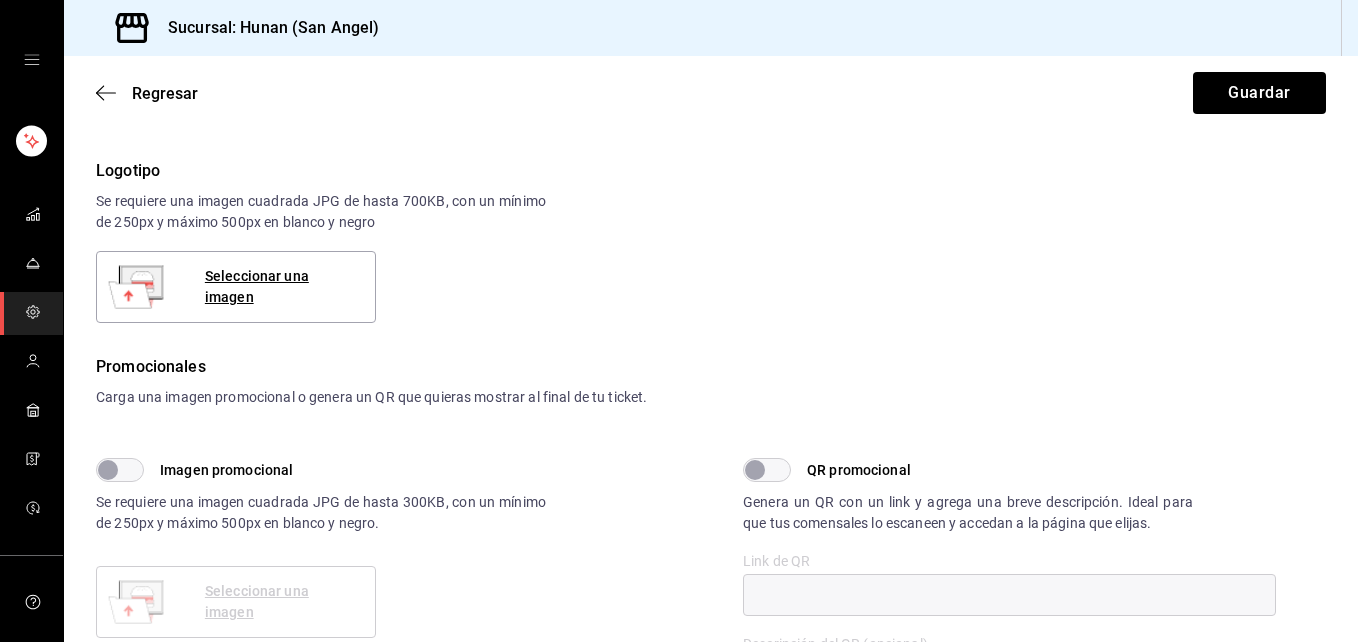 type on "GHSM HOSPITALITY SAPI  DE CV.
PEDRO LUIS OGAZON No.102
COL.GUADALUPE INN
DEL.ALVARO OBREGON, [CITY]" 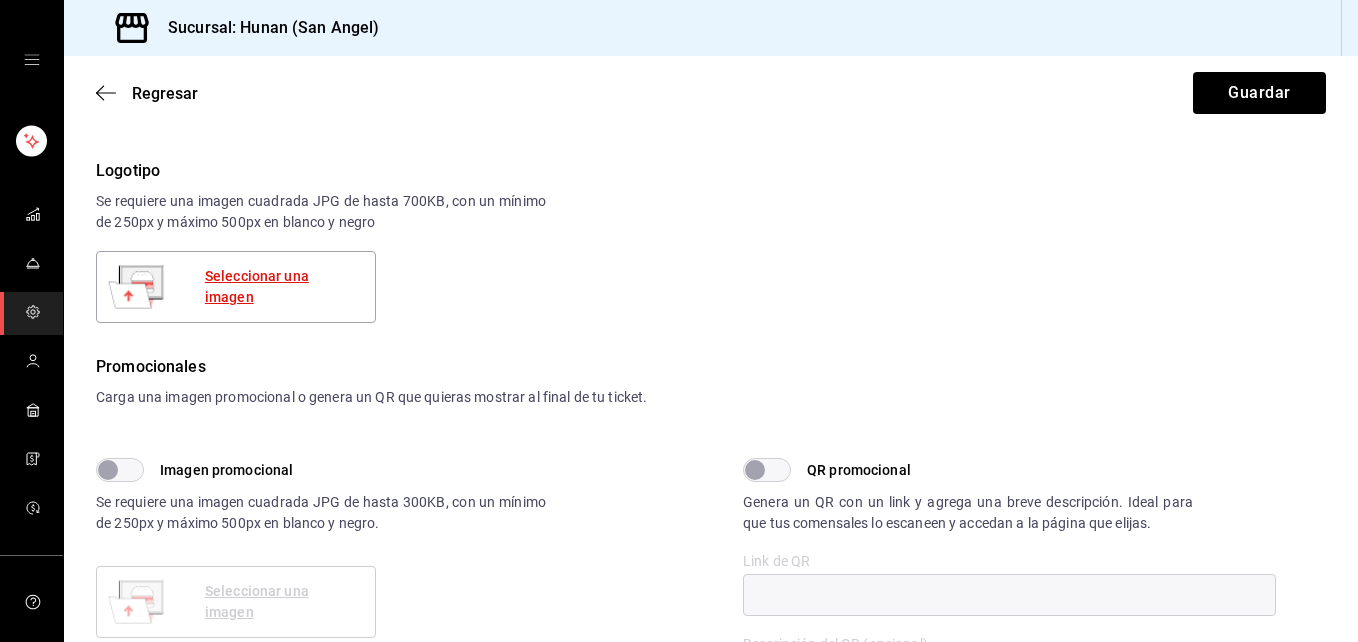 click on "Seleccionar una imagen" at bounding box center (282, 287) 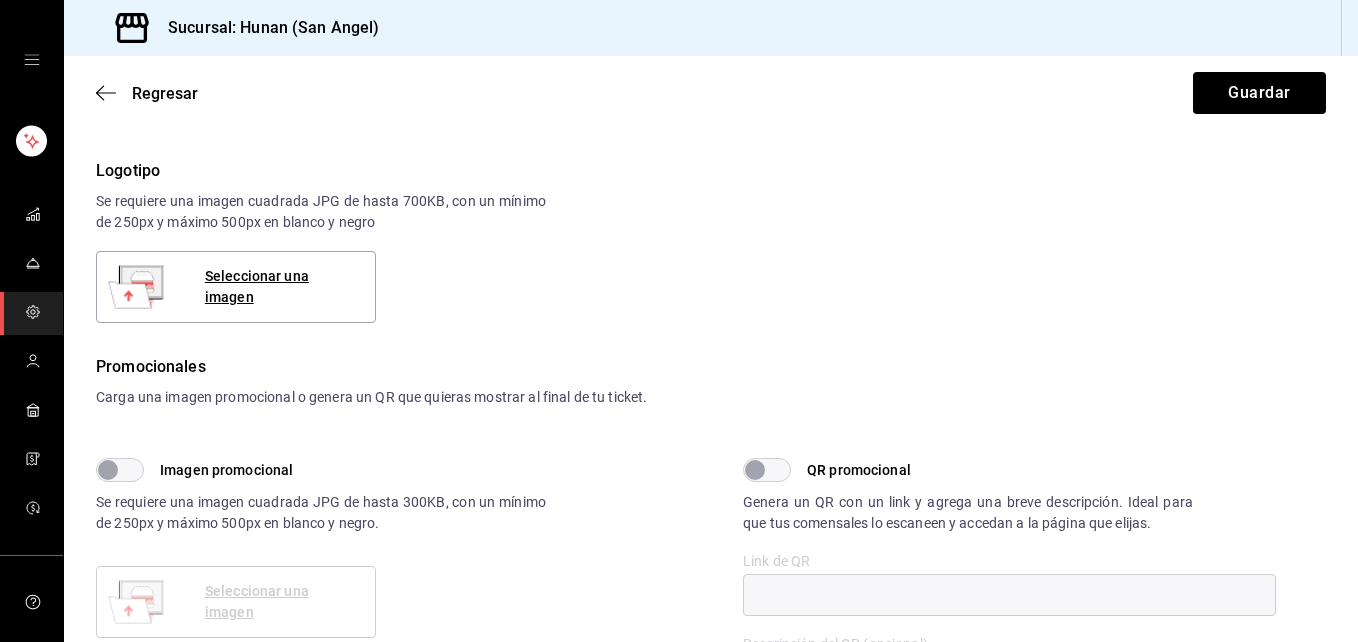 type on "x" 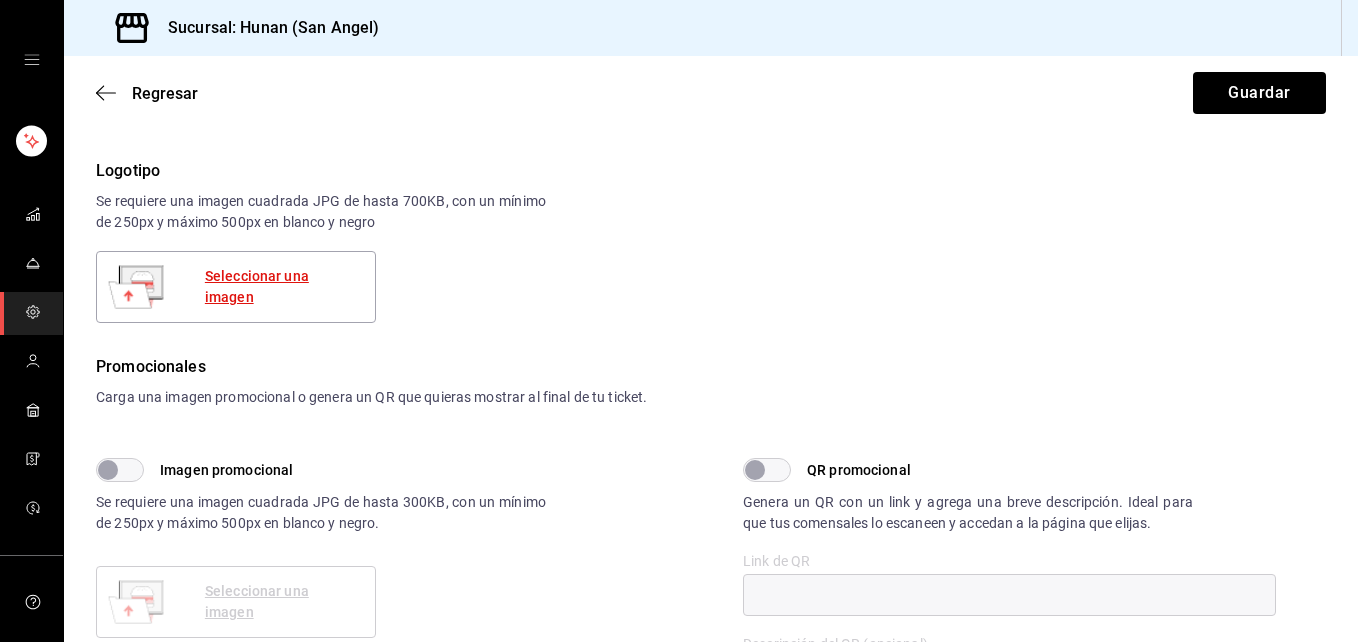 click on "Seleccionar una imagen" at bounding box center (282, 287) 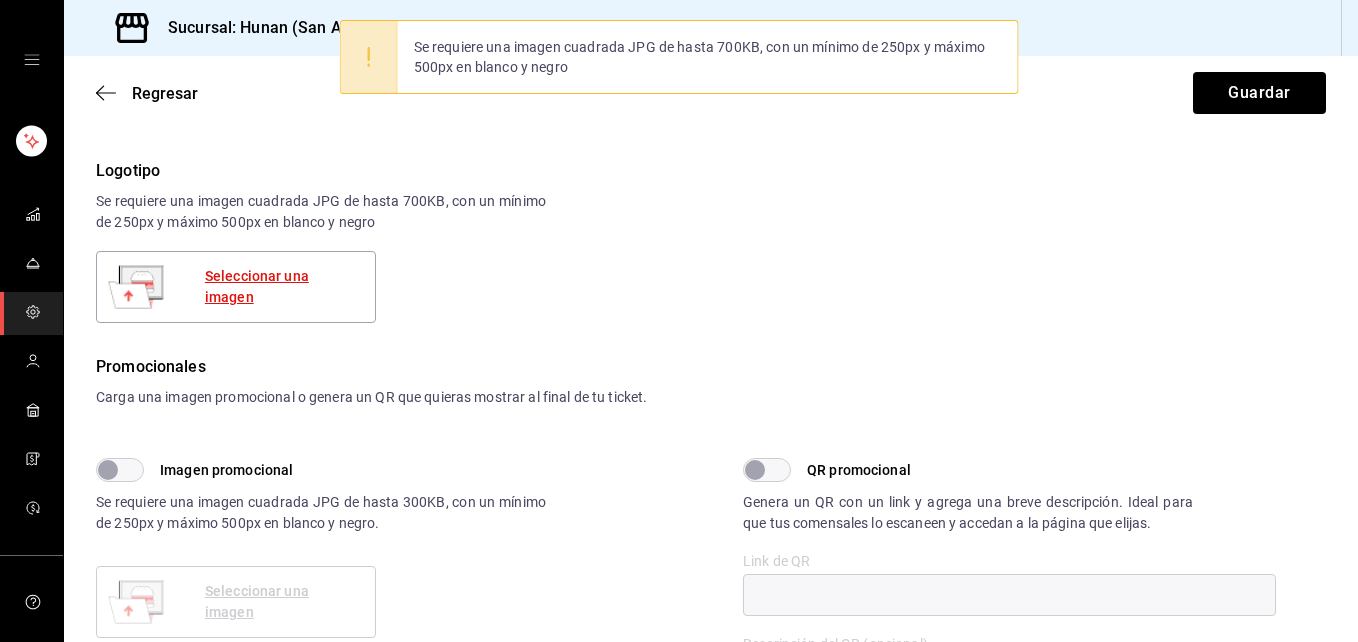 click on "Seleccionar una imagen" at bounding box center [282, 287] 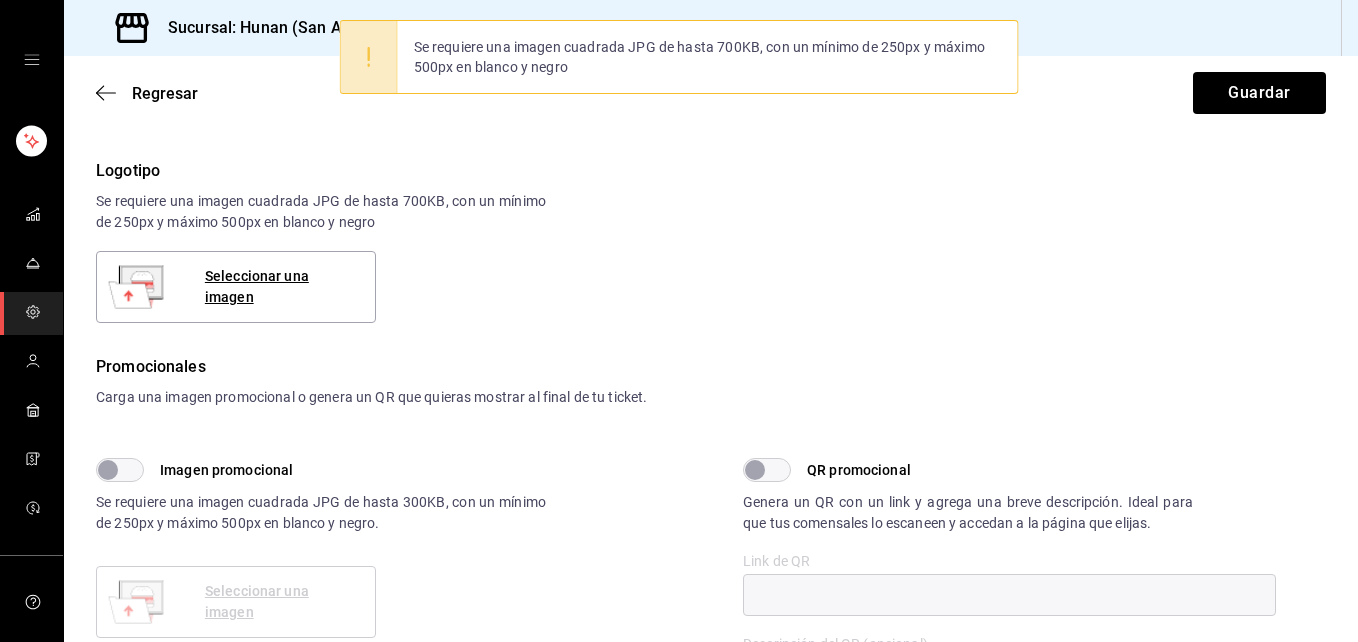 type on "x" 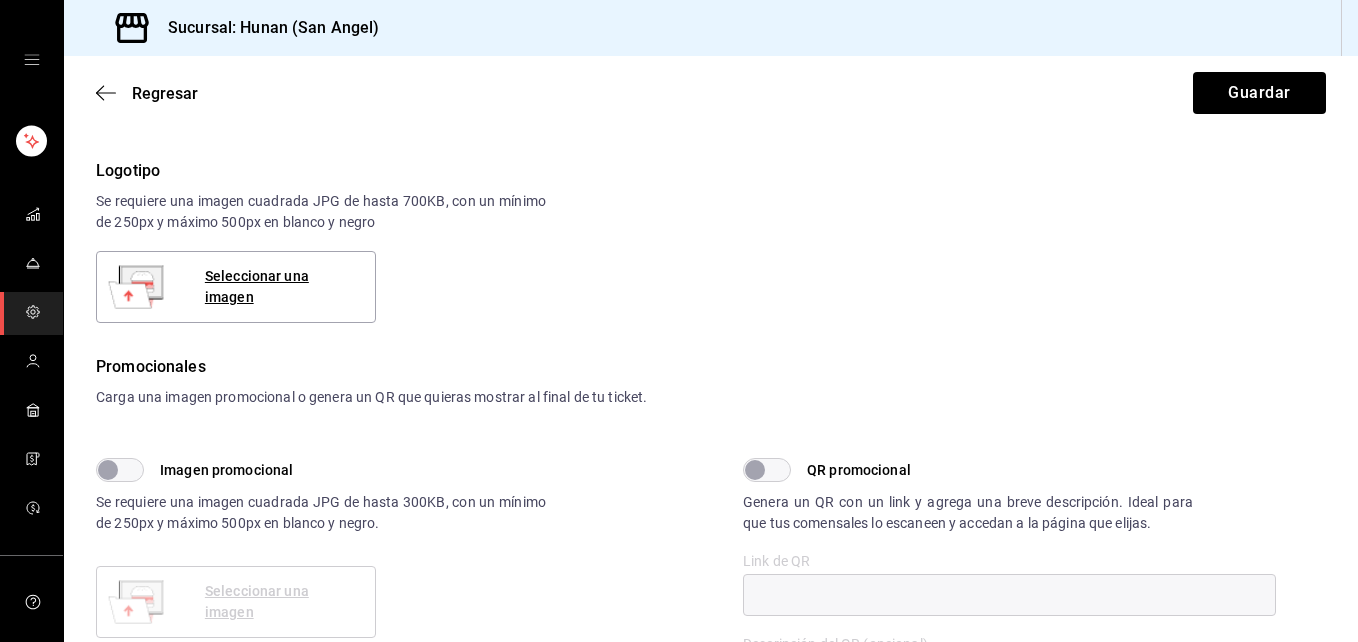 click on "Encabezado del recibo CASA BALLENA LOS CABOS x 22 /255 Encabezado del recibo Pie de página del recibo GHSM HOSPITALITY SAPI  DE CV.
PEDRO LUIS OGAZON No.102
COL.GUADALUPE INN
DEL.ALVARO OBREGON, [CITY] x 106 /255 Pie de página del recibo Logotipo Se requiere una imagen cuadrada JPG de hasta 700KB, con un mínimo de 250px y máximo 500px en blanco y negro Seleccionar una imagen Promocionales Carga una imagen promocional o genera un QR que quieras mostrar al final de tu ticket. Imagen promocional Se requiere una imagen cuadrada JPG de hasta 300KB, con un mínimo de 250px y máximo 500px en blanco y negro. Seleccionar una imagen QR promocional Genera un QR con un link y agrega una breve descripción. Ideal para que tus comensales lo escaneen y accedan a la página que elijas. Link de QR Descripción del QR (opcional) x 0 /255 Descripción del QR (opcional)" at bounding box center (711, 297) 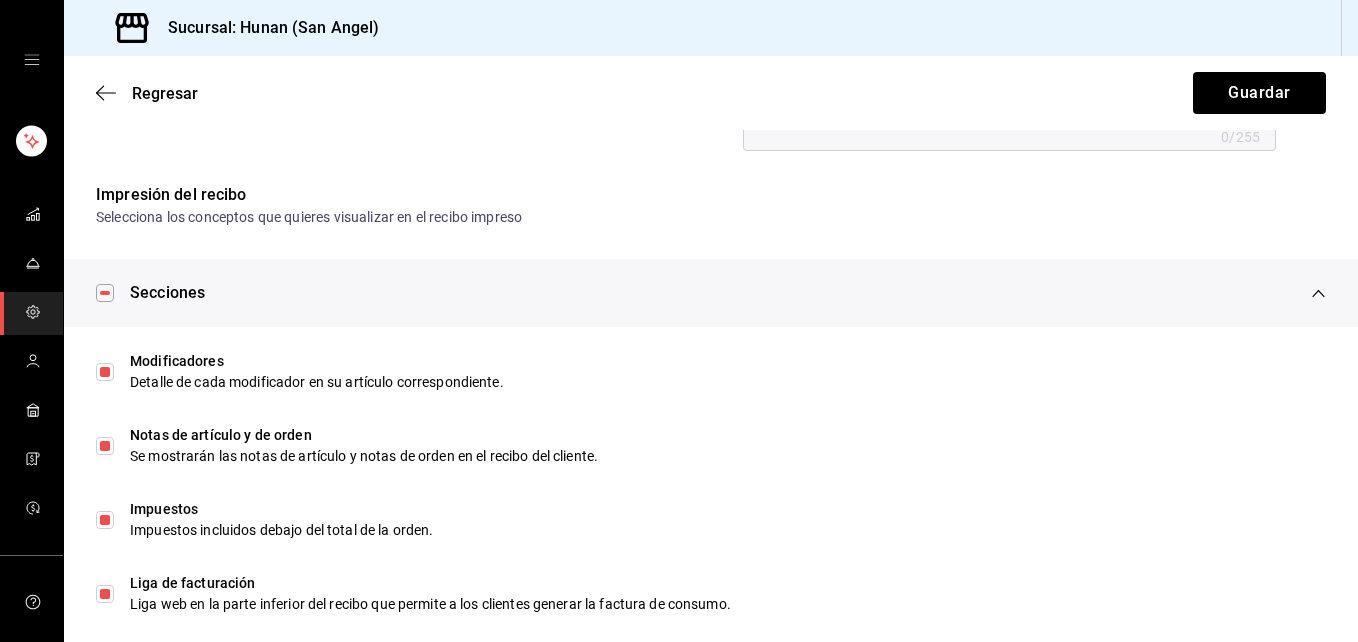 scroll, scrollTop: 1046, scrollLeft: 0, axis: vertical 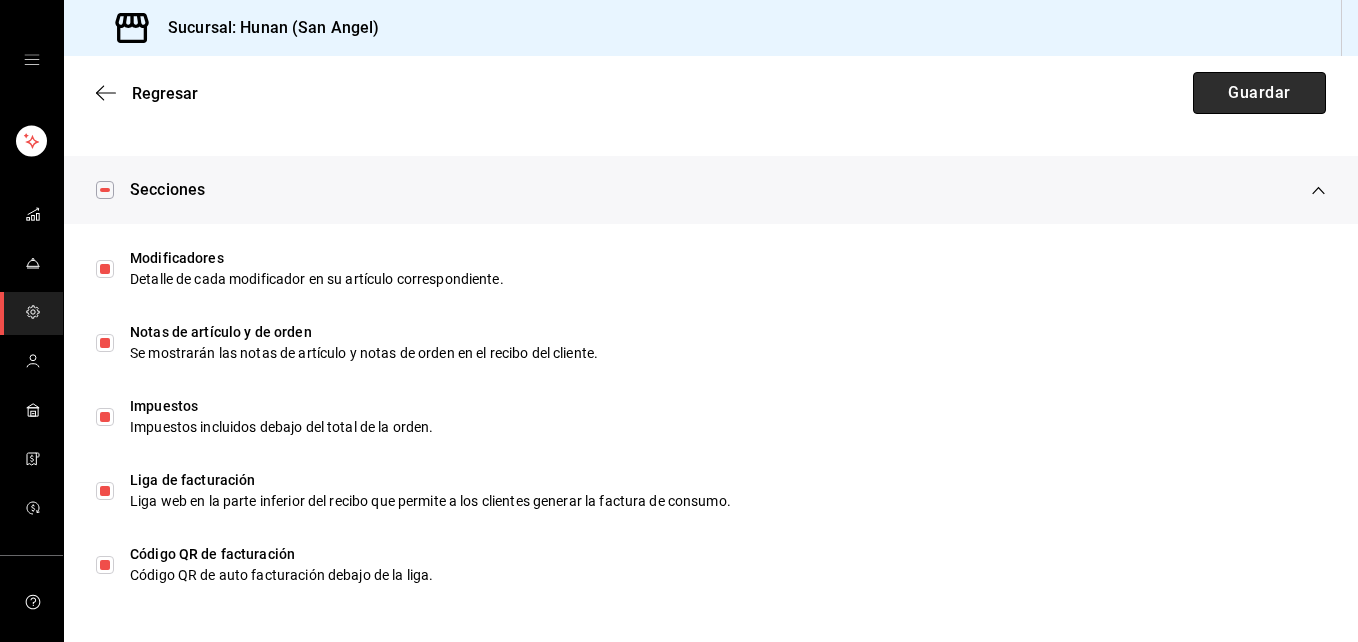 click on "Guardar" at bounding box center [1259, 93] 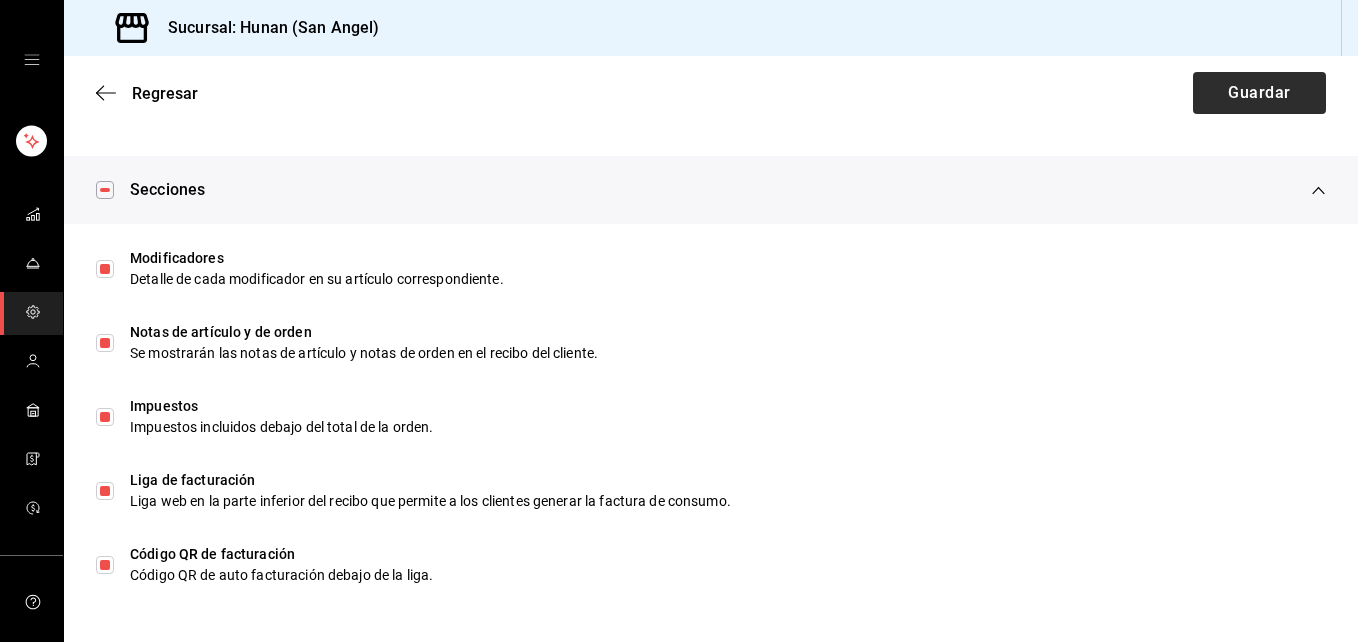 type on "x" 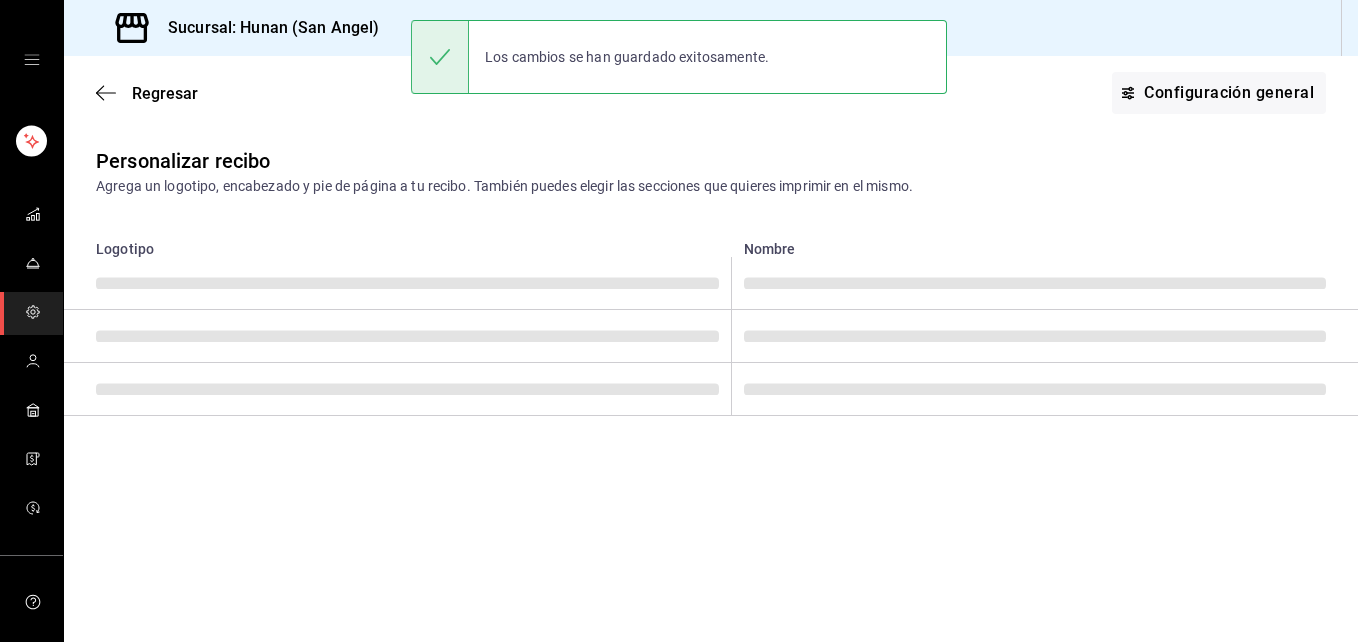 scroll, scrollTop: 0, scrollLeft: 0, axis: both 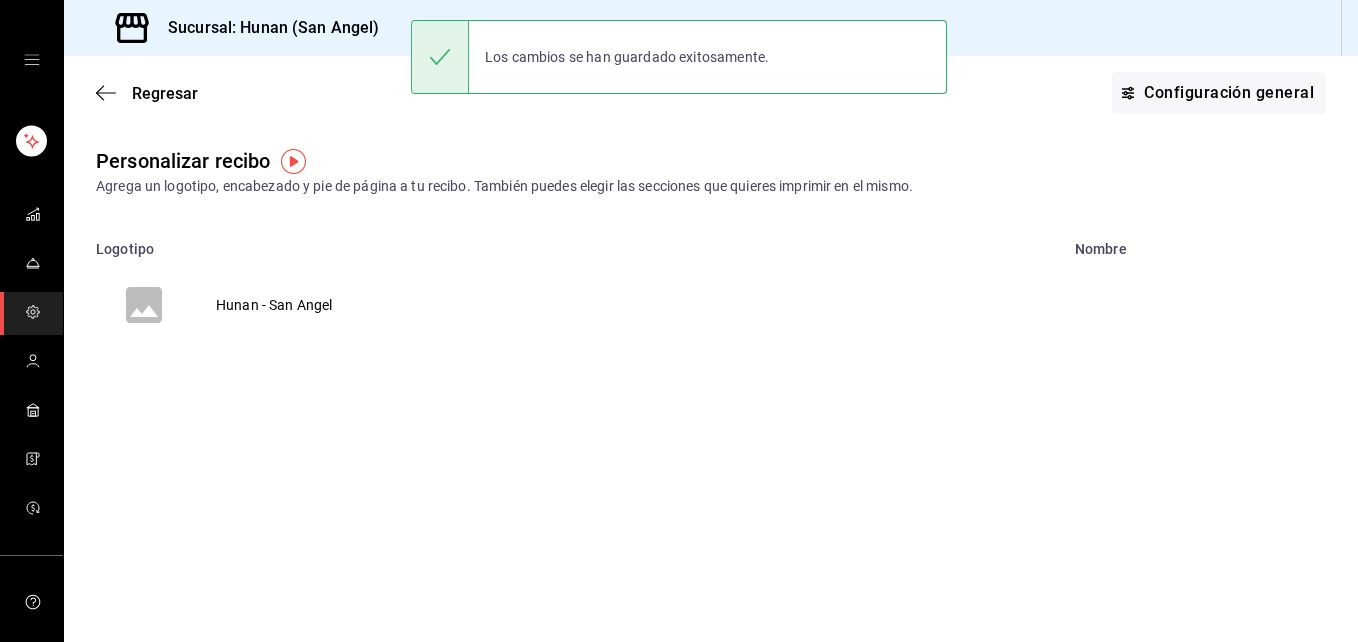 click on "Regresar Configuración general Personalizar recibo Agrega un logotipo, encabezado y pie de página a tu recibo. También puedes elegir las secciones que quieres imprimir en el mismo. Logotipo Nombre Hunan - San Angel Lo sentimos, no pudimos cargar tu lista de marcas. Reintentar" at bounding box center (711, 349) 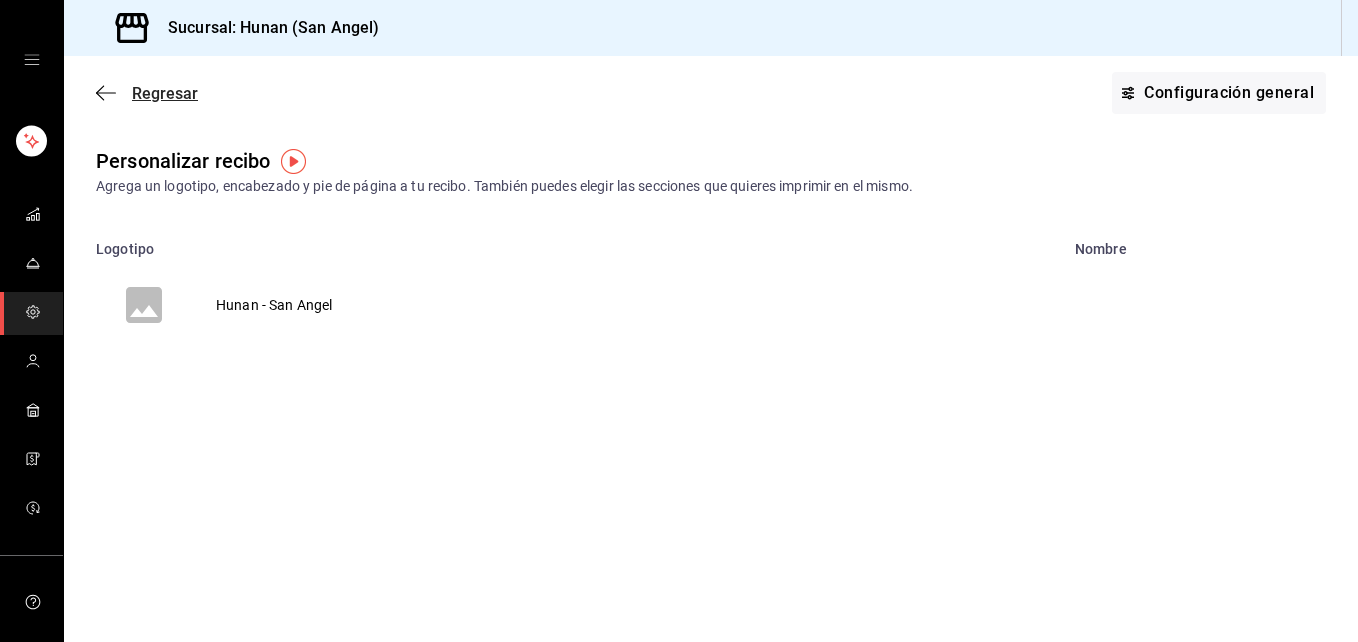 click 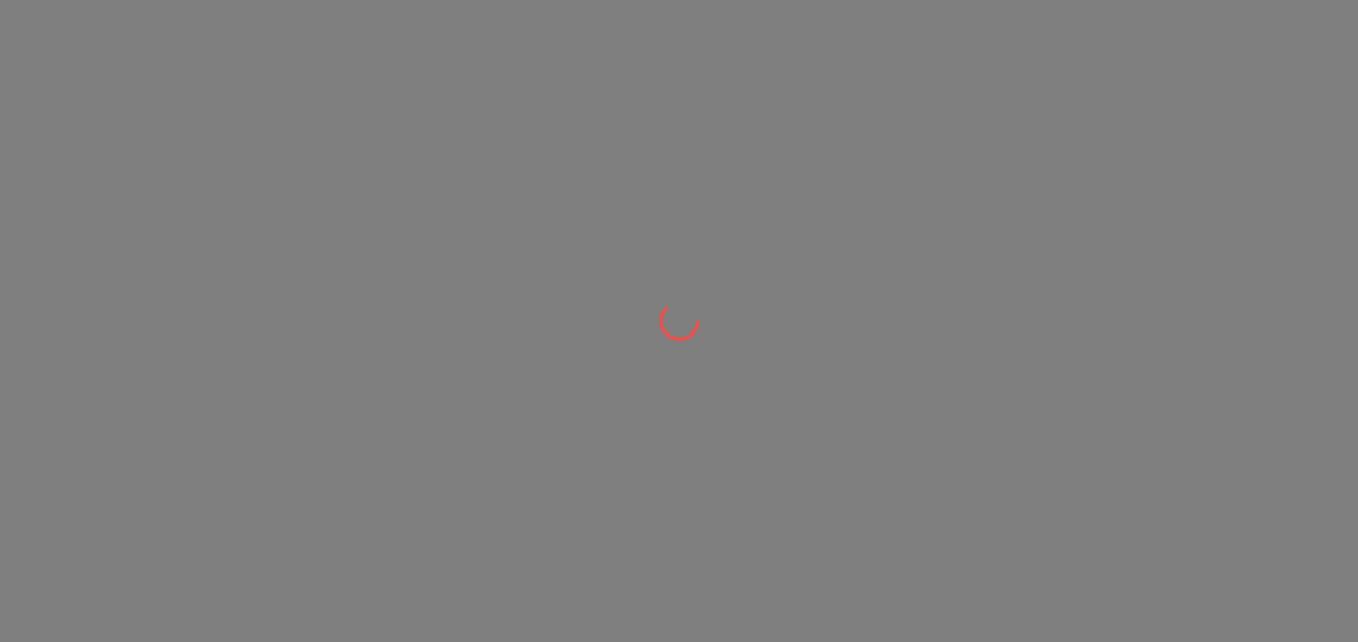 scroll, scrollTop: 0, scrollLeft: 0, axis: both 